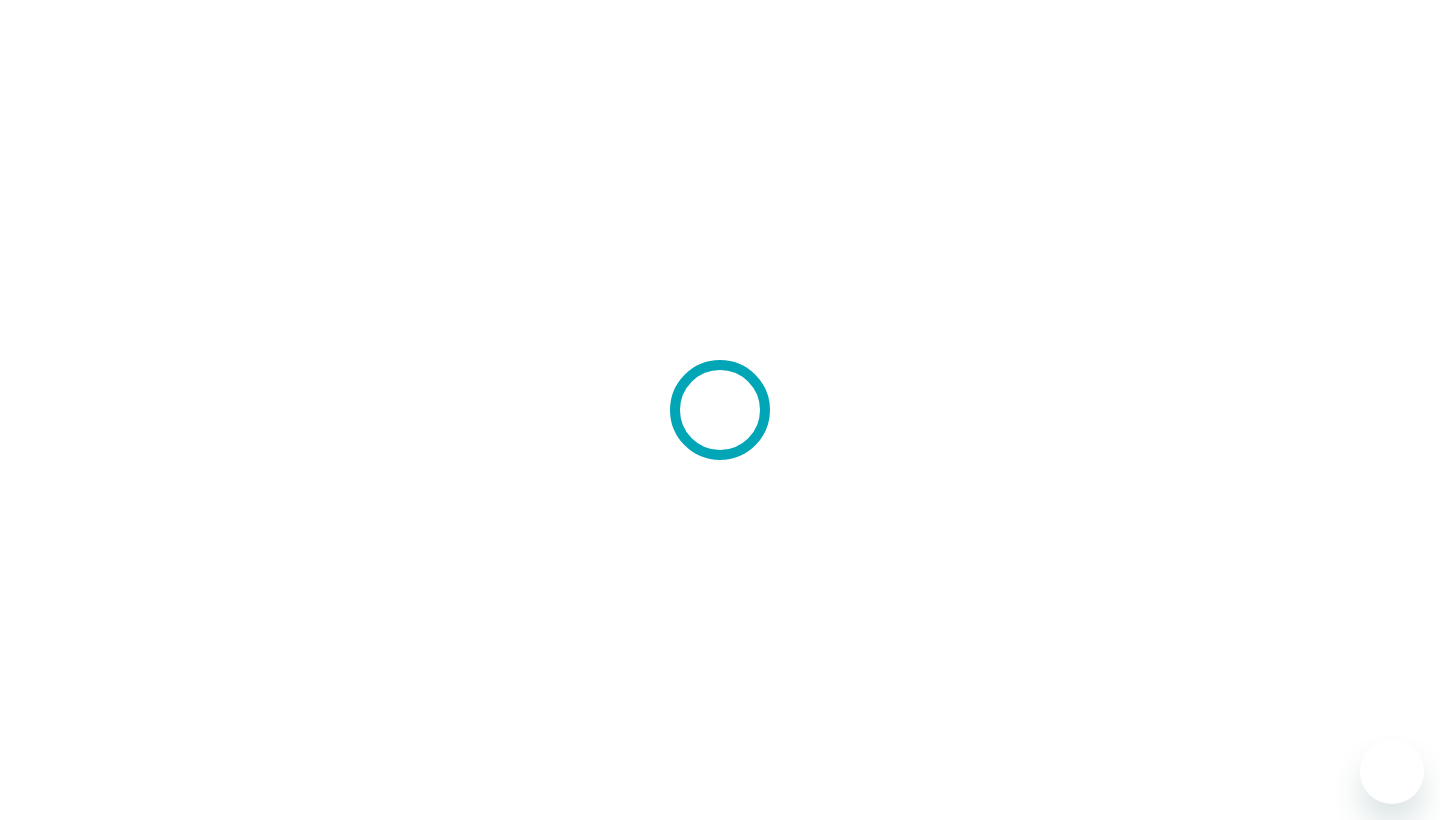 scroll, scrollTop: 0, scrollLeft: 0, axis: both 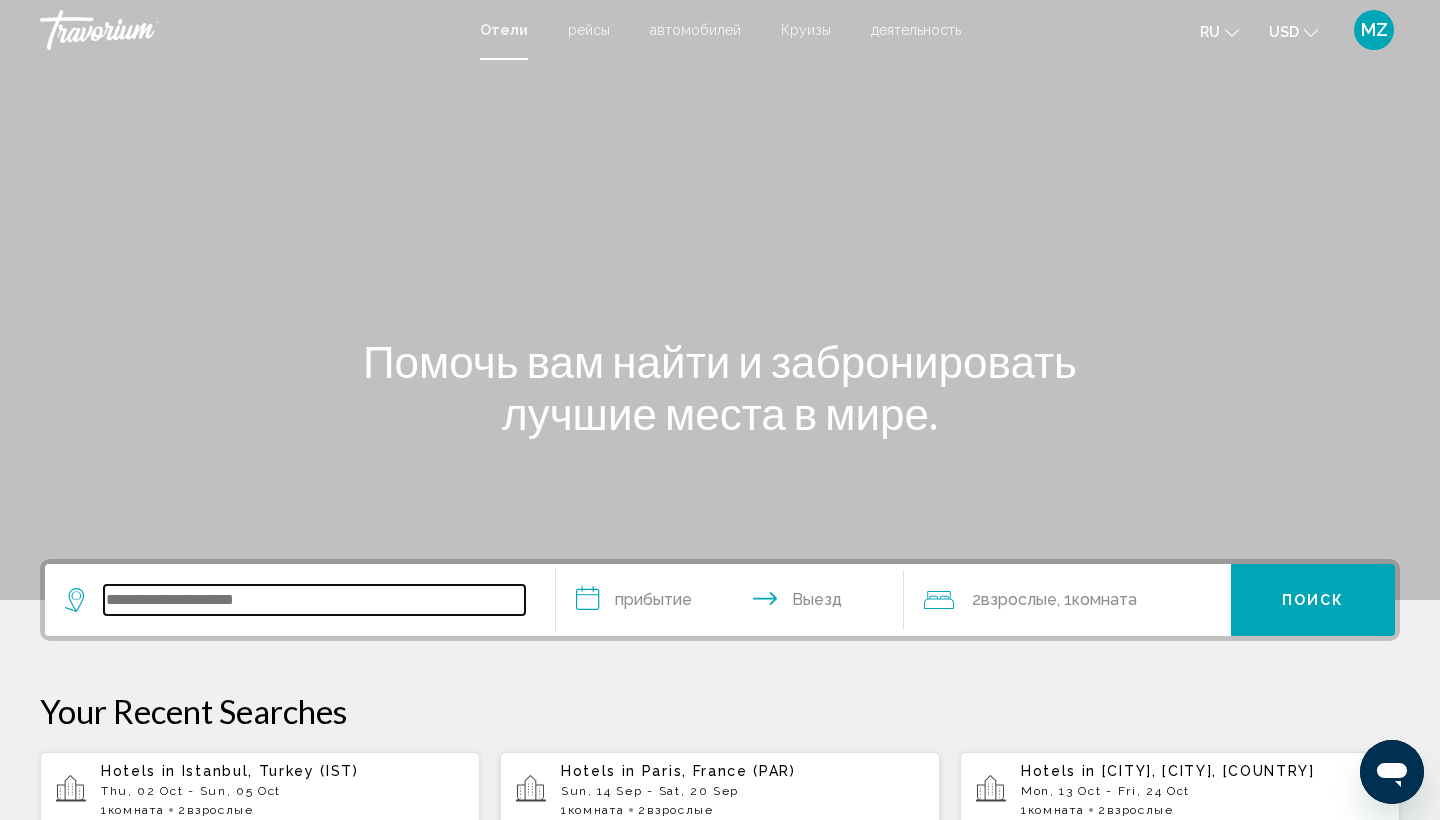 click at bounding box center (314, 600) 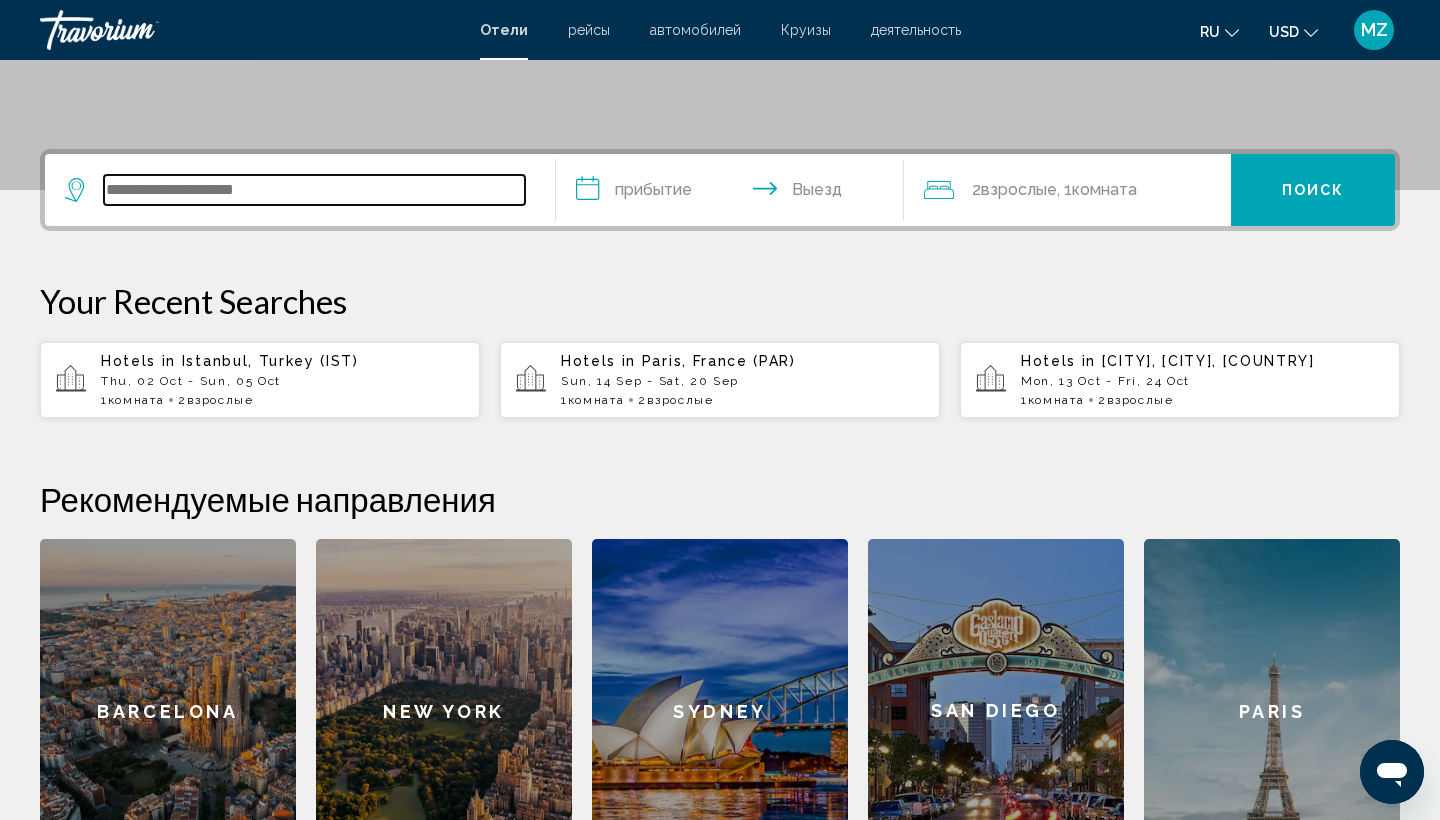 scroll, scrollTop: 494, scrollLeft: 0, axis: vertical 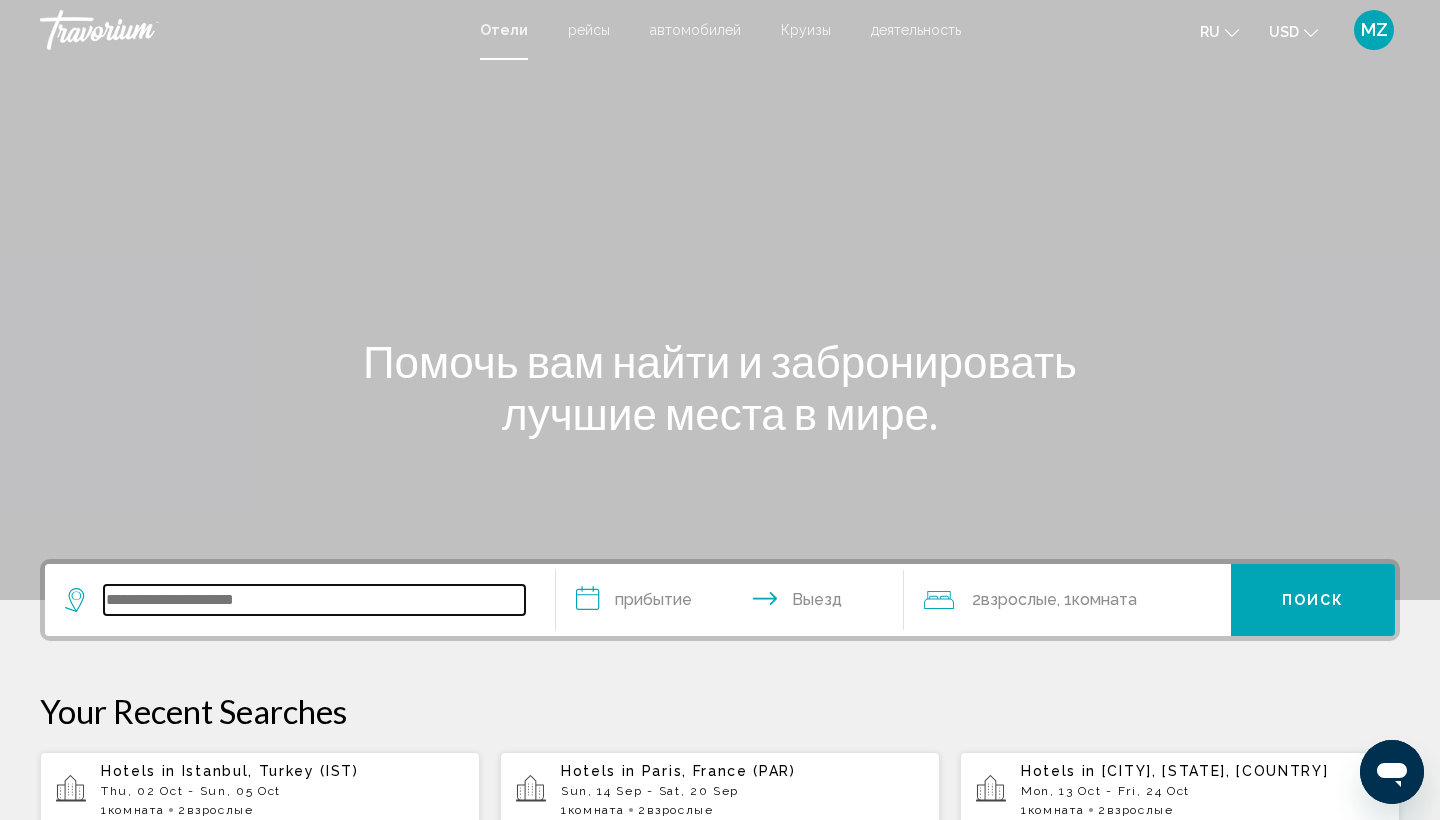 click at bounding box center [314, 600] 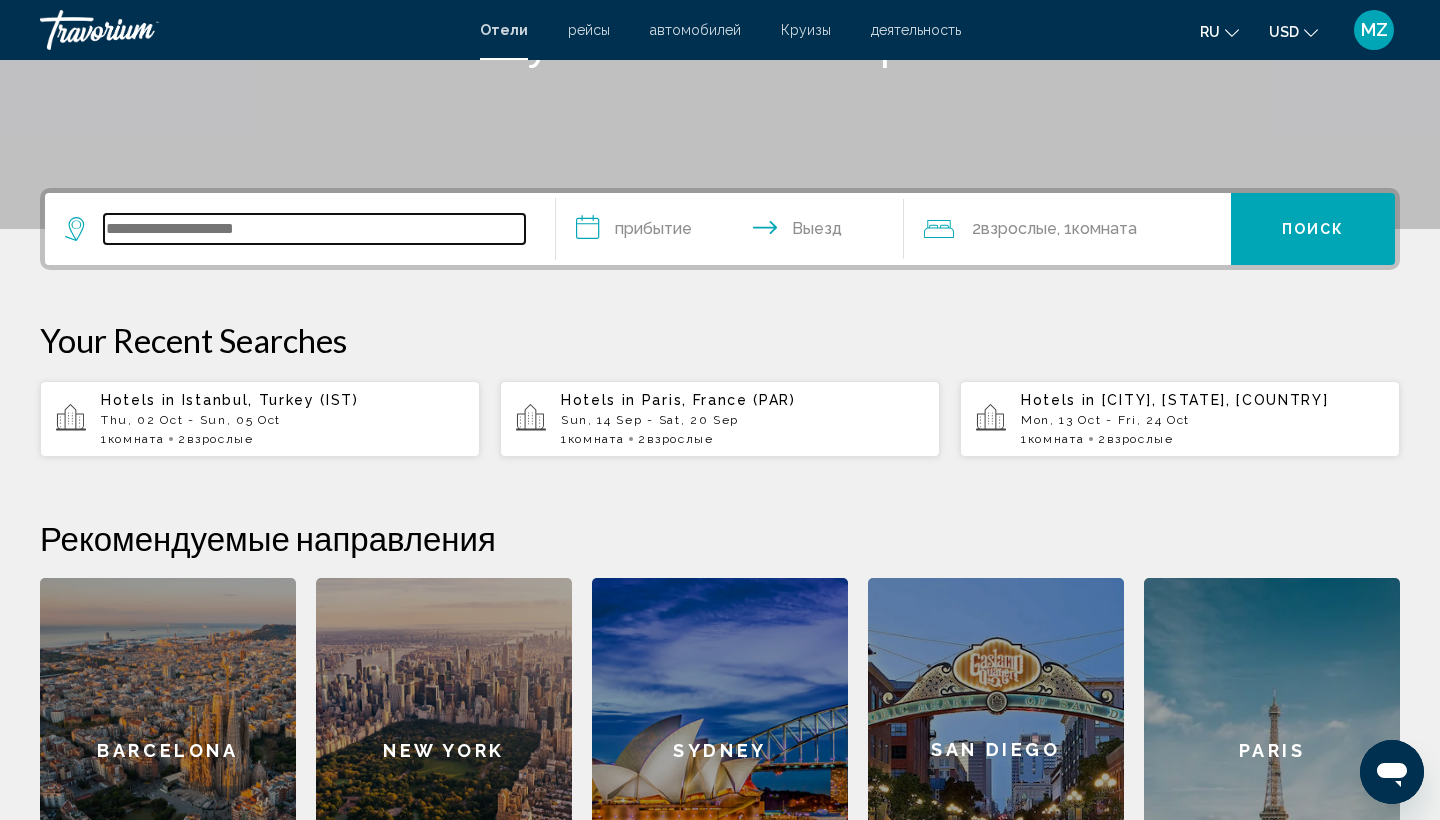 scroll, scrollTop: 494, scrollLeft: 0, axis: vertical 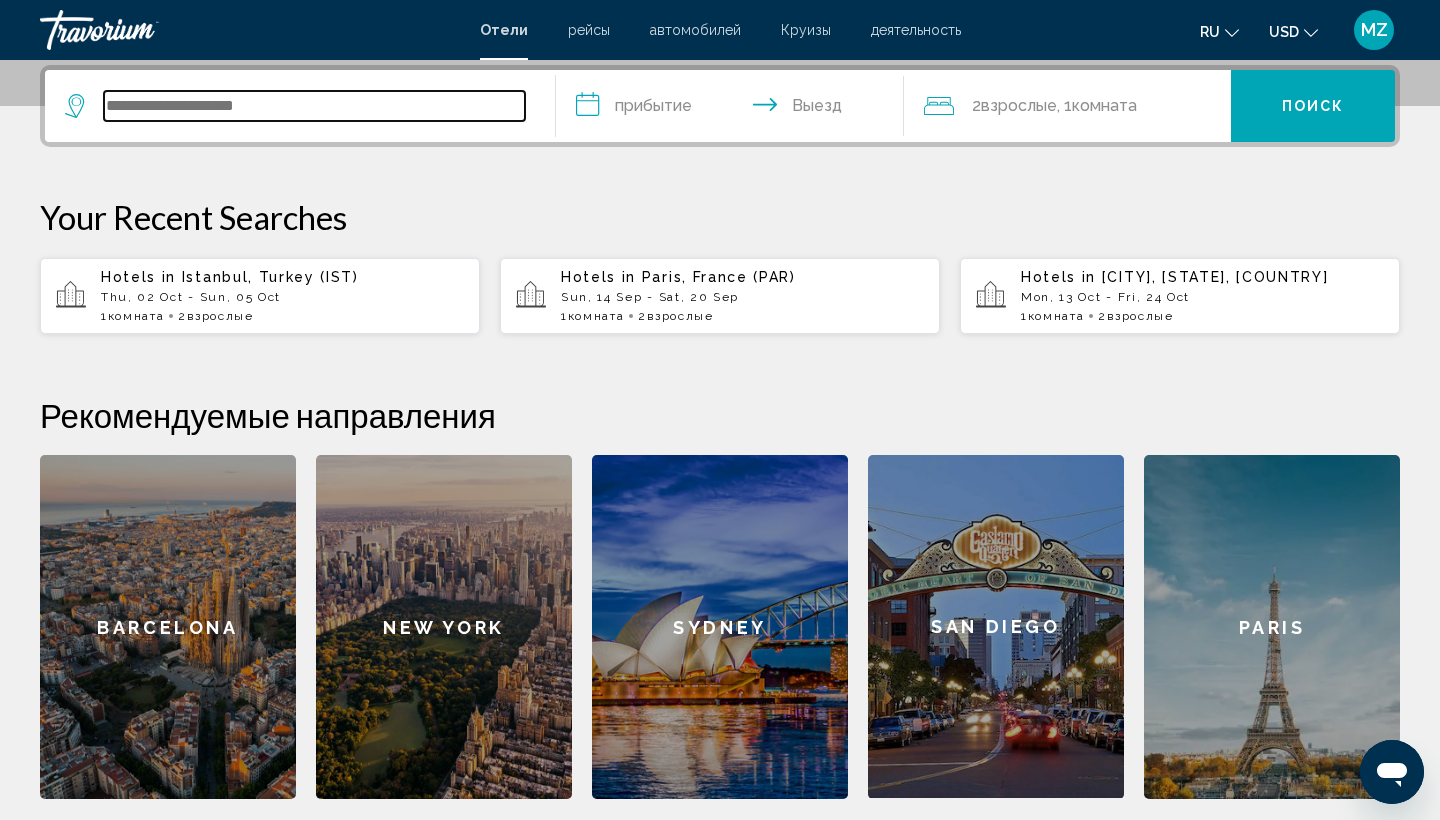 click at bounding box center (314, 106) 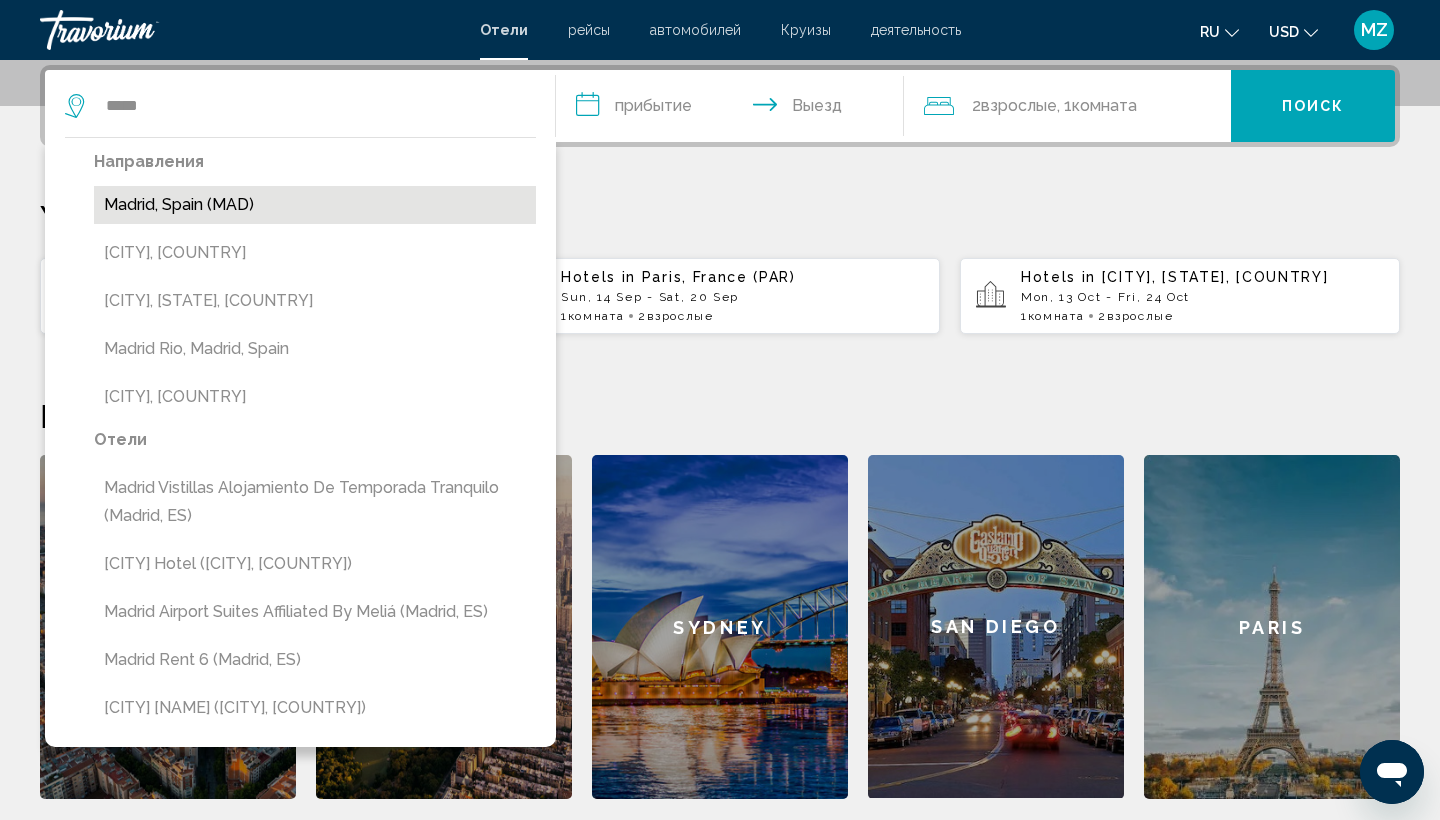 click on "Madrid, Spain (MAD)" at bounding box center [315, 205] 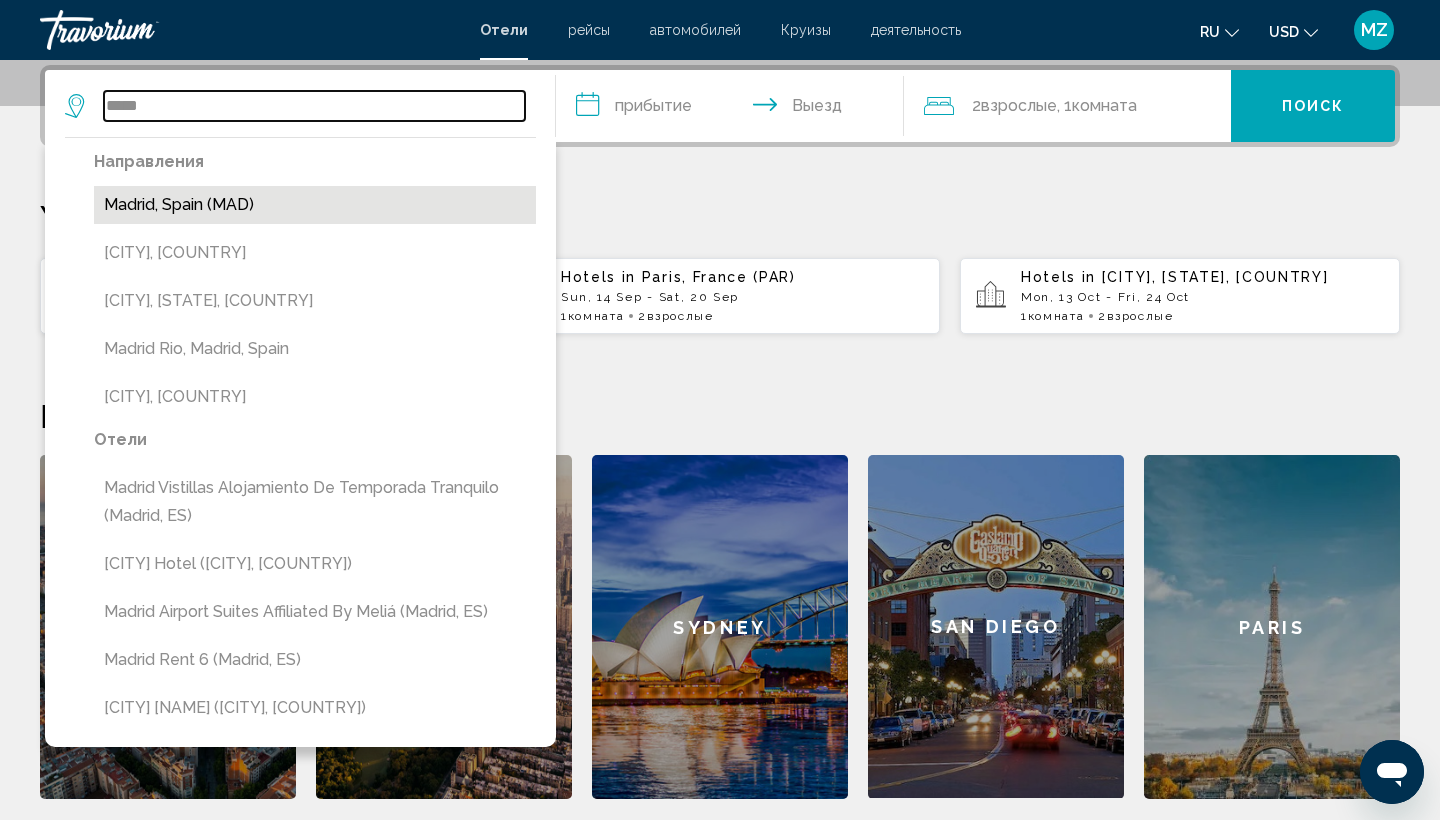 type on "**********" 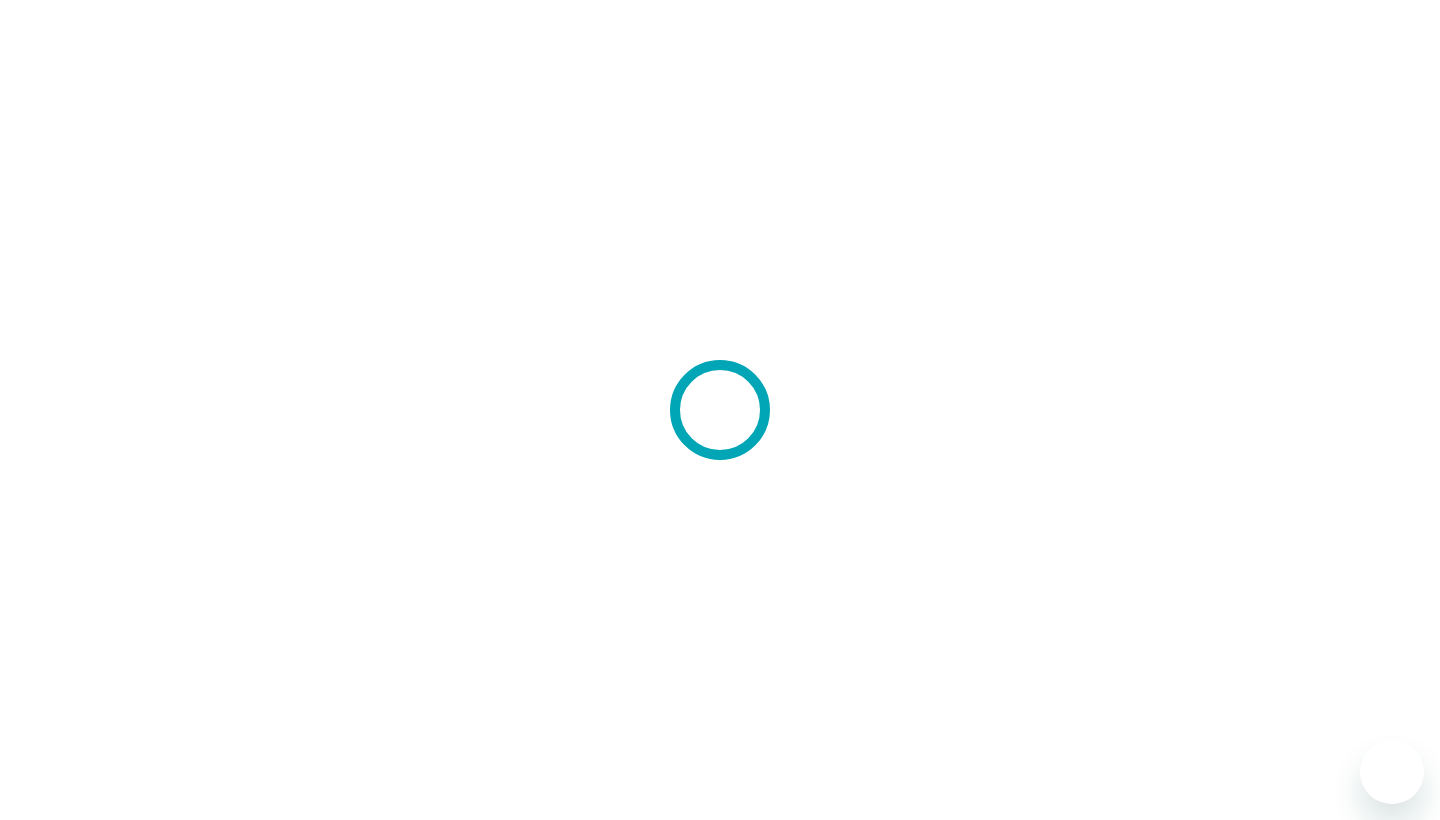 scroll, scrollTop: 0, scrollLeft: 0, axis: both 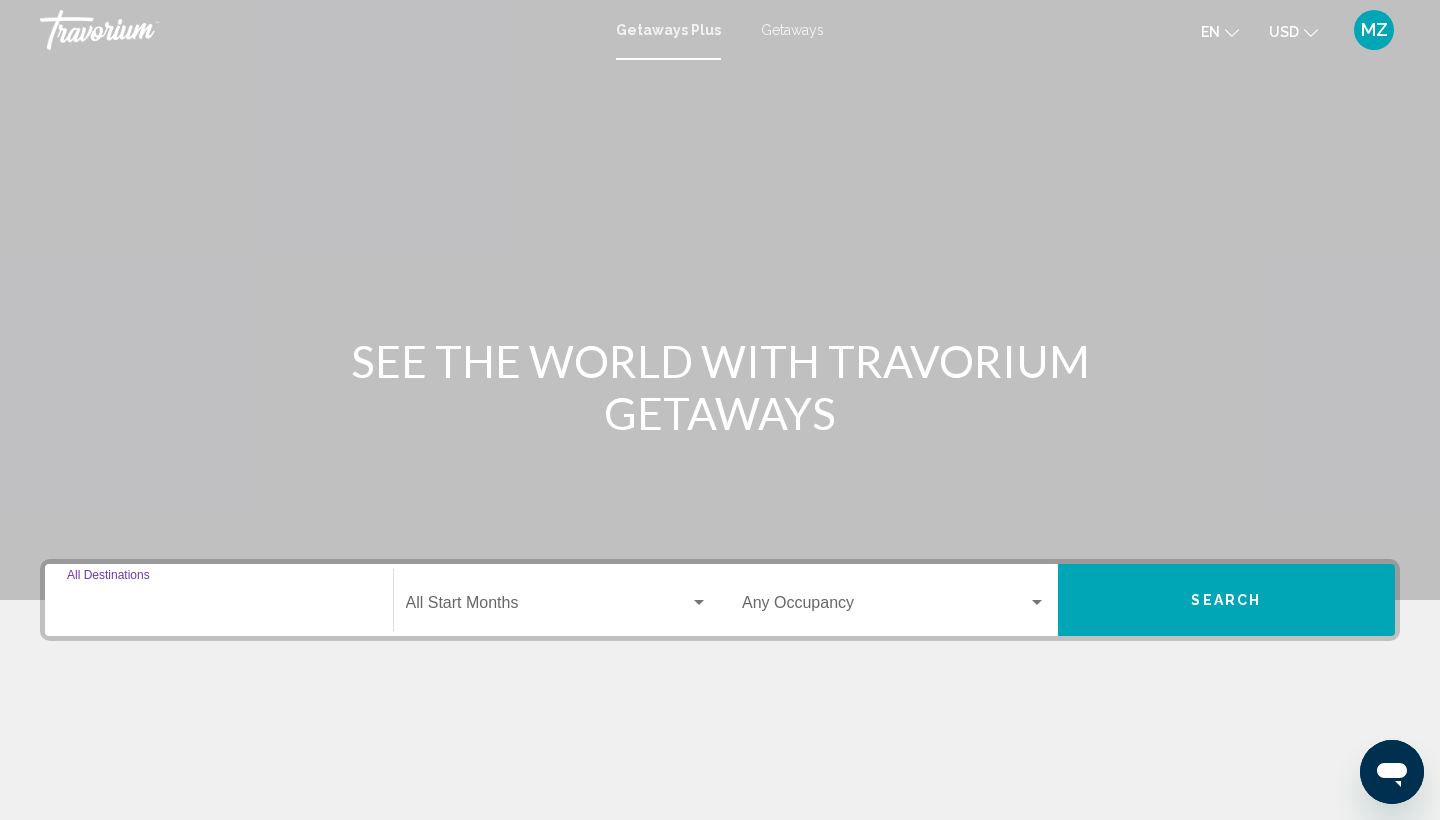 click on "Destination All Destinations" at bounding box center [219, 607] 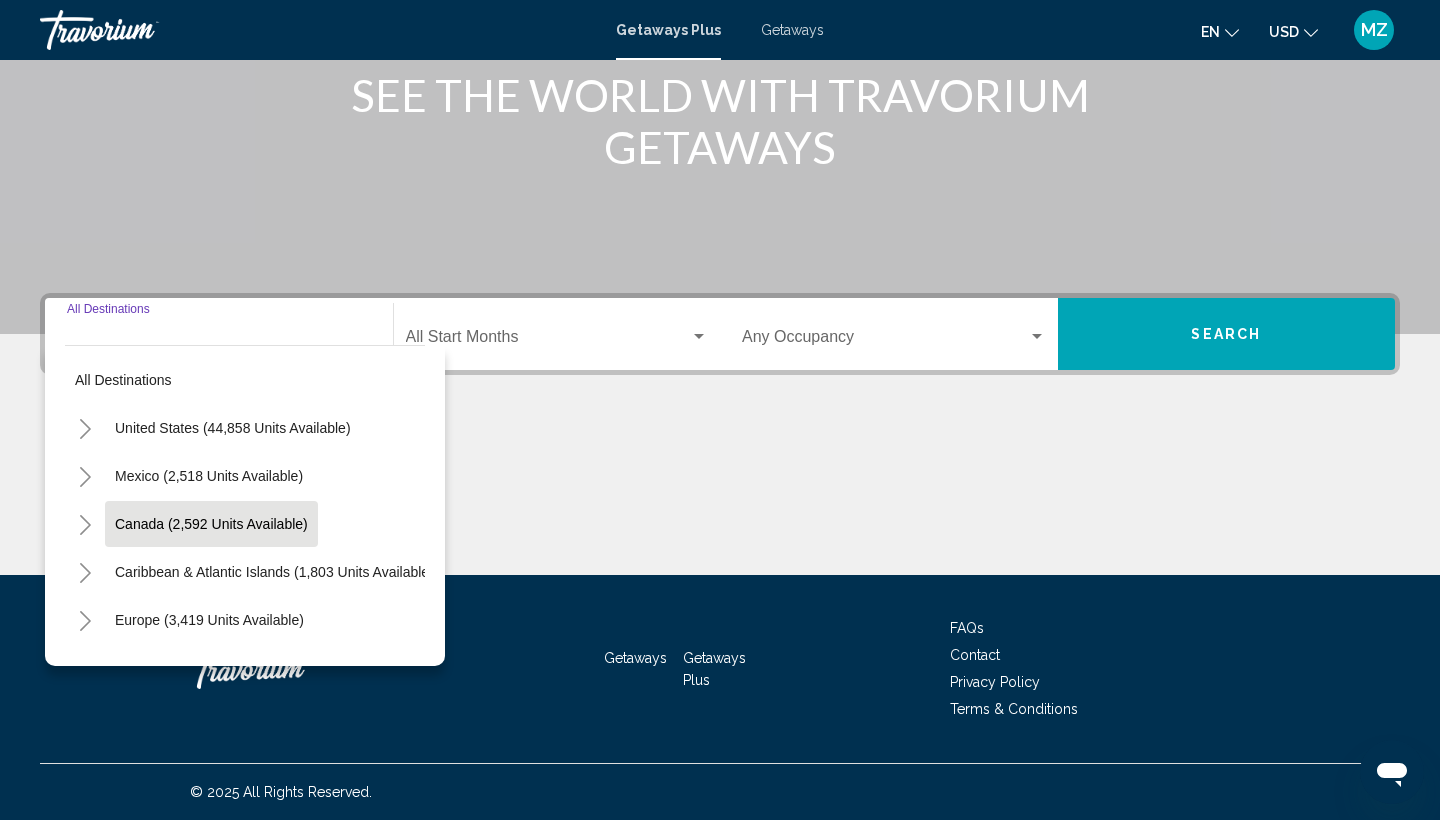 scroll, scrollTop: 253, scrollLeft: 0, axis: vertical 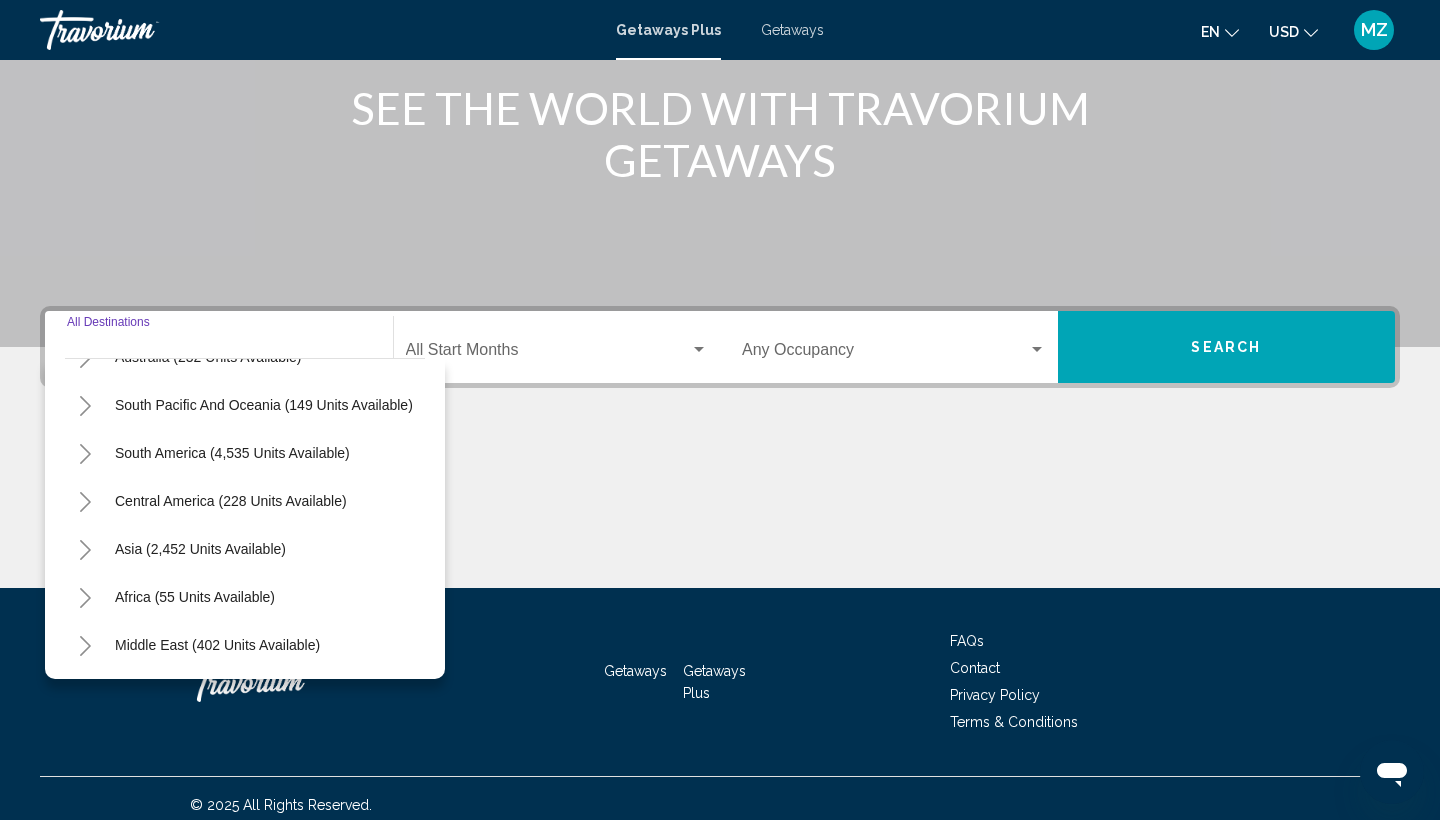 click 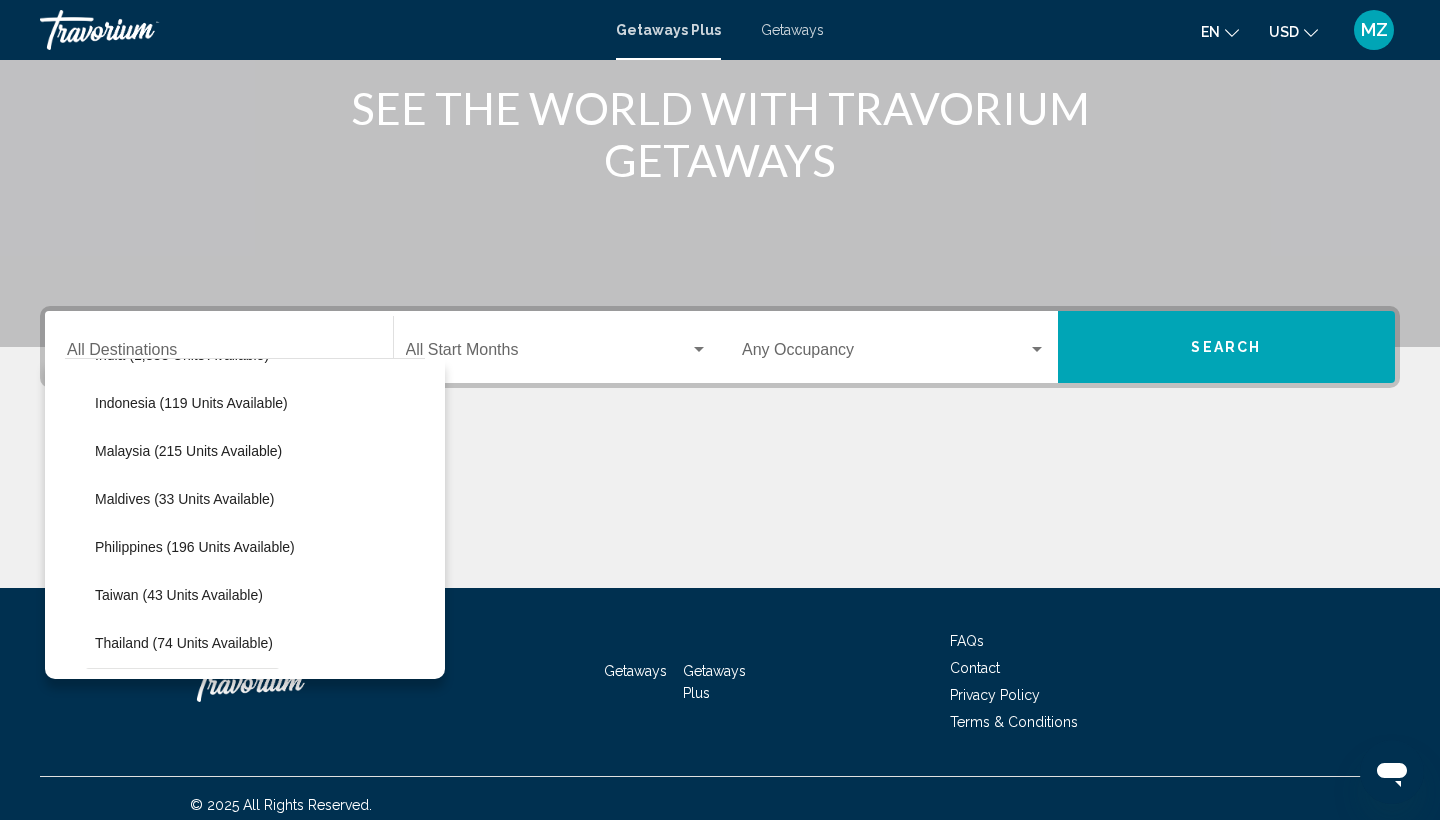 scroll, scrollTop: 655, scrollLeft: 1, axis: both 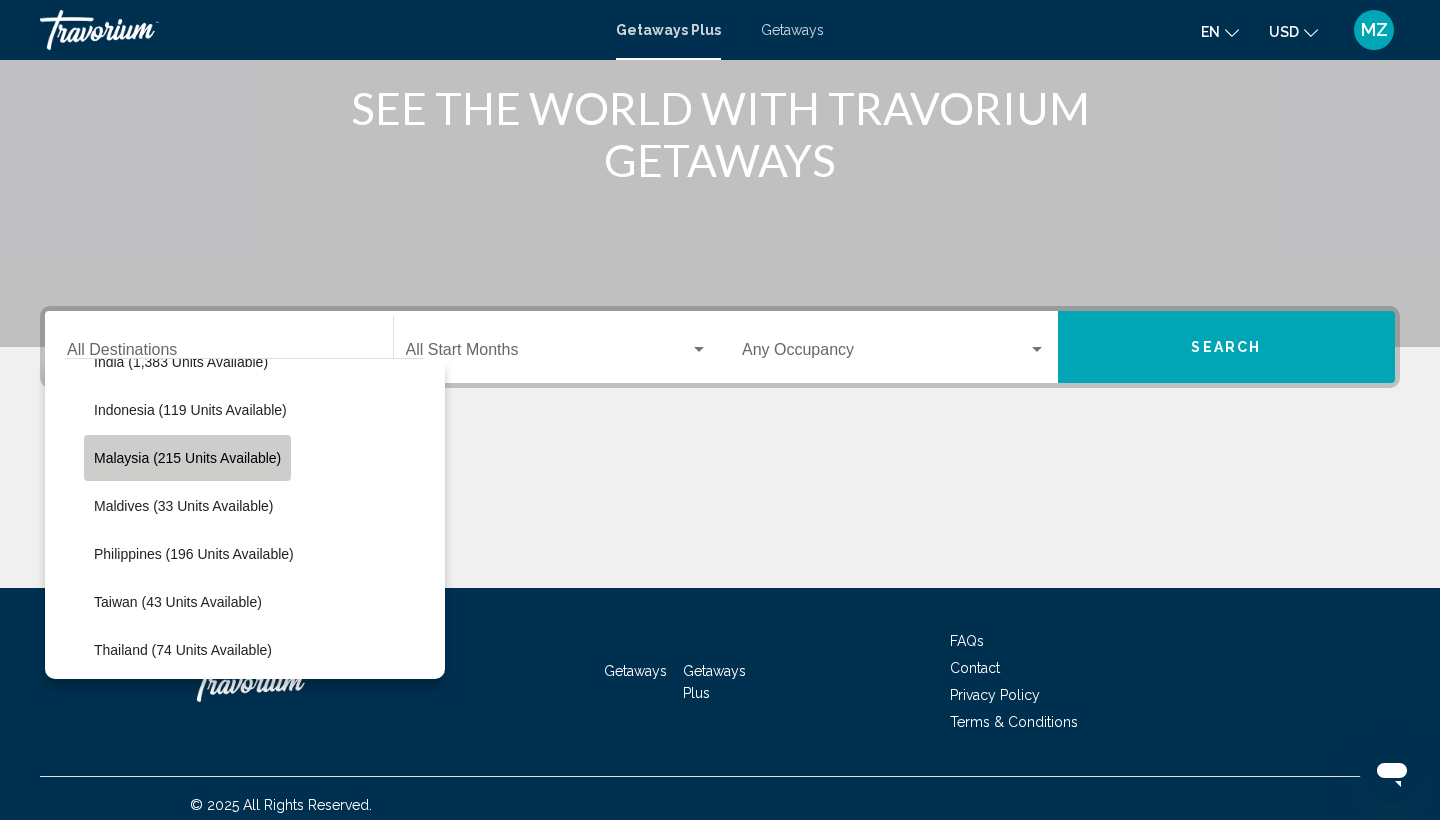click on "Malaysia (215 units available)" 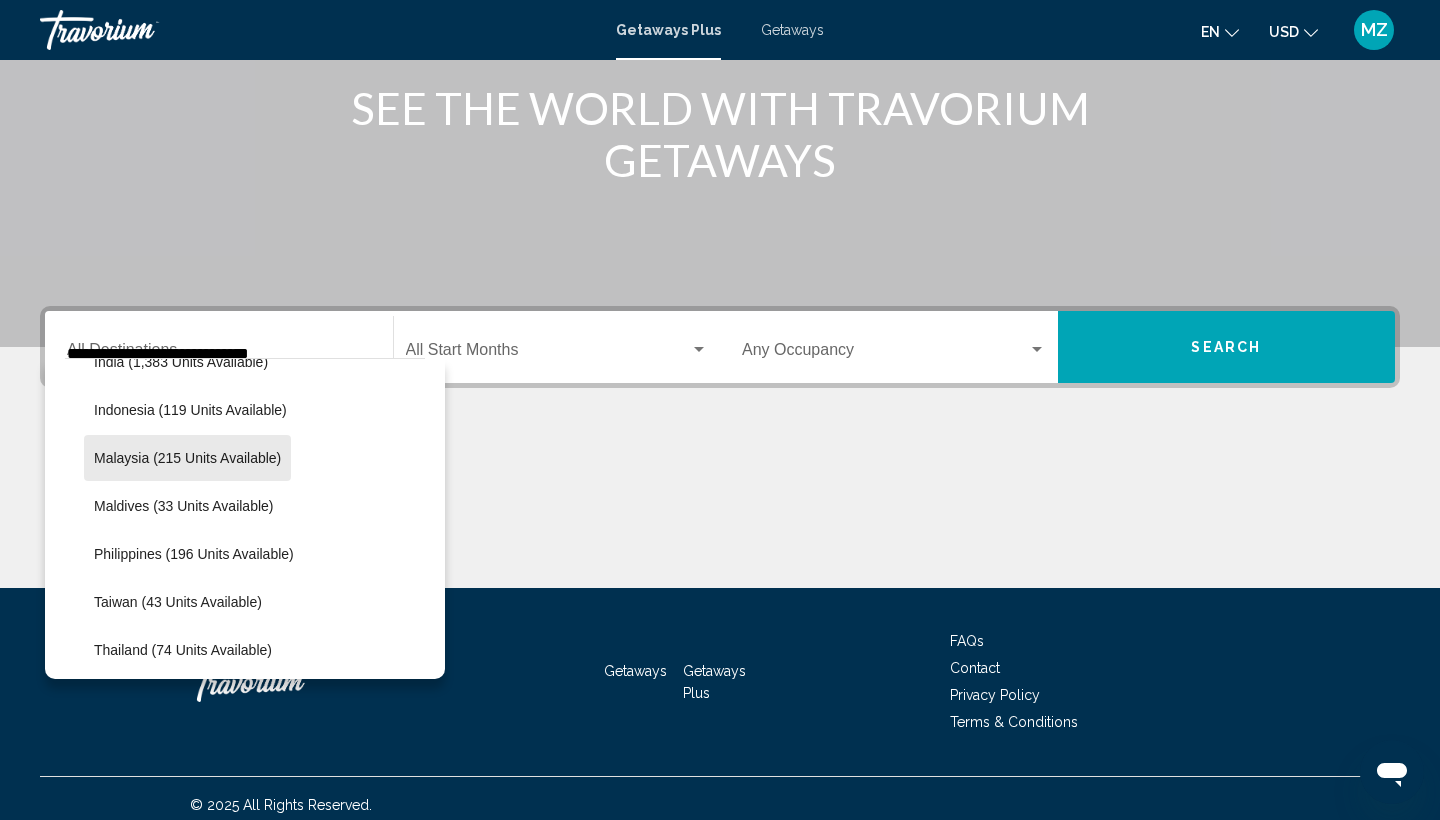scroll, scrollTop: 266, scrollLeft: 0, axis: vertical 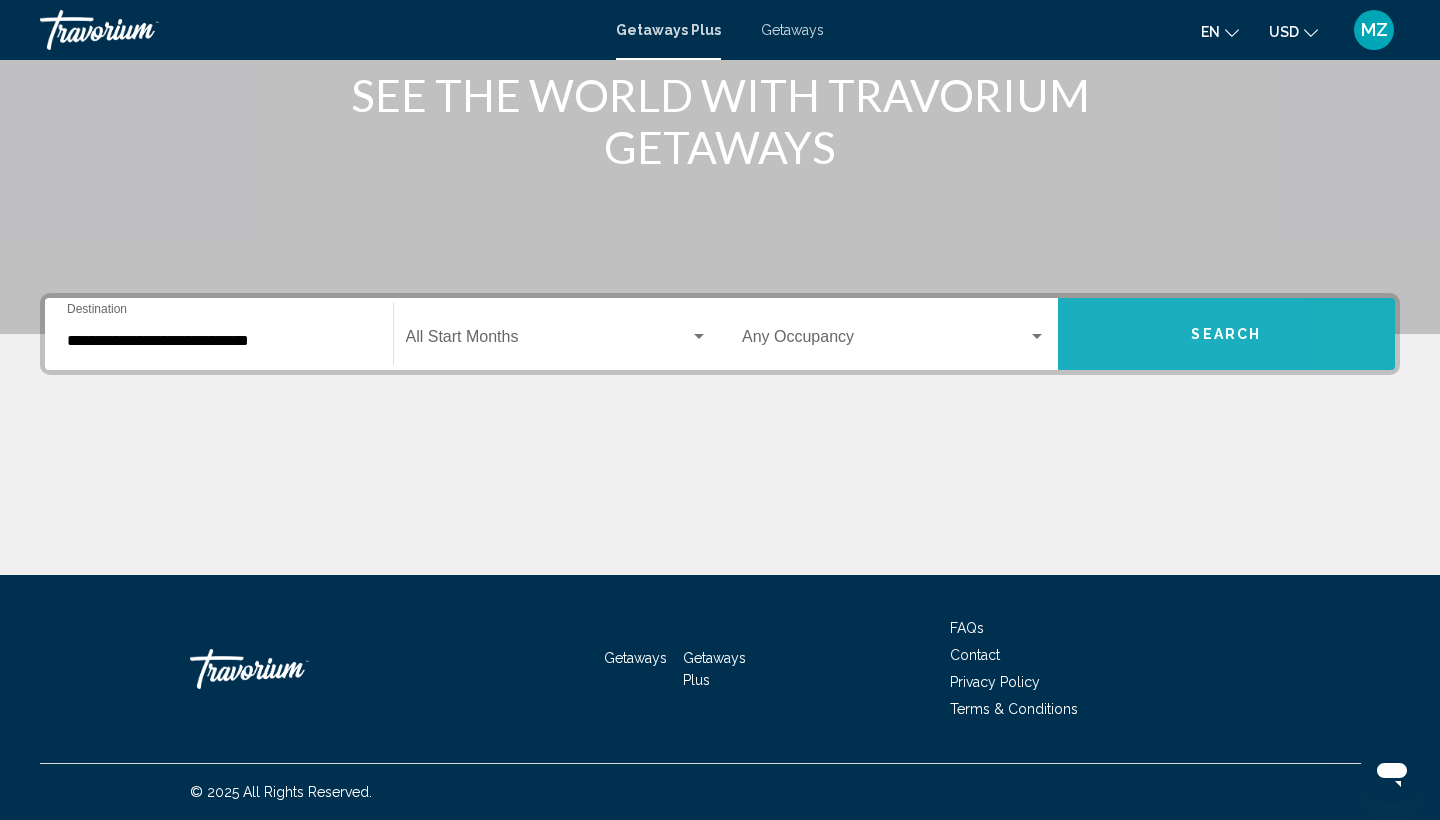 click on "Search" at bounding box center (1227, 334) 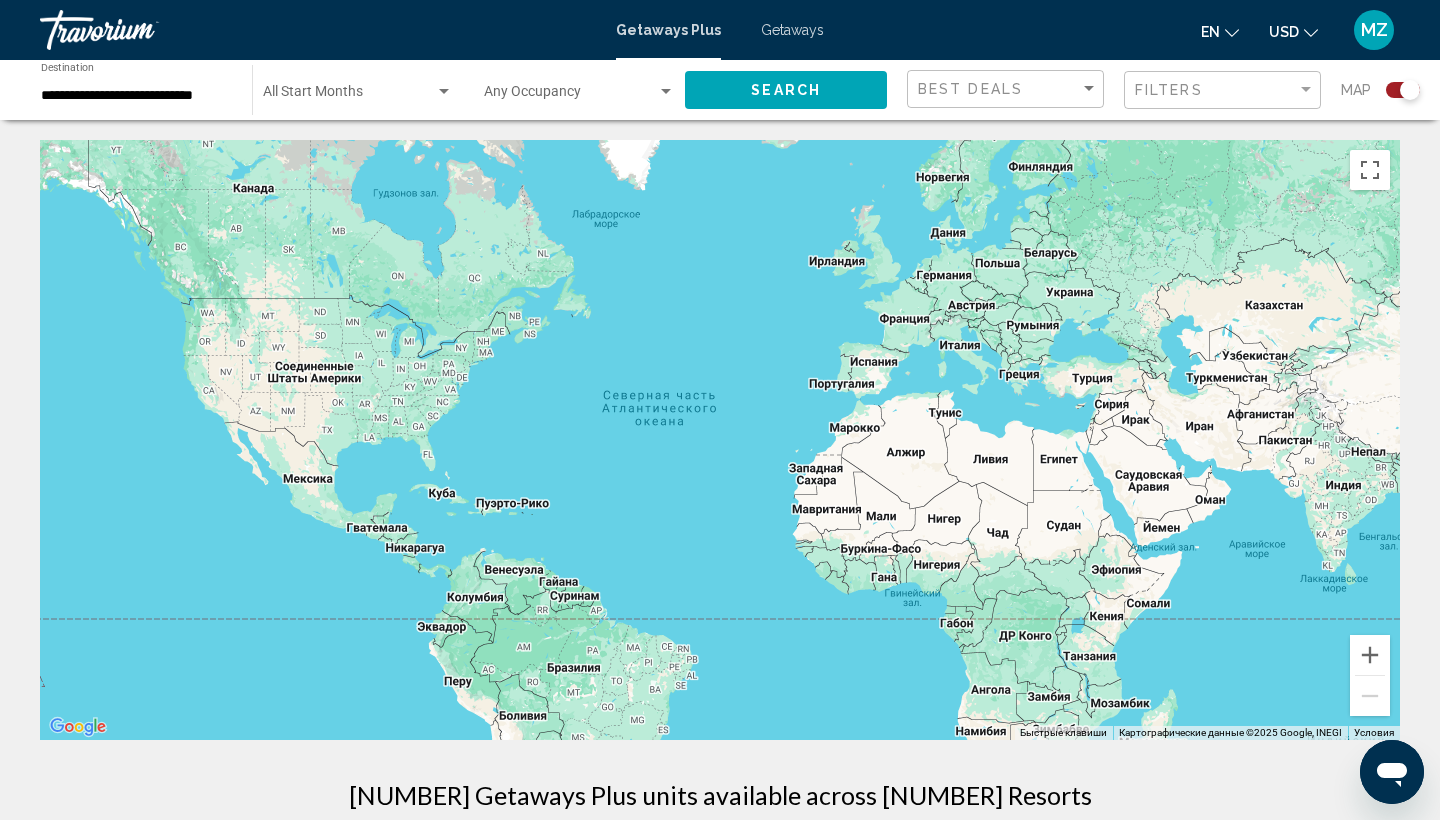 scroll, scrollTop: 0, scrollLeft: 0, axis: both 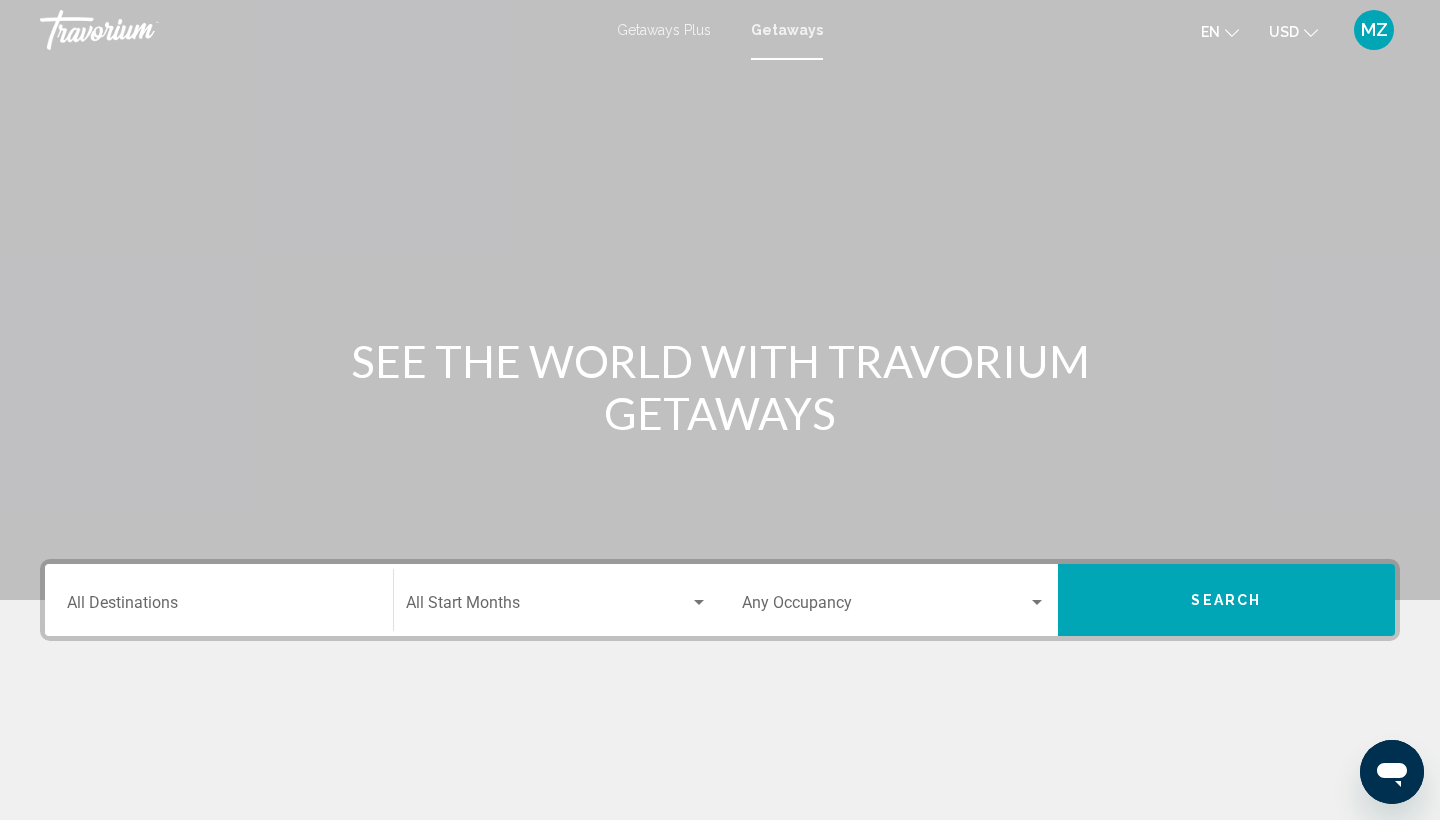 click on "Destination All Destinations" at bounding box center [219, 600] 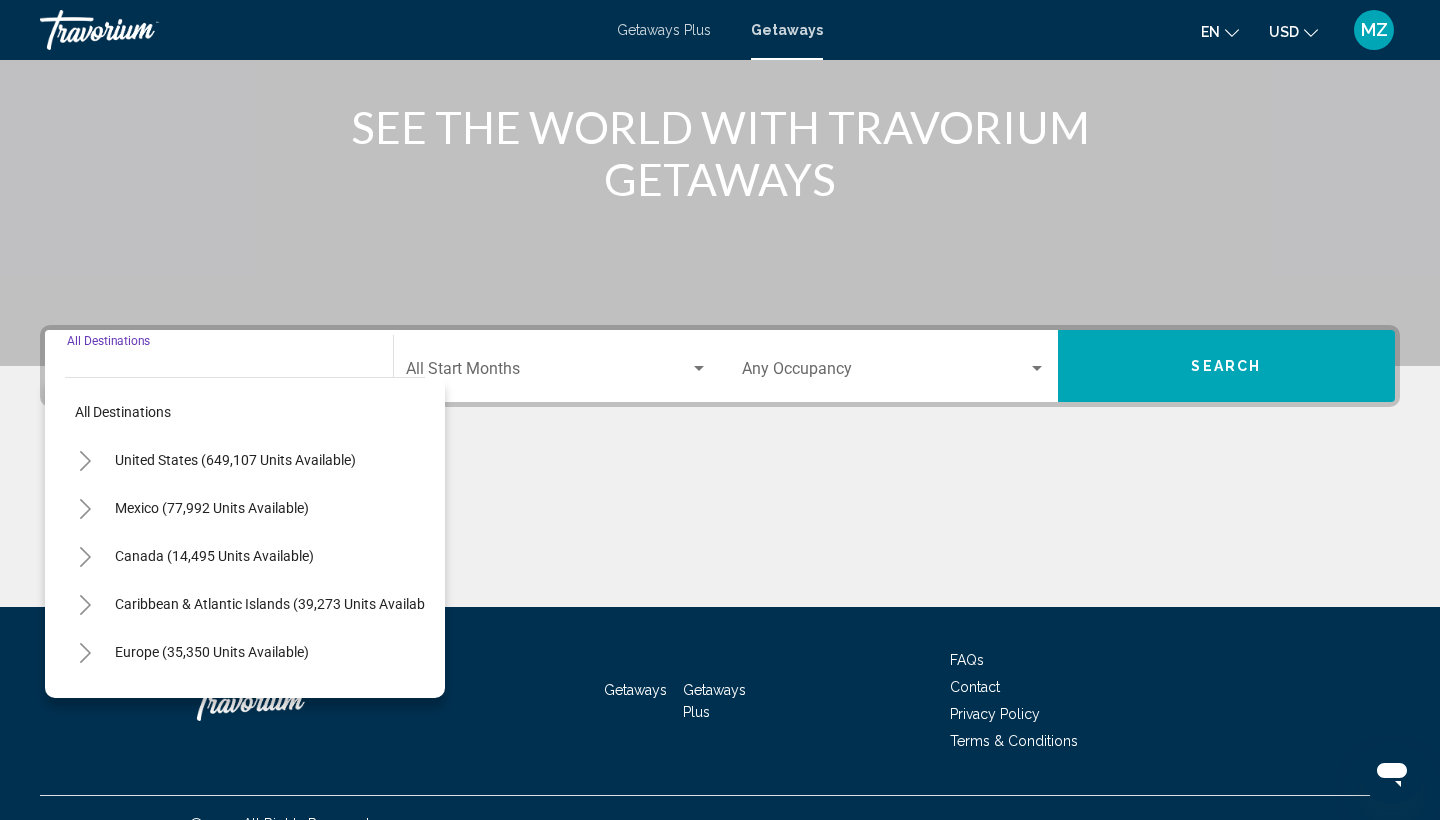 scroll, scrollTop: 266, scrollLeft: 0, axis: vertical 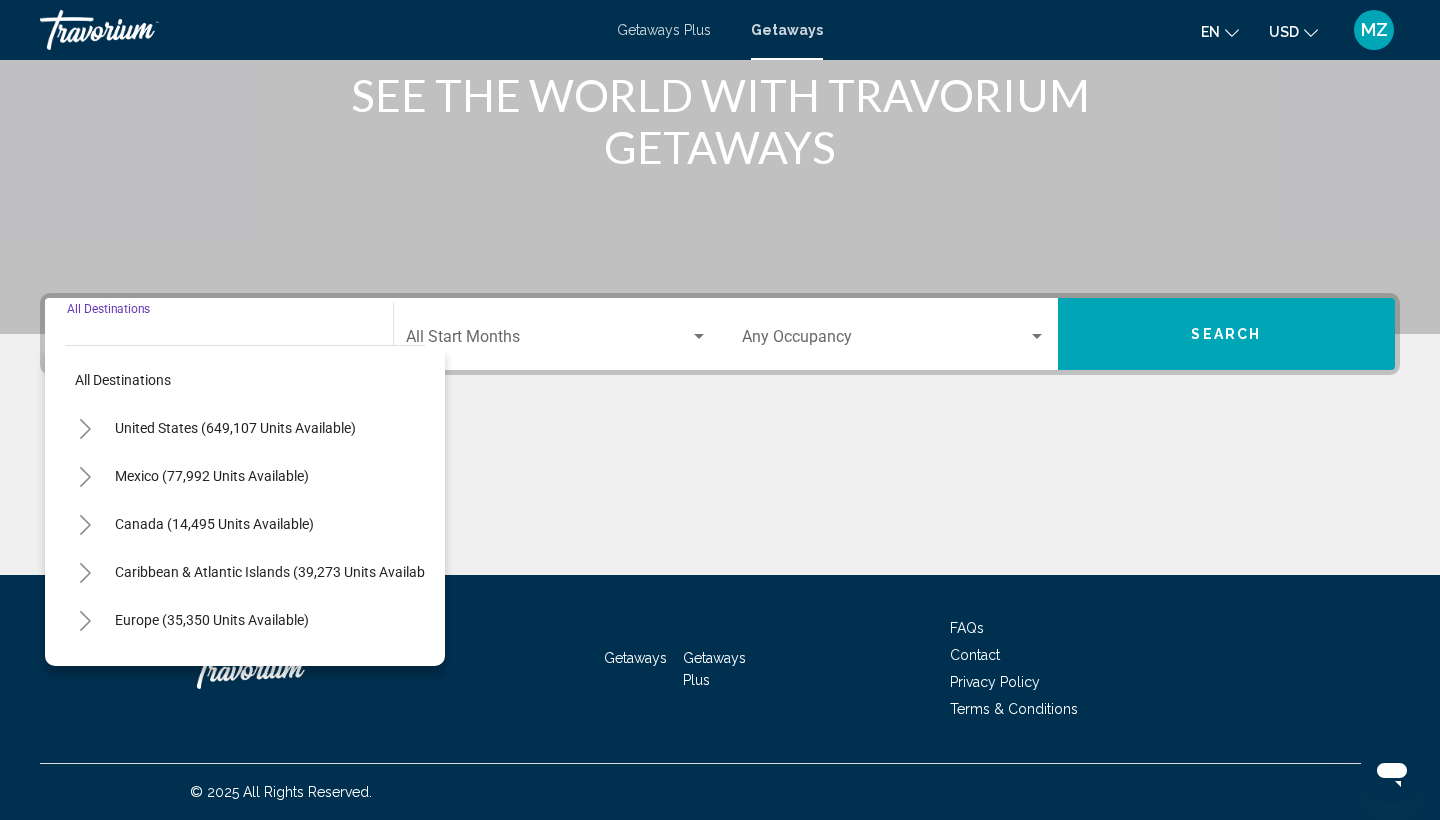 click 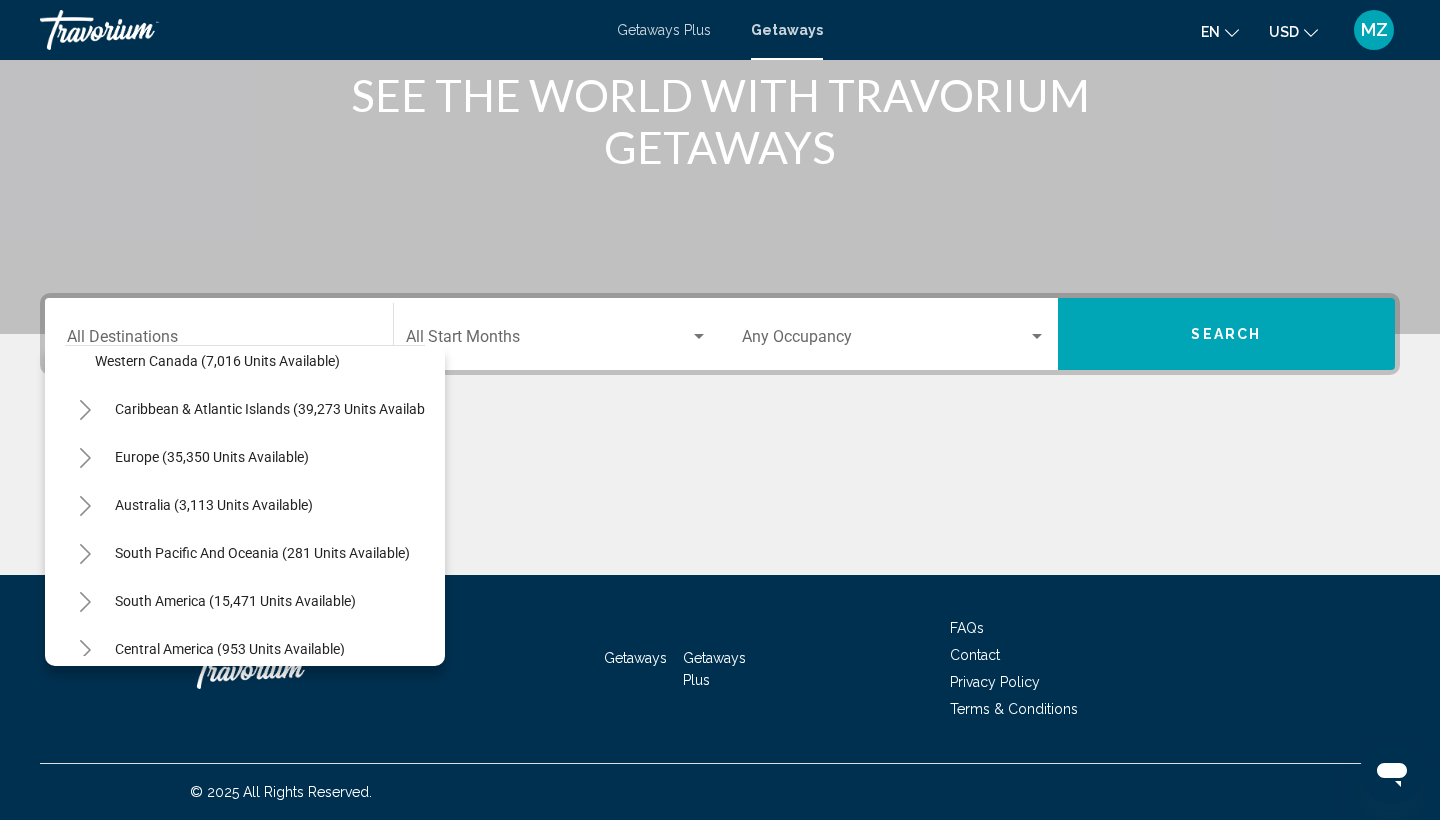 scroll, scrollTop: 274, scrollLeft: 0, axis: vertical 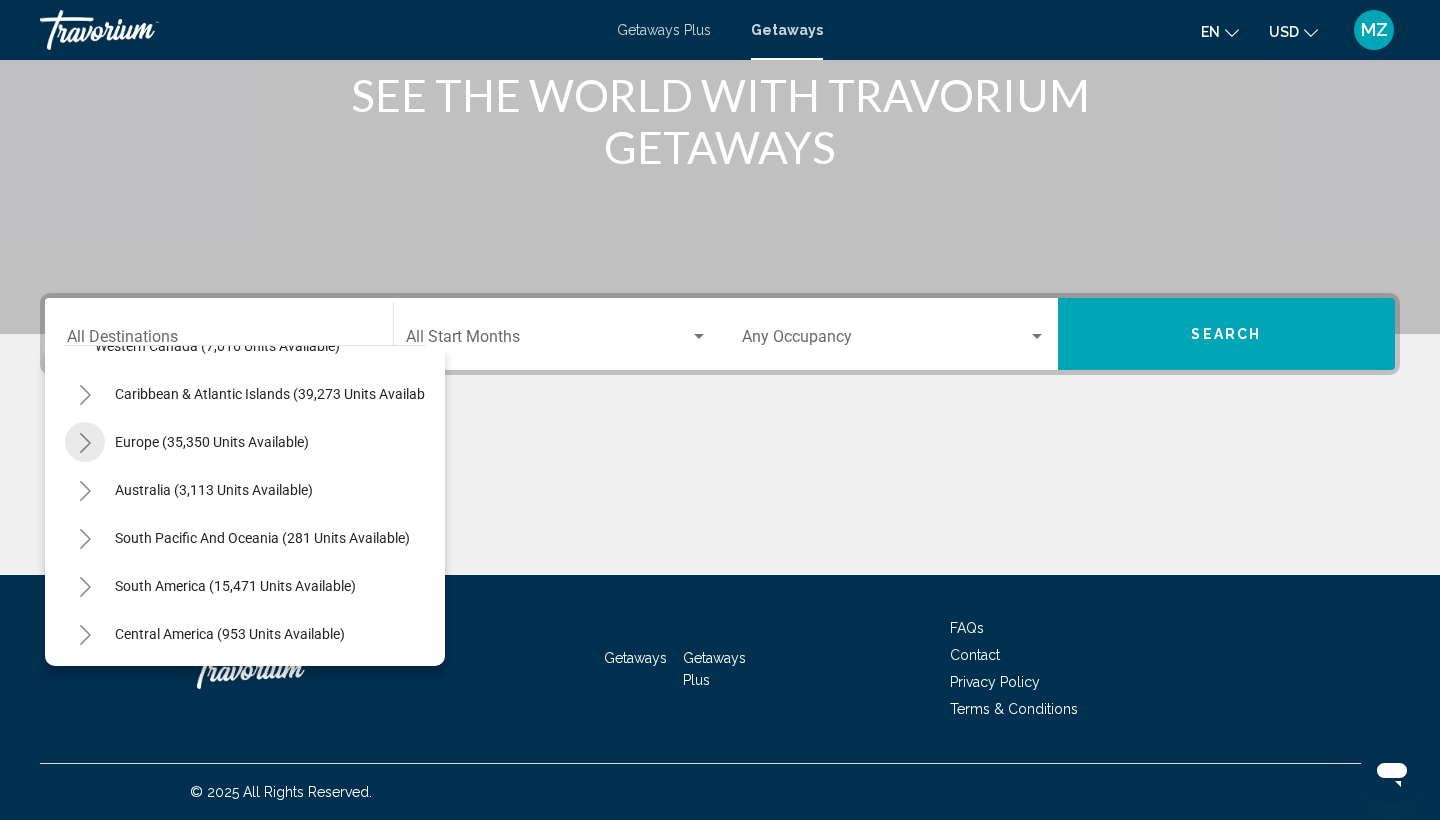 click 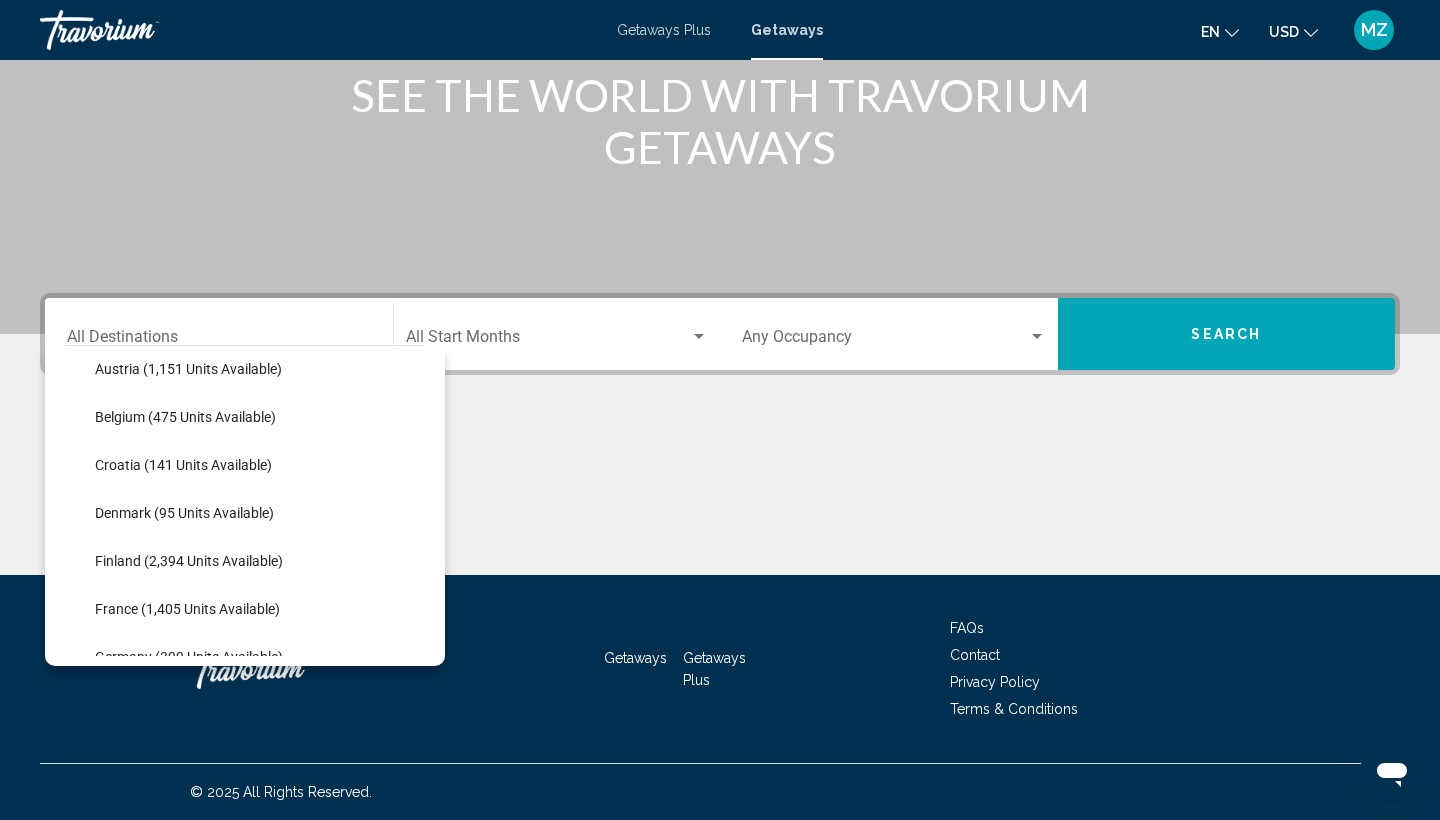 scroll, scrollTop: 473, scrollLeft: 0, axis: vertical 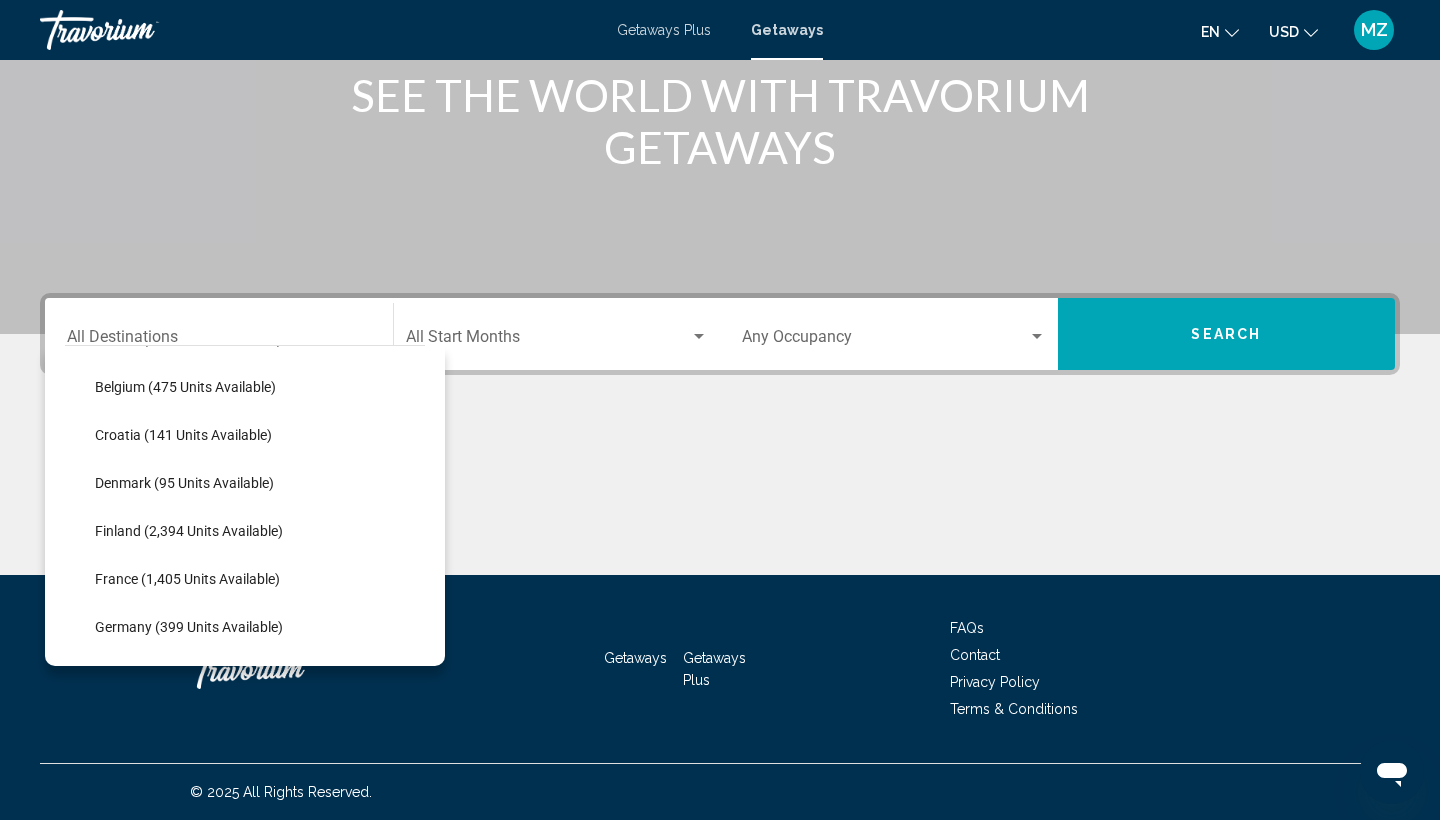 click on "[COUNTRY] ([NUMBER] units available) [COUNTRY] ([NUMBER] units available) [COUNTRY] ([NUMBER] units available) [COUNTRY] ([NUMBER] units available) [COUNTRY] ([NUMBER] units available) [COUNTRY] ([NUMBER] units available) [COUNTRY] ([NUMBER] units available) [COUNTRY] ([NUMBER] units available) [COUNTRY] ([NUMBER] units available) [COUNTRY] ([NUMBER] units available) [COUNTRY] ([NUMBER] units available) [COUNTRY] ([NUMBER] units available) [COUNTRY] ([NUMBER] units available) [COUNTRY] ([NUMBER] units available) [COUNTRY] ([NUMBER] units available) [COUNTRY] ([NUMBER] units available) [COUNTRY] ([NUMBER] units available) [COUNTRY] ([NUMBER] units available) [COUNTRY] ([NUMBER] units available) [COUNTRY] ([NUMBER] units available)" at bounding box center [720, 434] 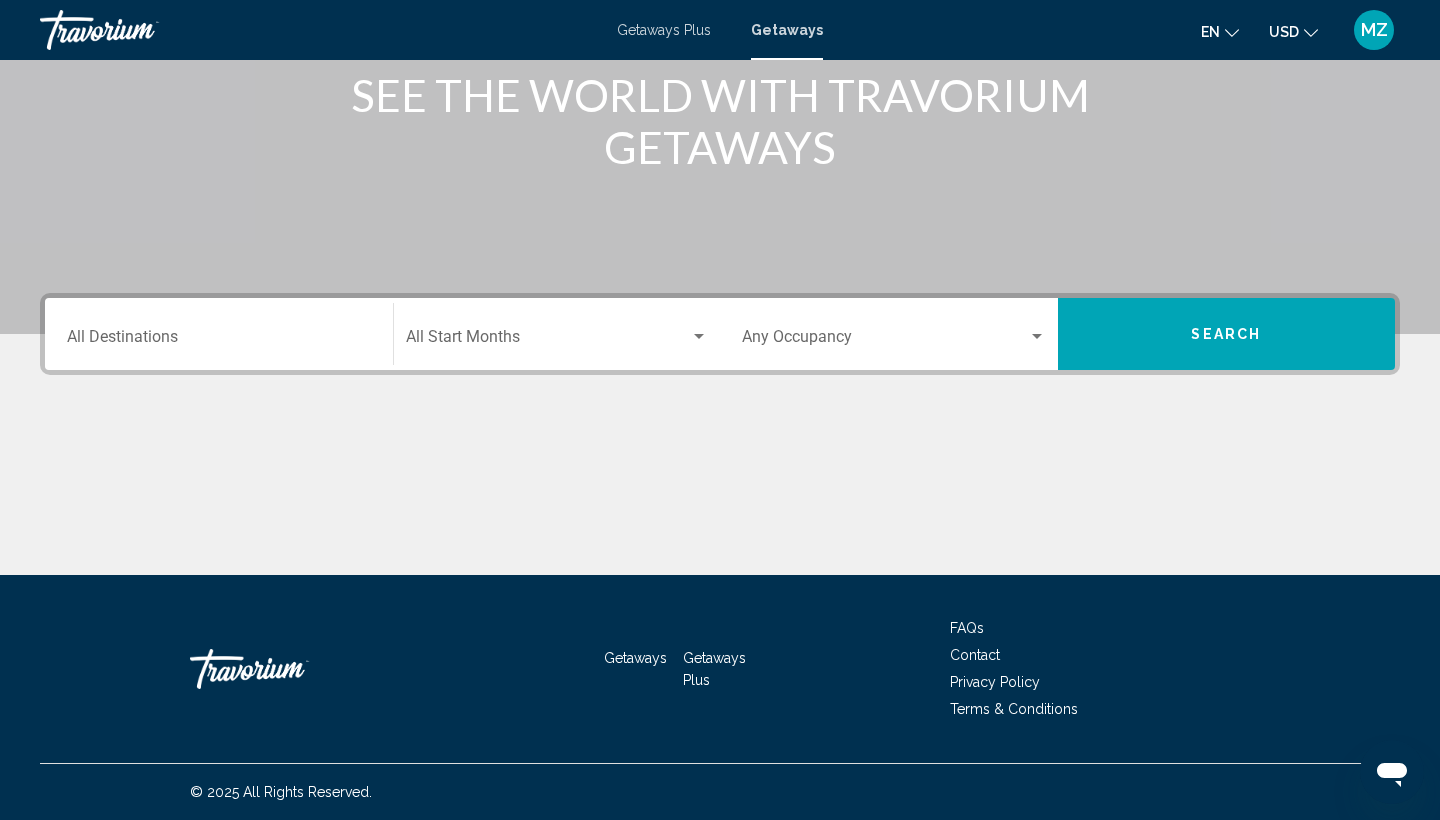 click on "Destination All Destinations" at bounding box center [219, 341] 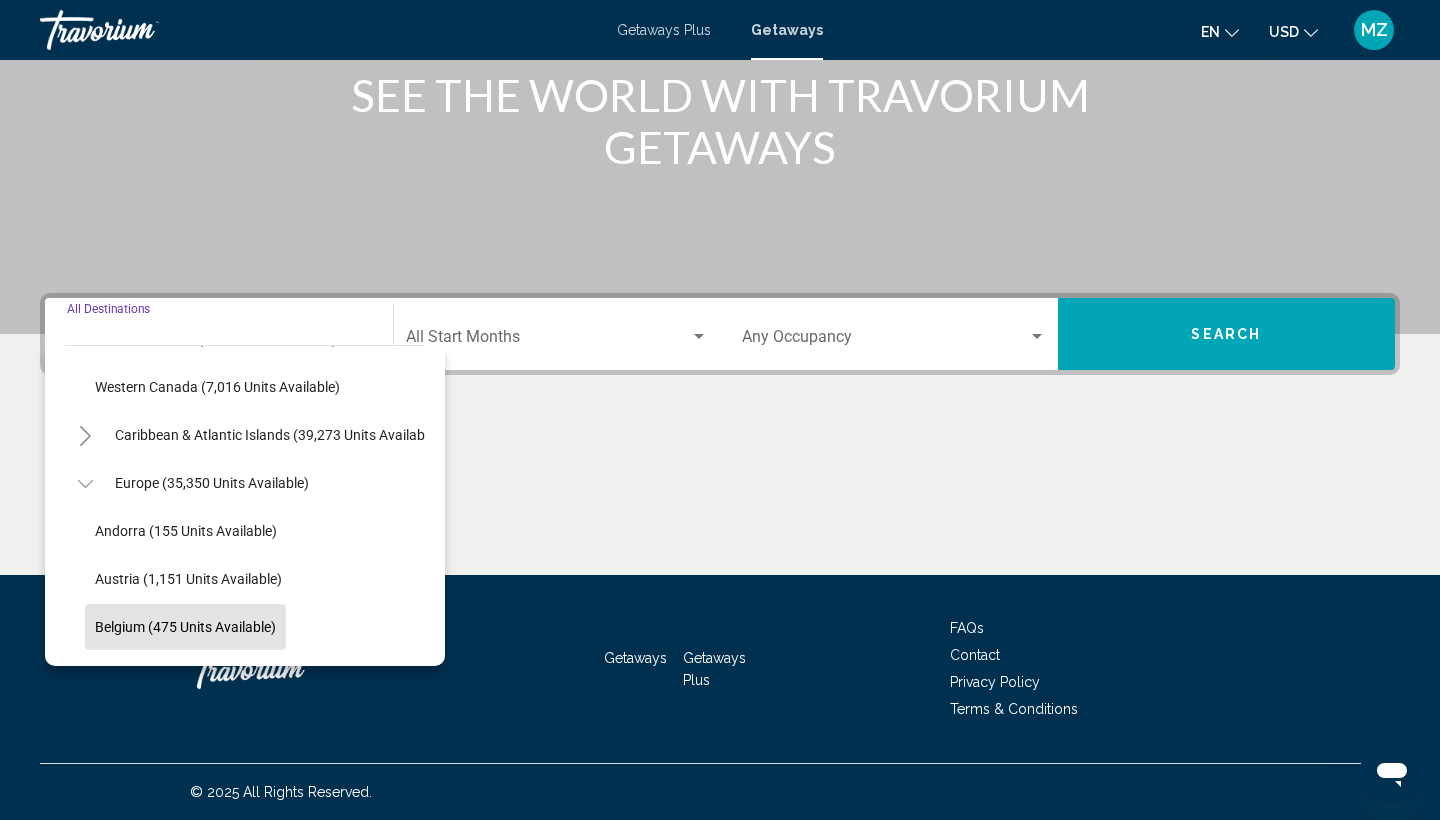 scroll, scrollTop: 231, scrollLeft: 0, axis: vertical 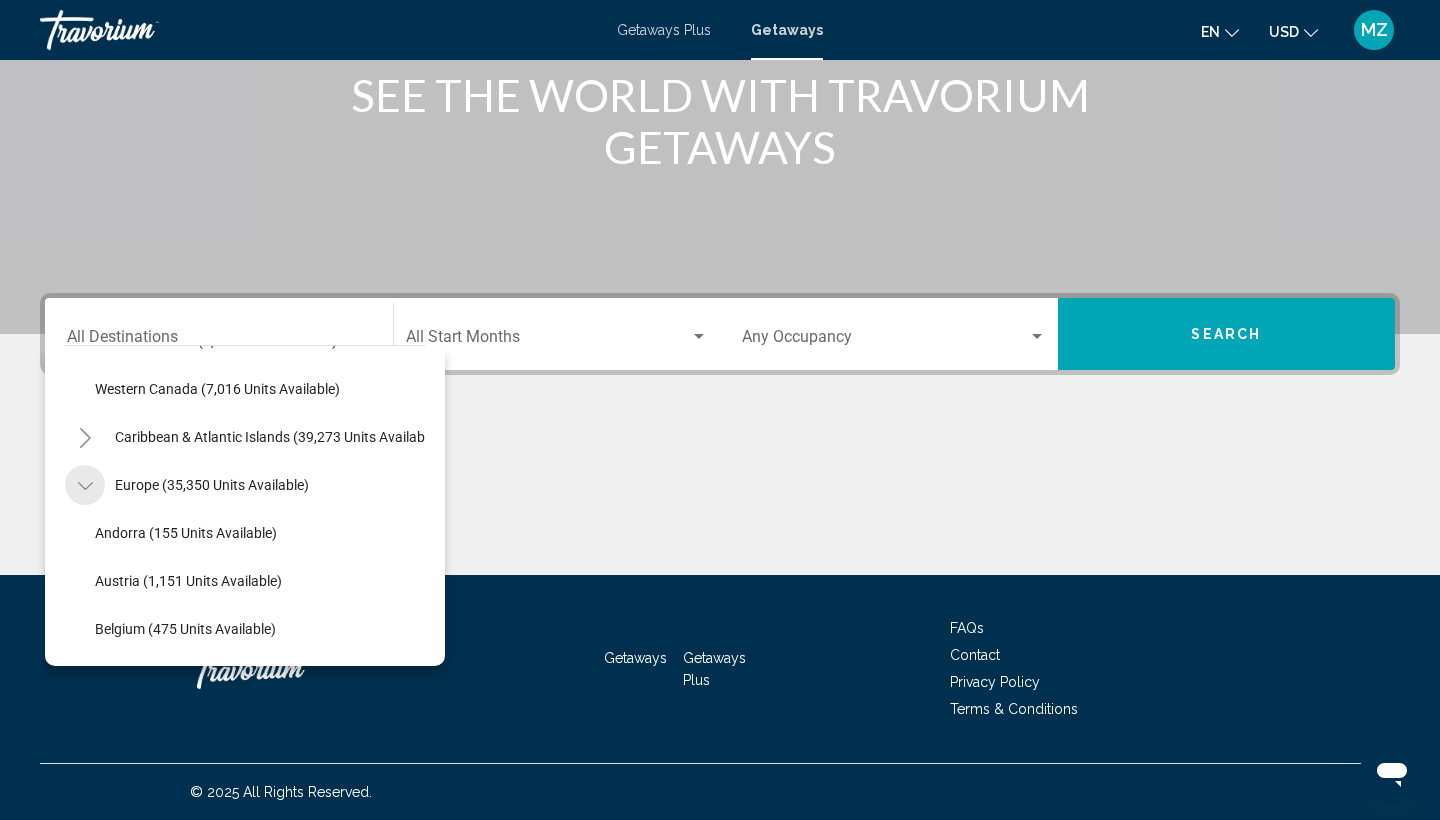 click 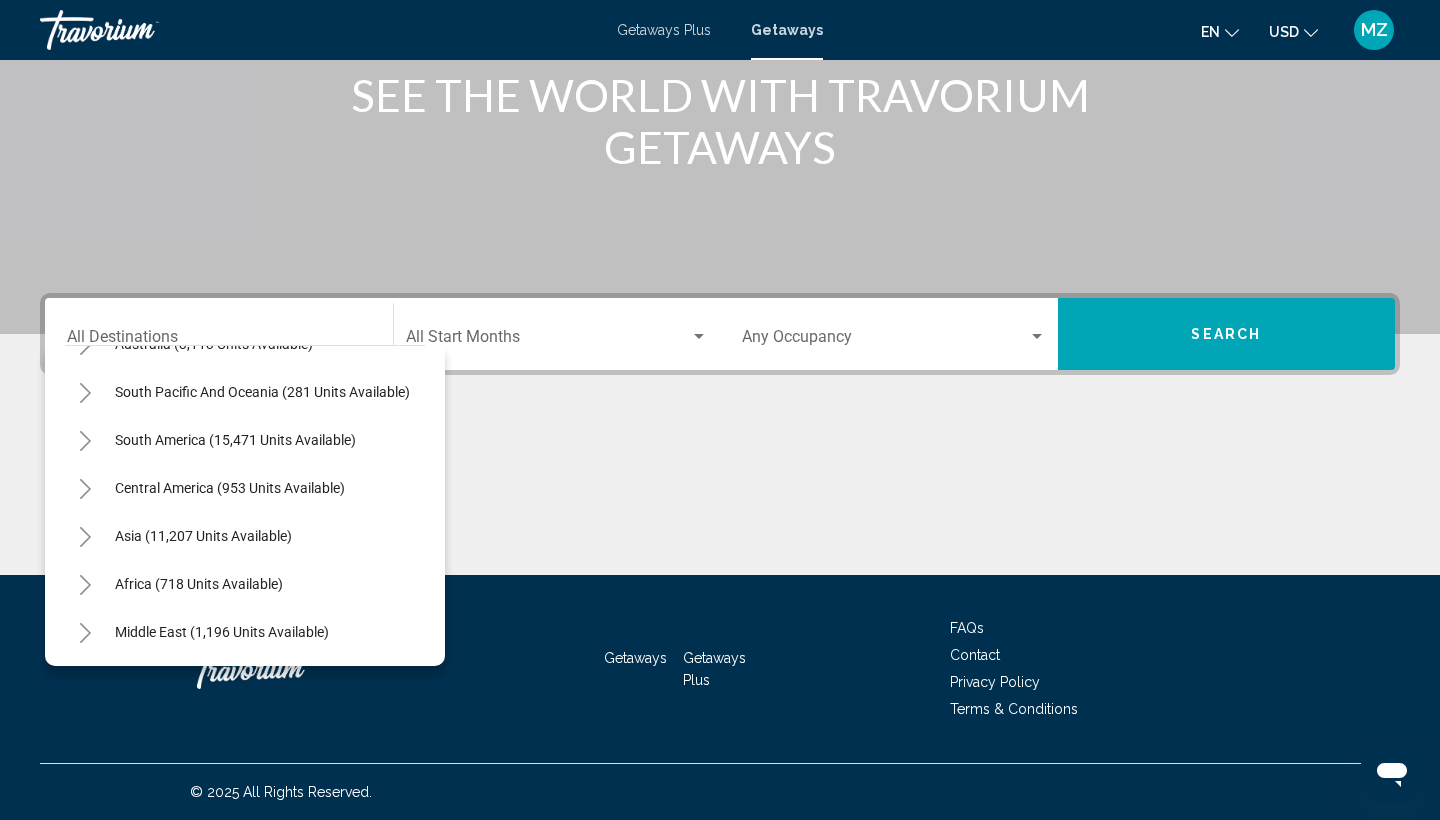 scroll, scrollTop: 420, scrollLeft: 0, axis: vertical 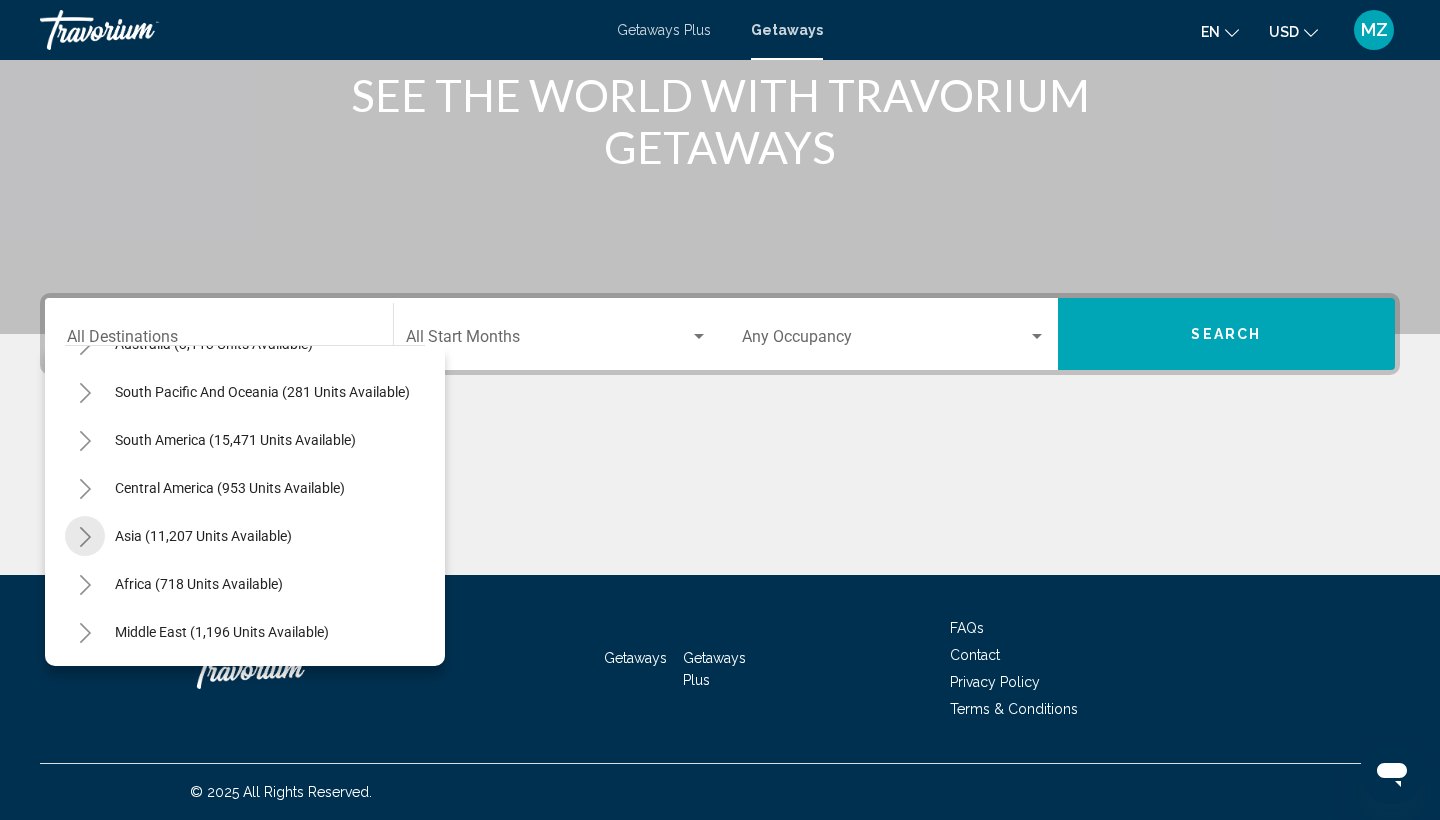 click 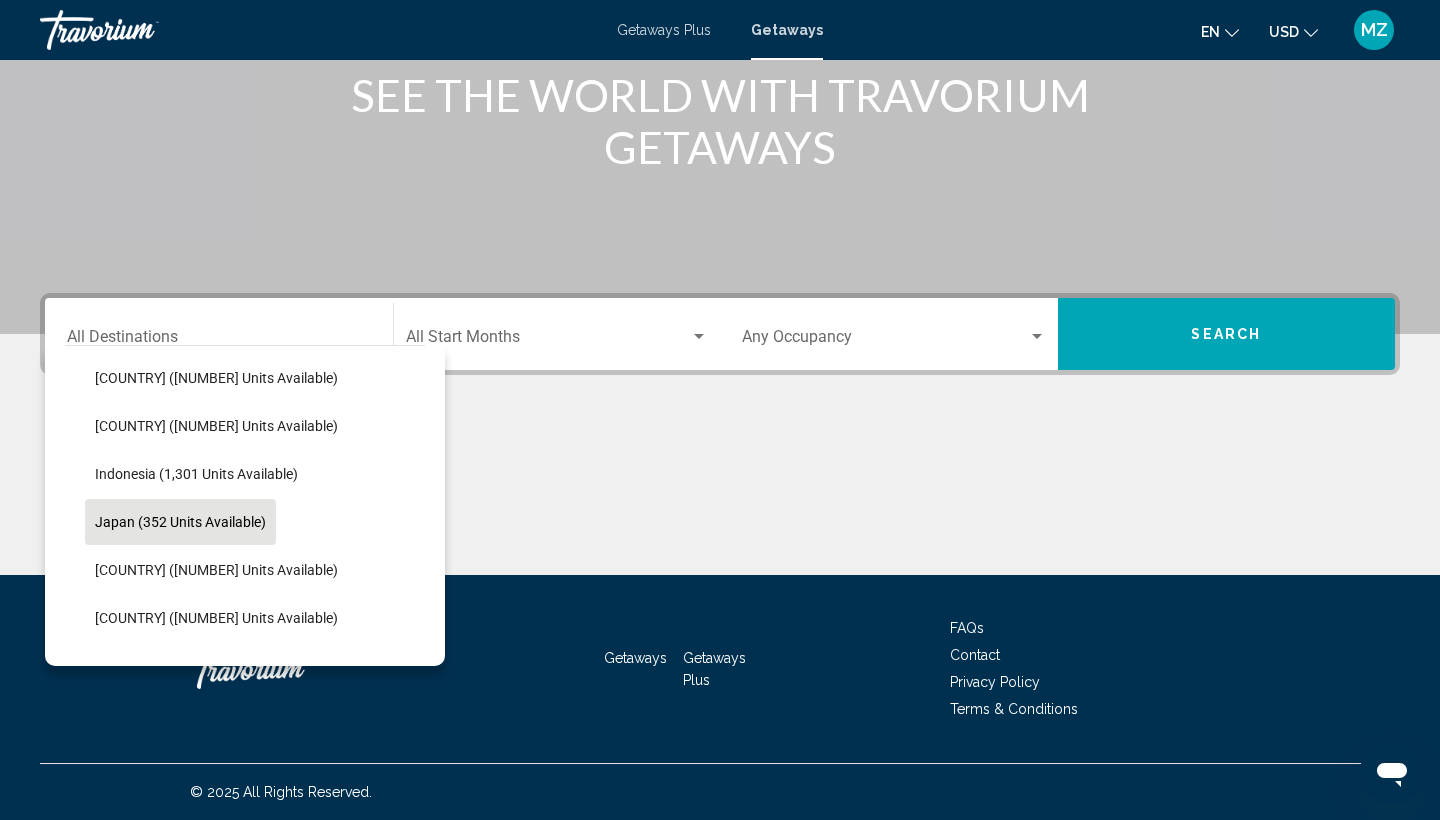 scroll, scrollTop: 730, scrollLeft: 0, axis: vertical 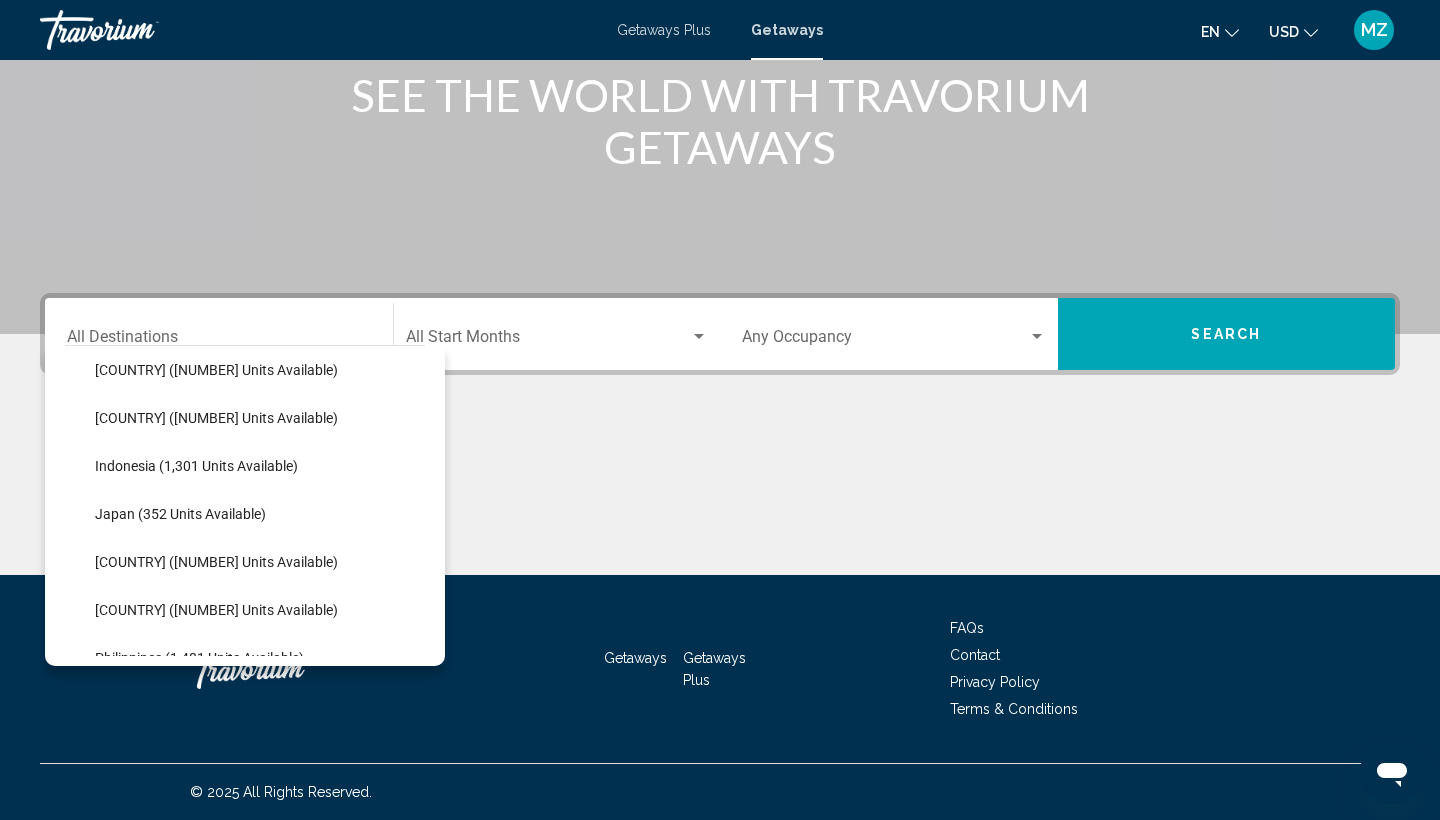 click on "[COUNTRY] ([NUMBER] units available)" 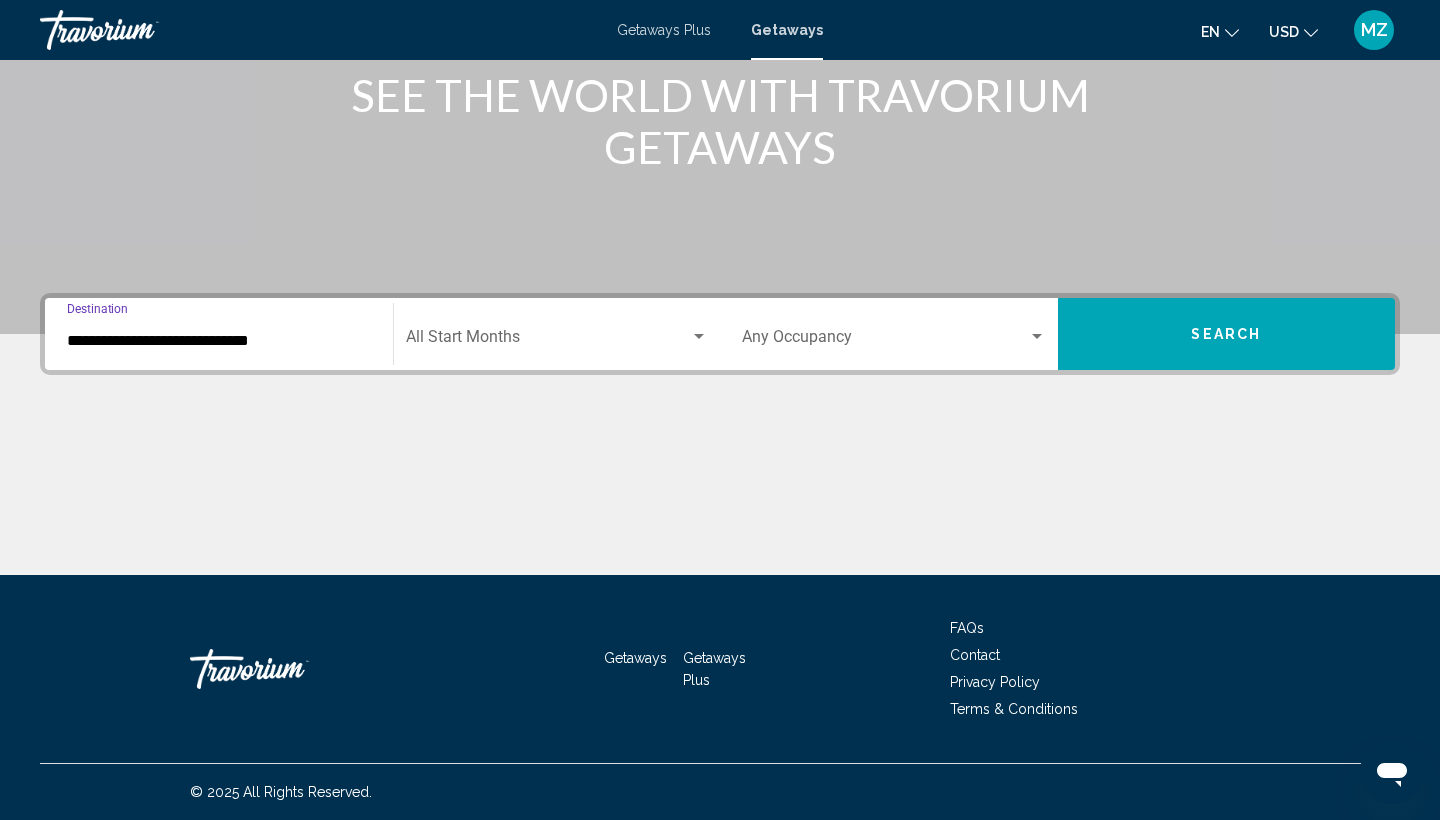 click at bounding box center (1037, 337) 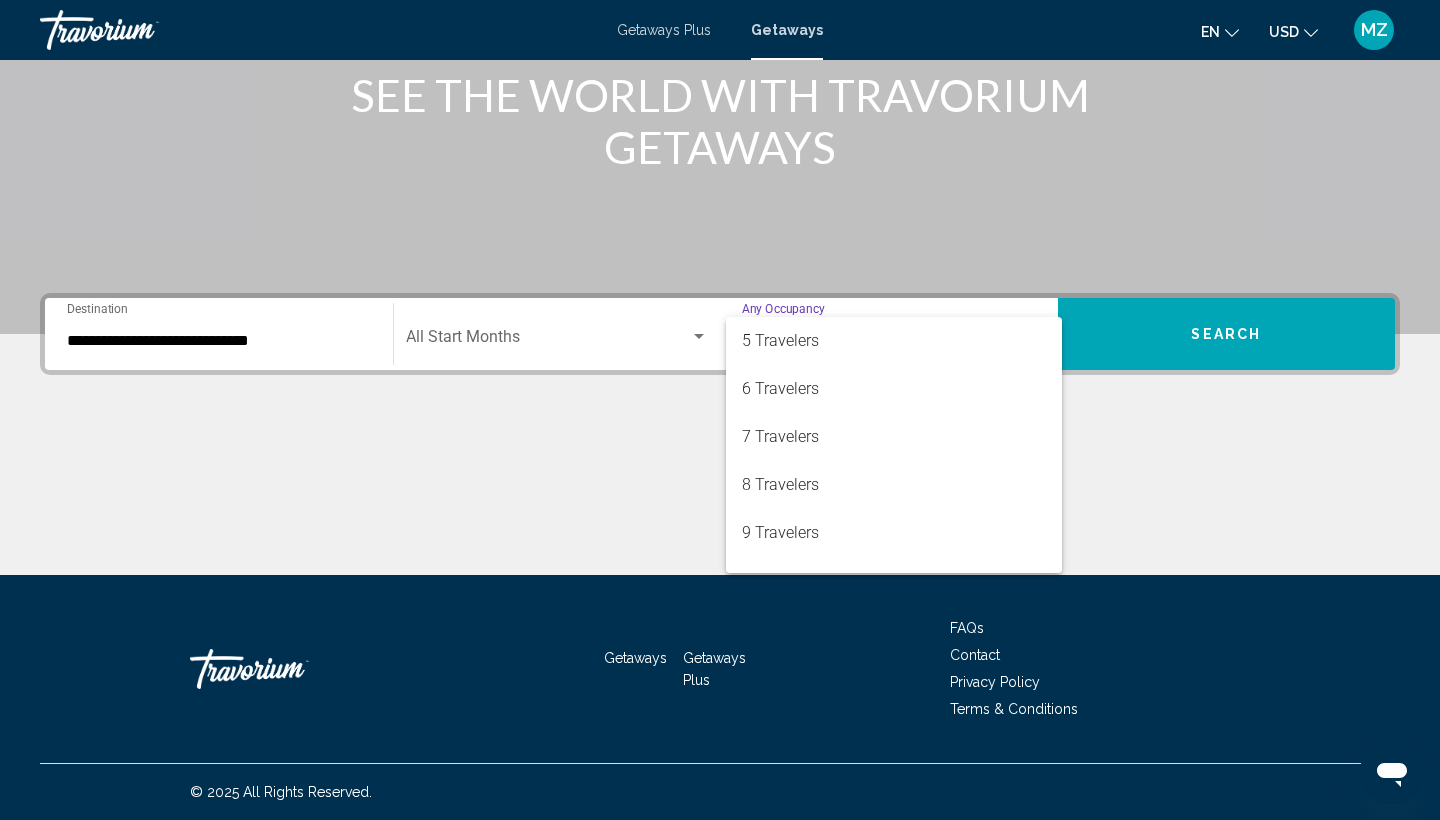 scroll, scrollTop: 225, scrollLeft: 0, axis: vertical 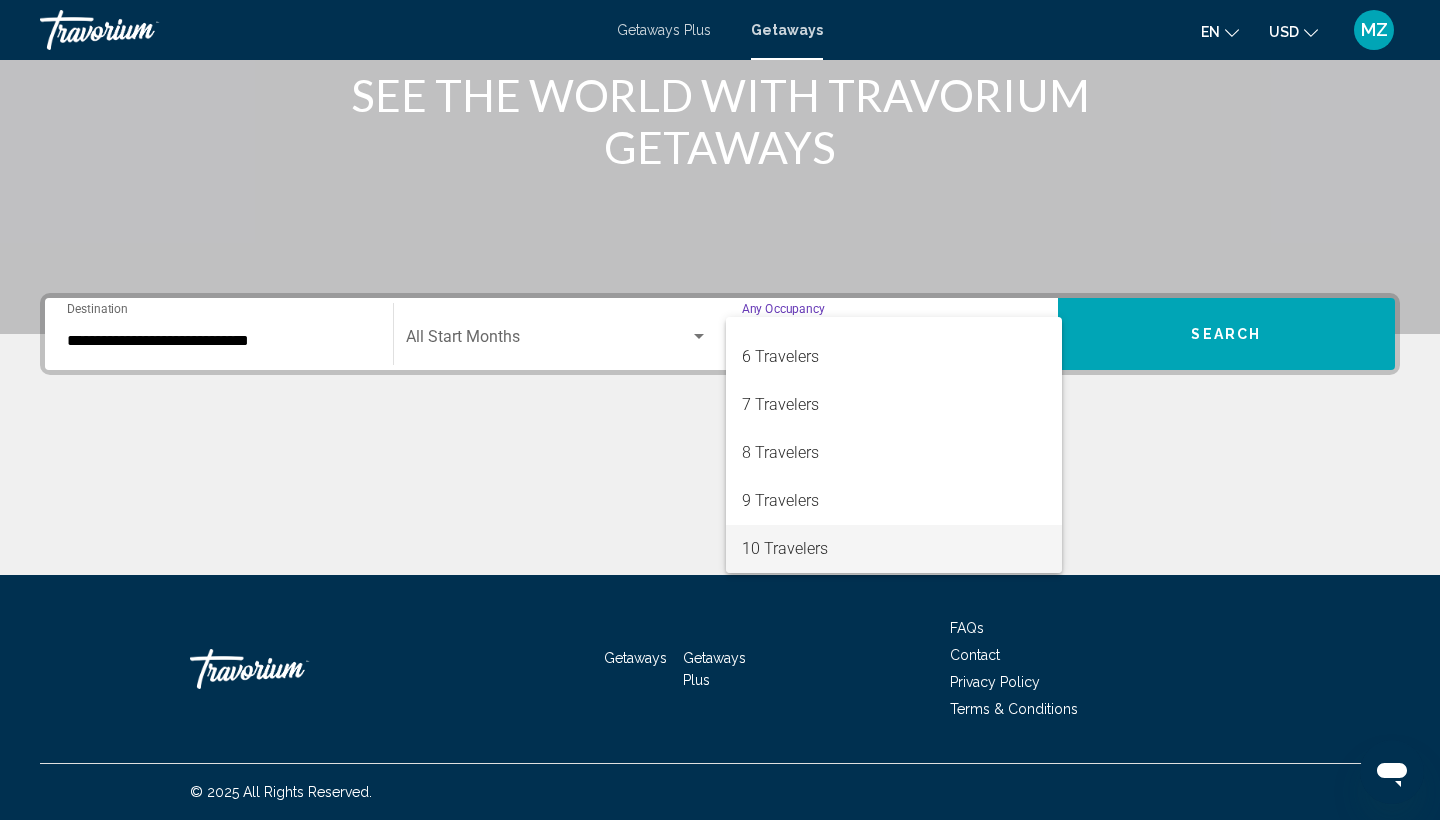 click on "10 Travelers" at bounding box center [894, 549] 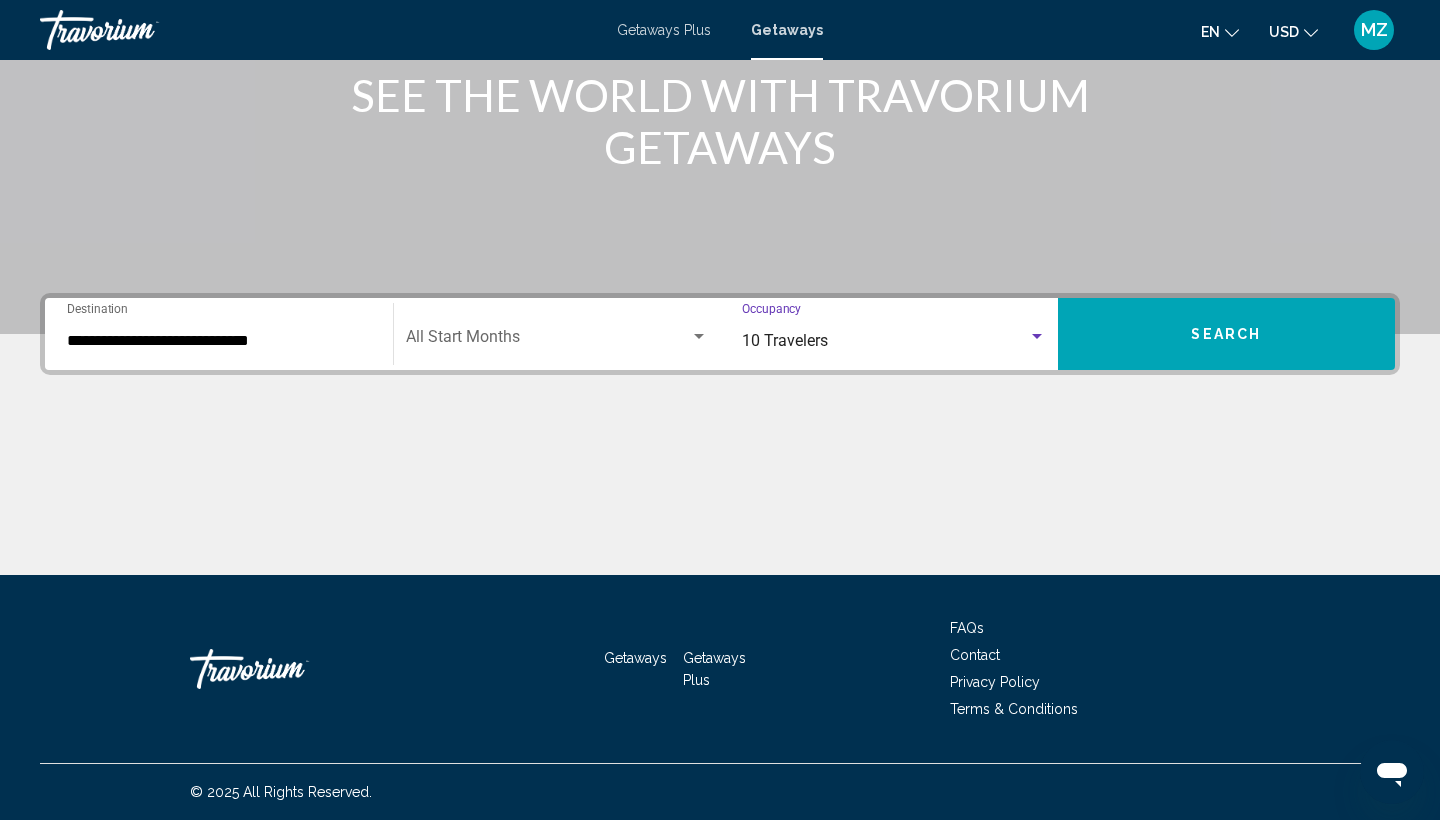 click on "Search" at bounding box center [1227, 334] 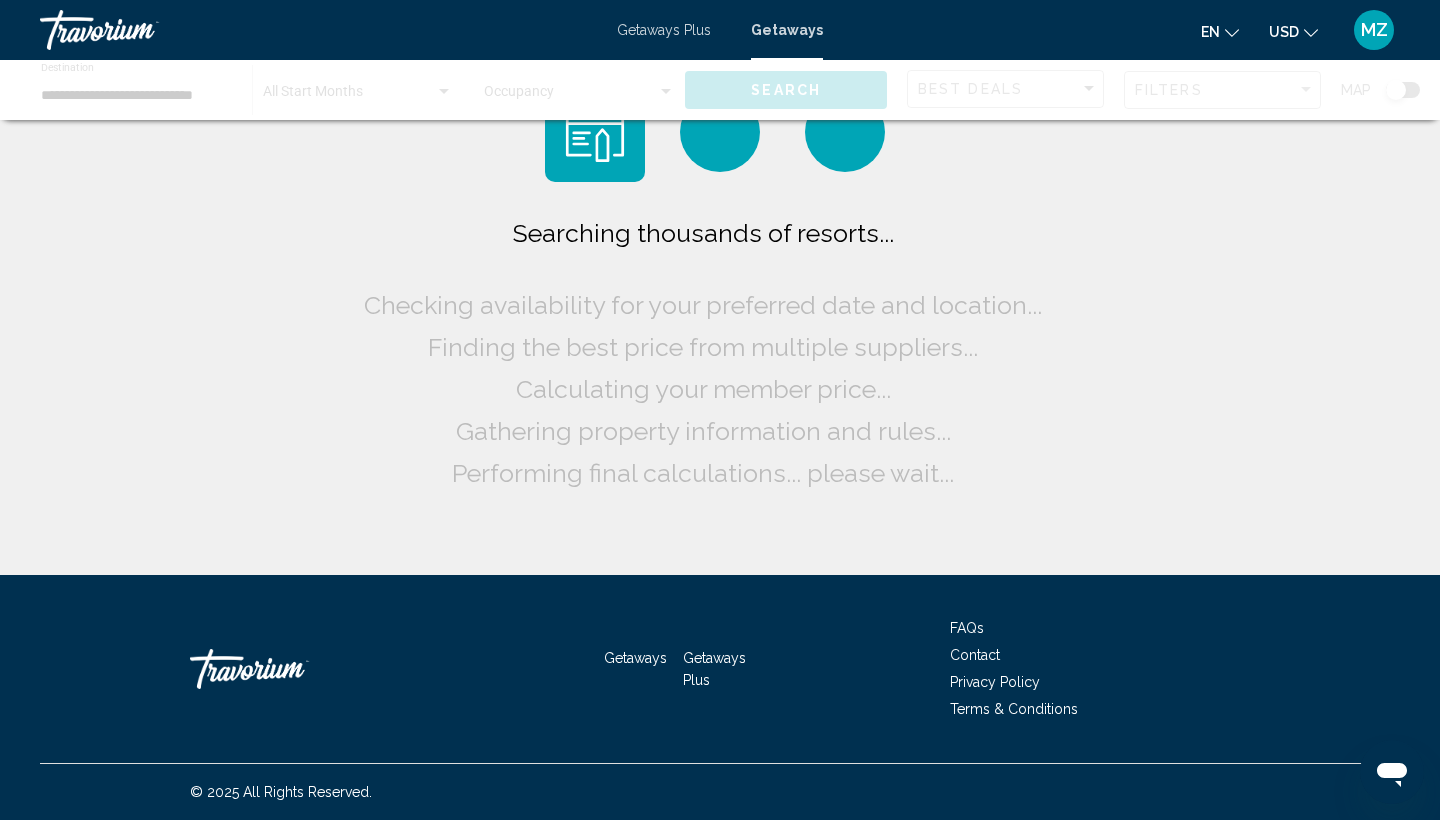 scroll, scrollTop: 0, scrollLeft: 0, axis: both 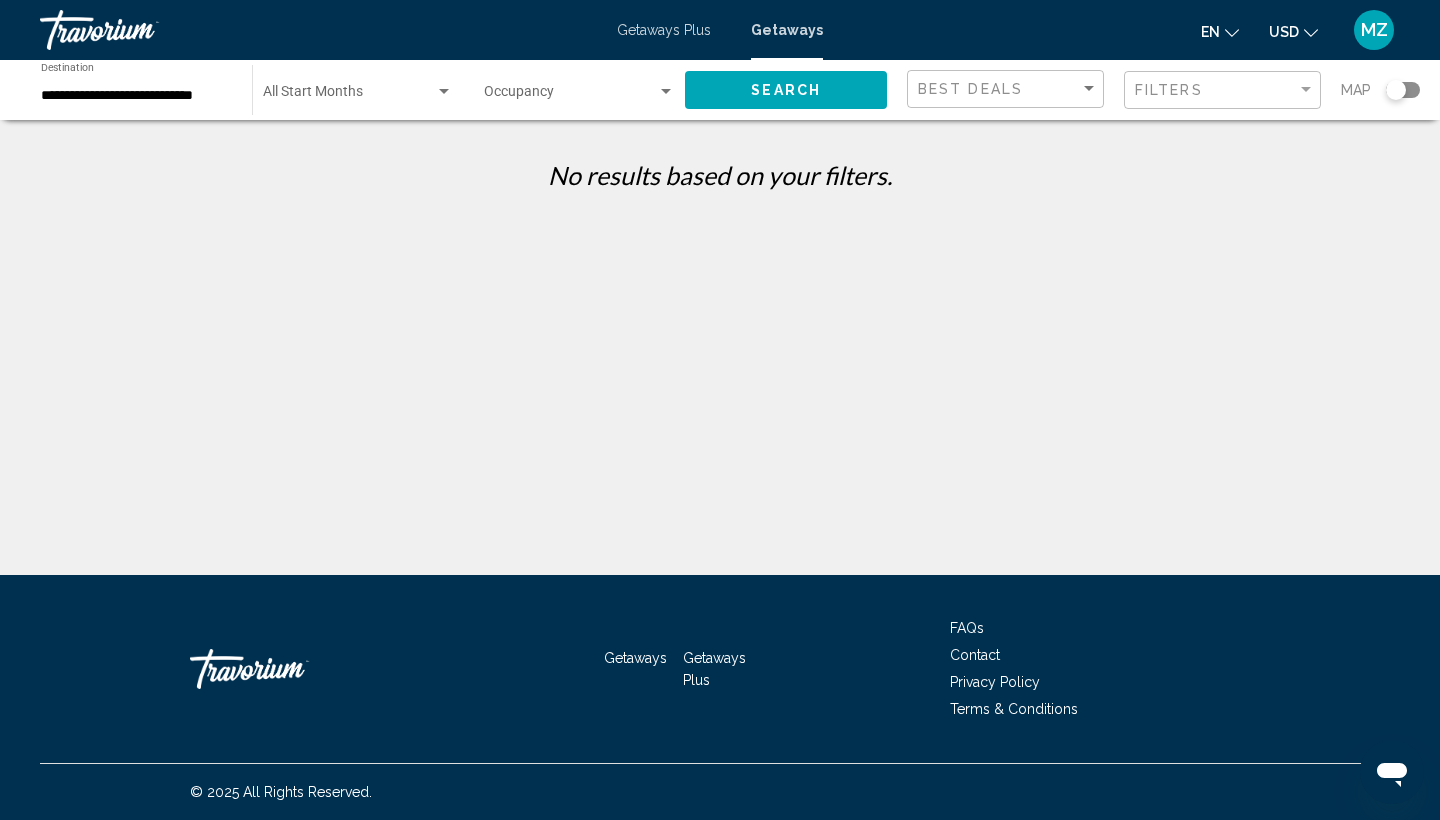 click on "**********" at bounding box center [136, 96] 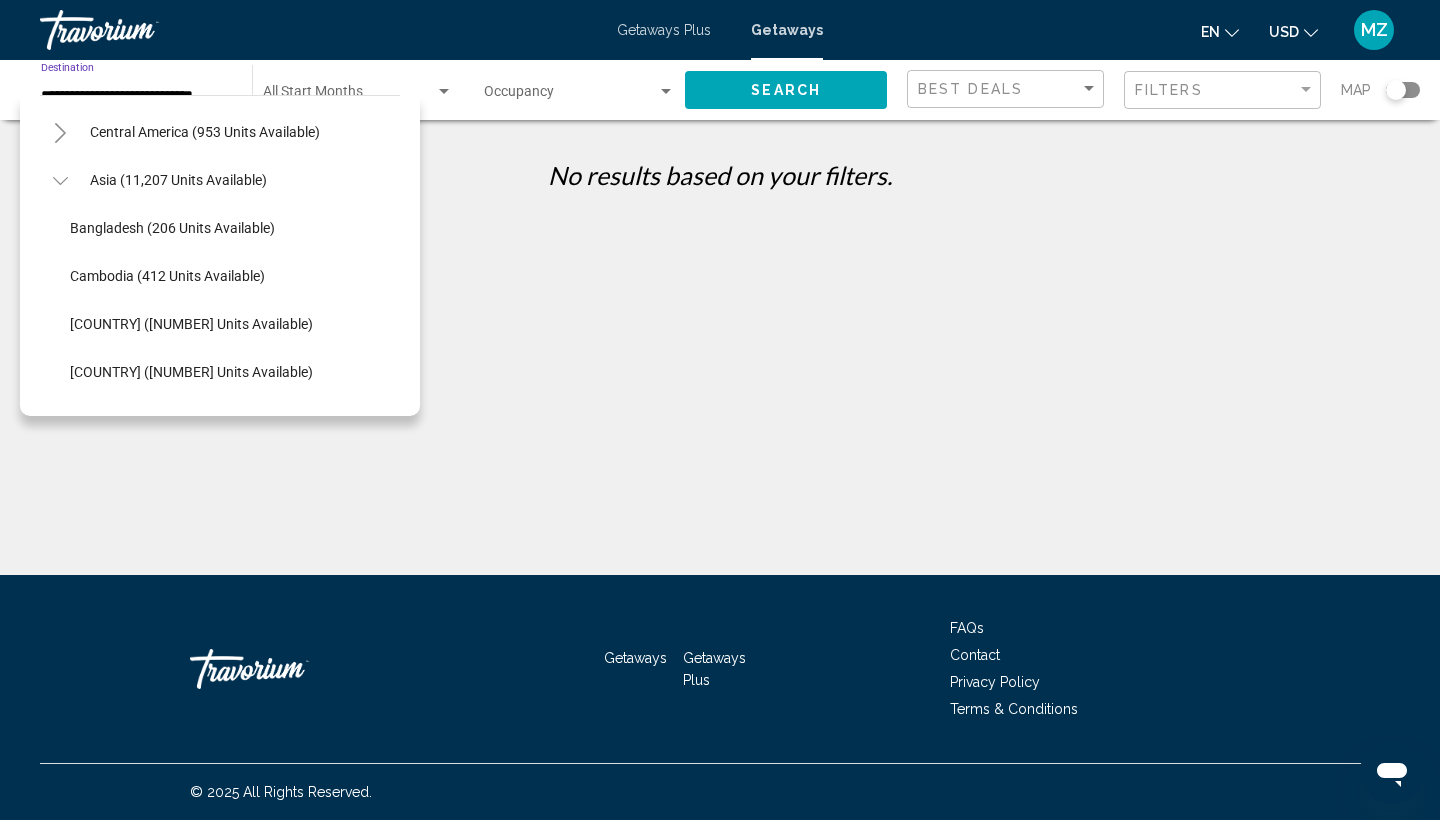 scroll, scrollTop: 463, scrollLeft: 0, axis: vertical 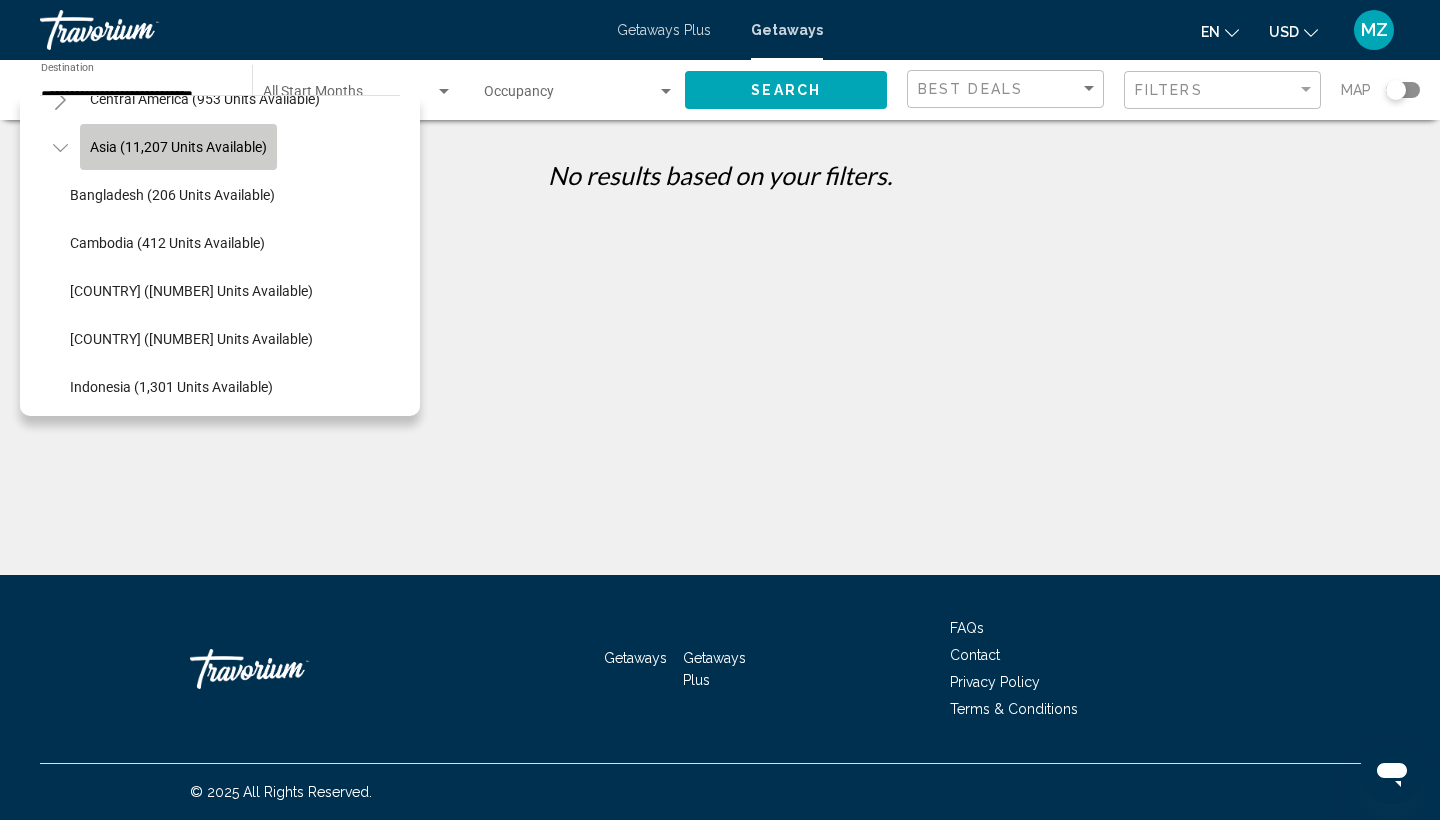 click on "Asia (11,207 units available)" at bounding box center [174, 915] 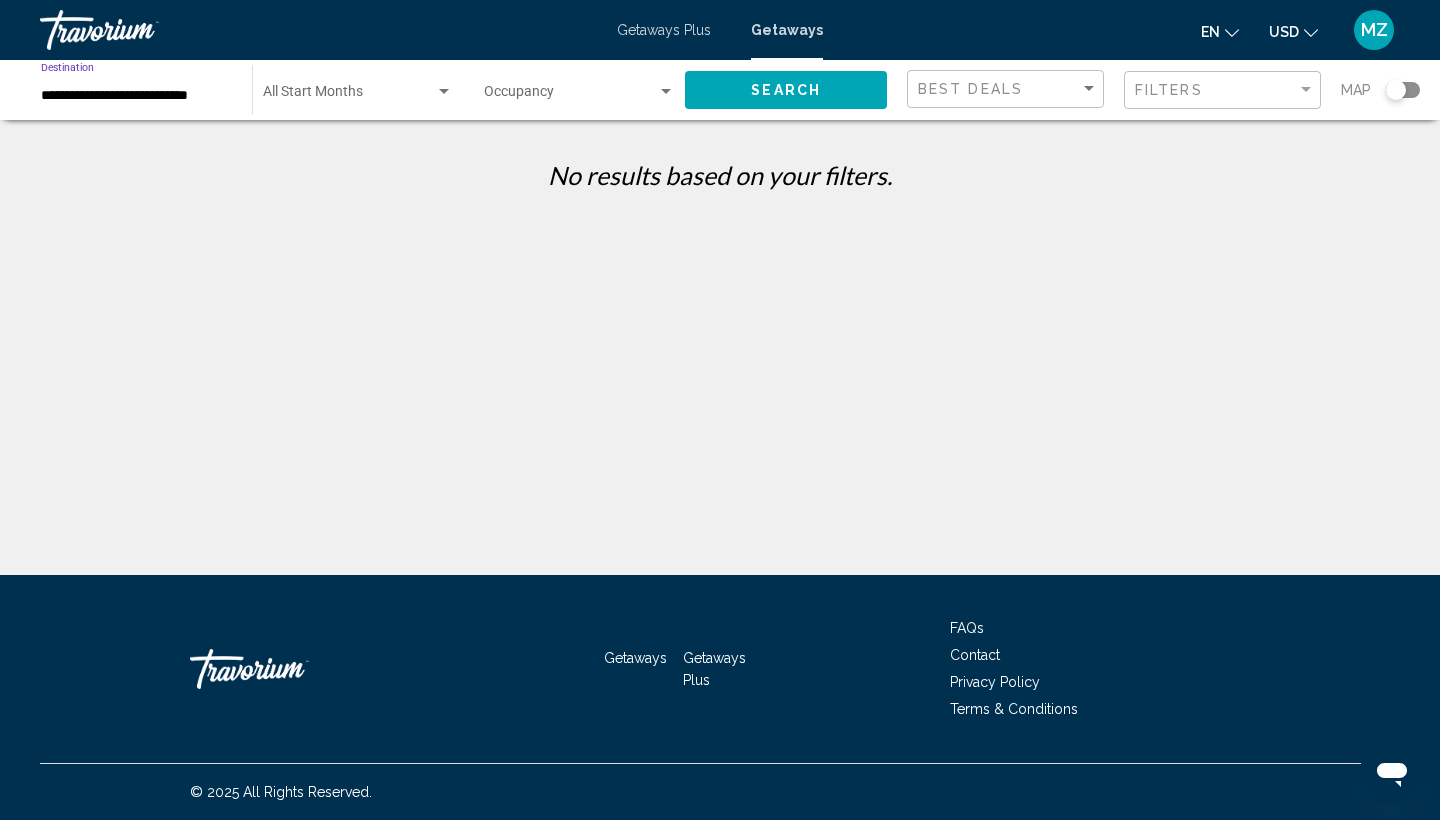click on "Search" 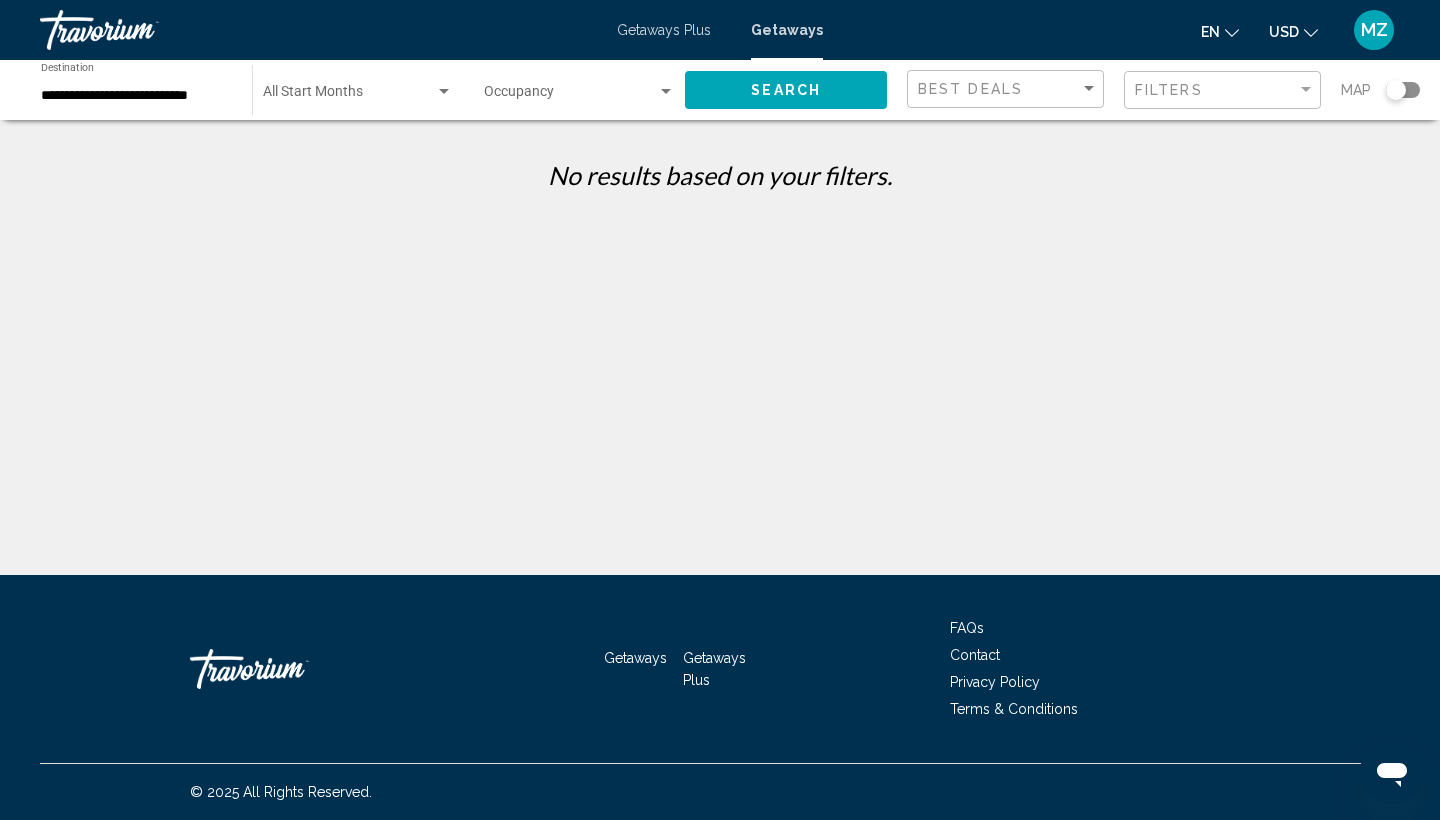 click at bounding box center (666, 92) 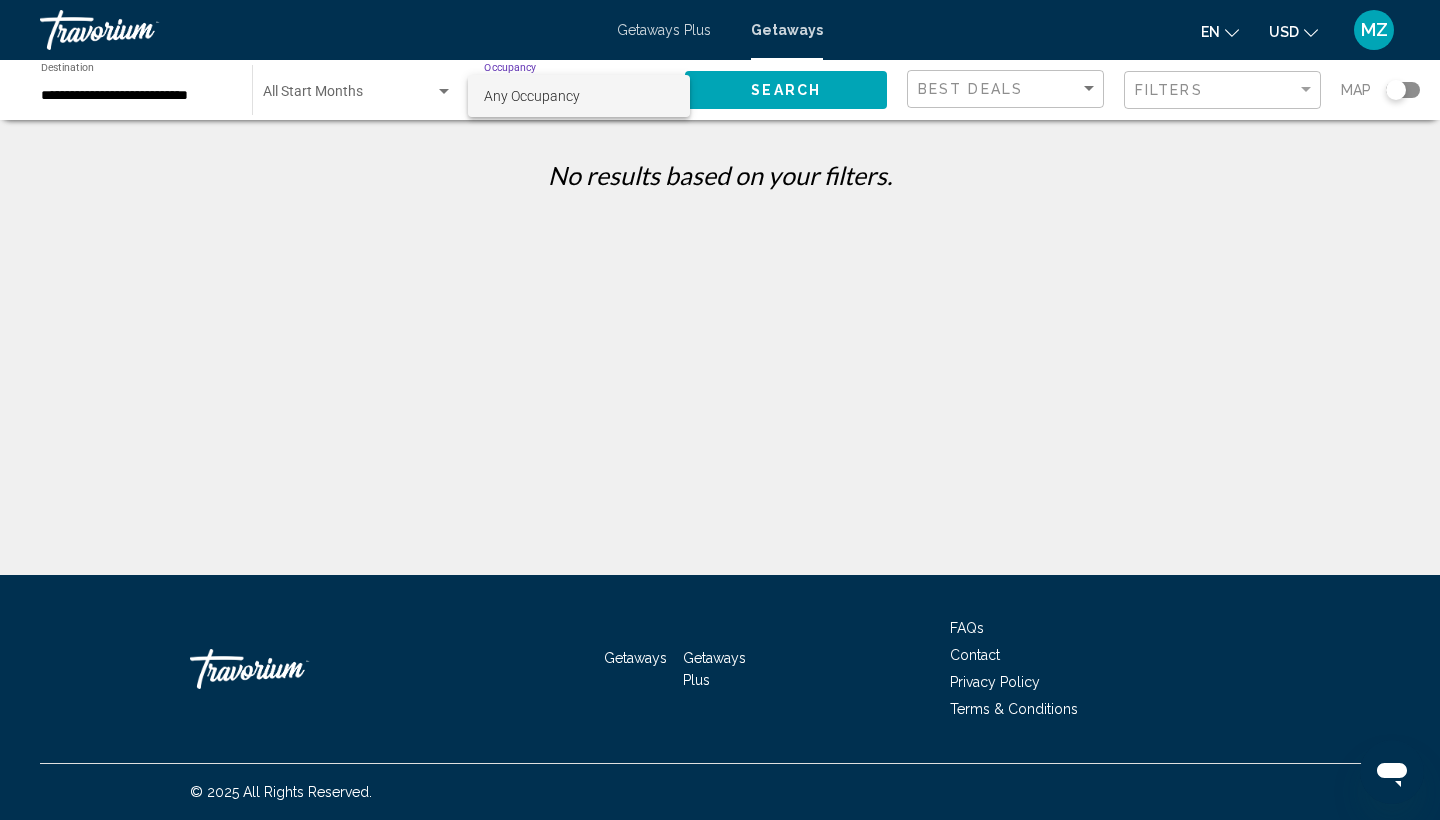 click on "Any Occupancy" at bounding box center [579, 96] 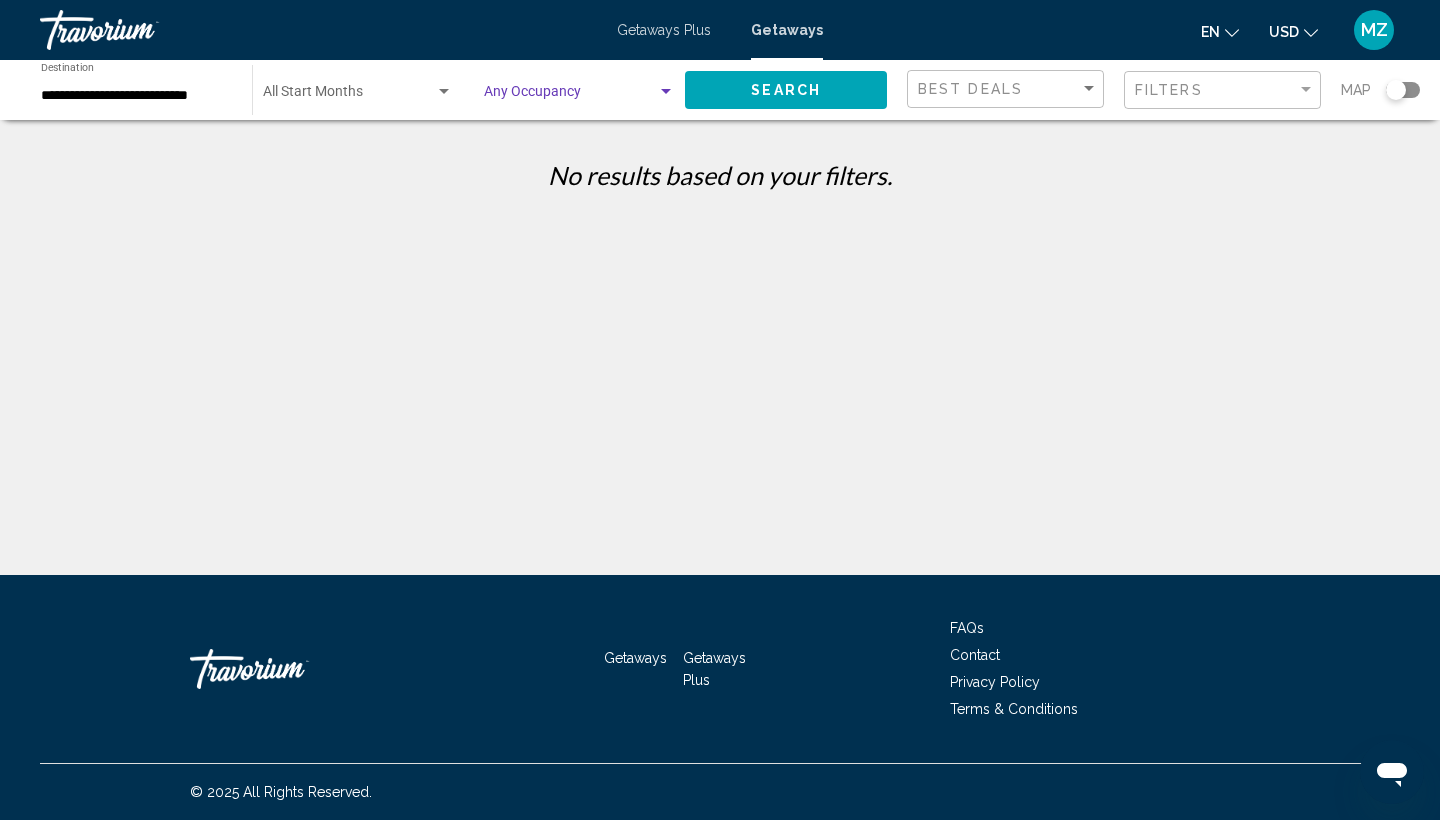 click on "**********" at bounding box center (136, 96) 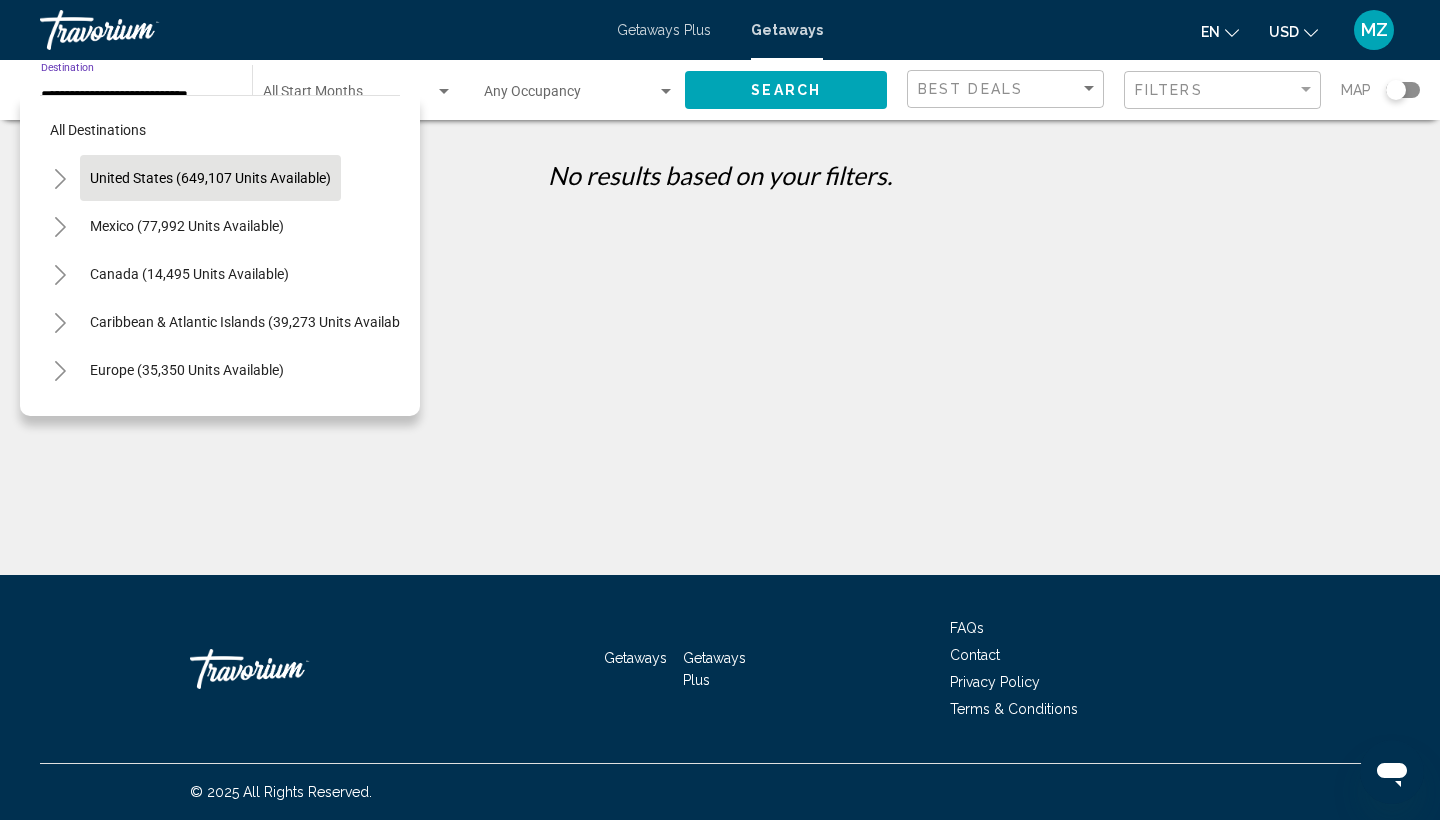 scroll, scrollTop: 0, scrollLeft: 0, axis: both 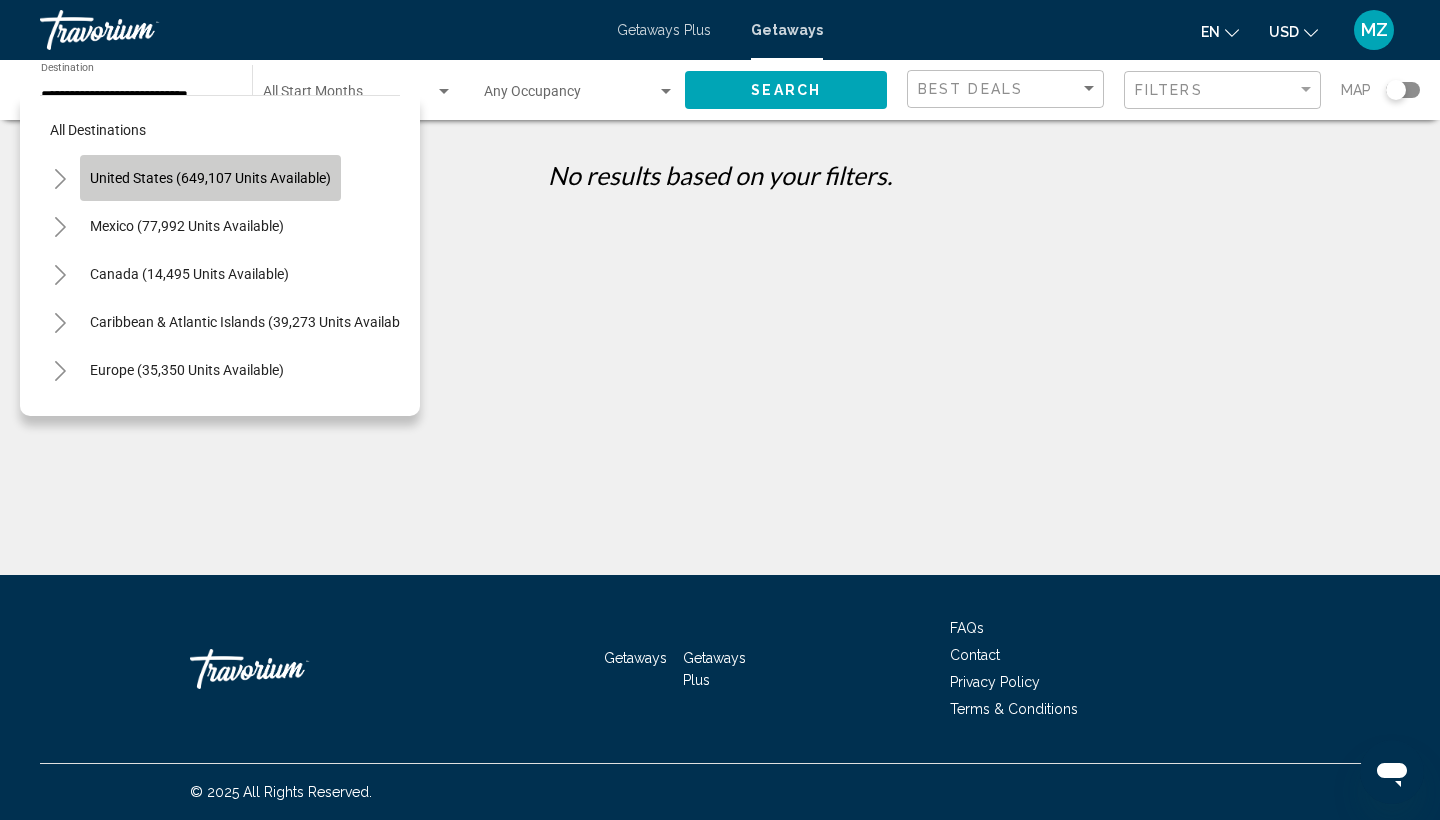 click on "United States (649,107 units available)" at bounding box center [187, 226] 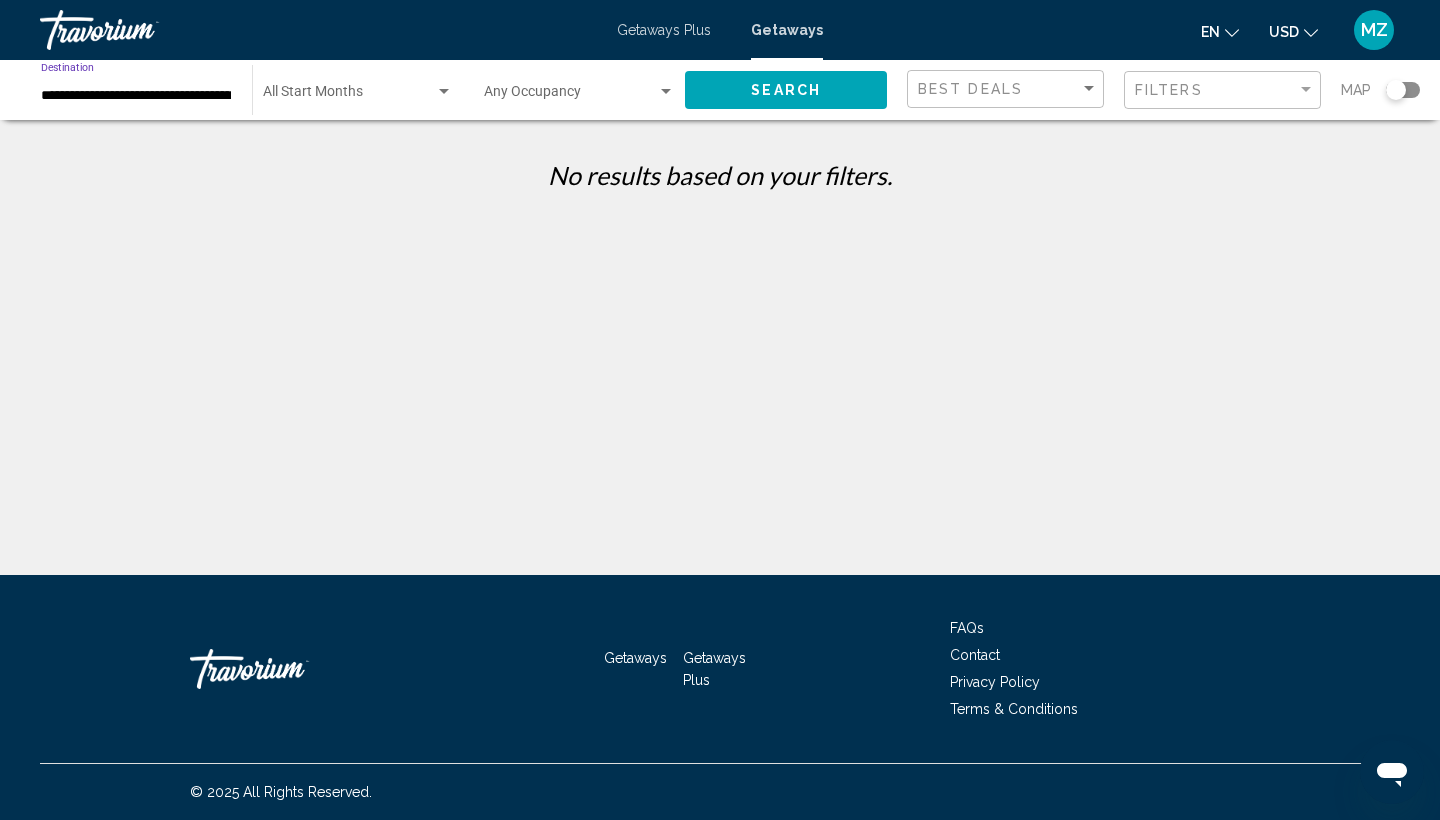 click on "Search" 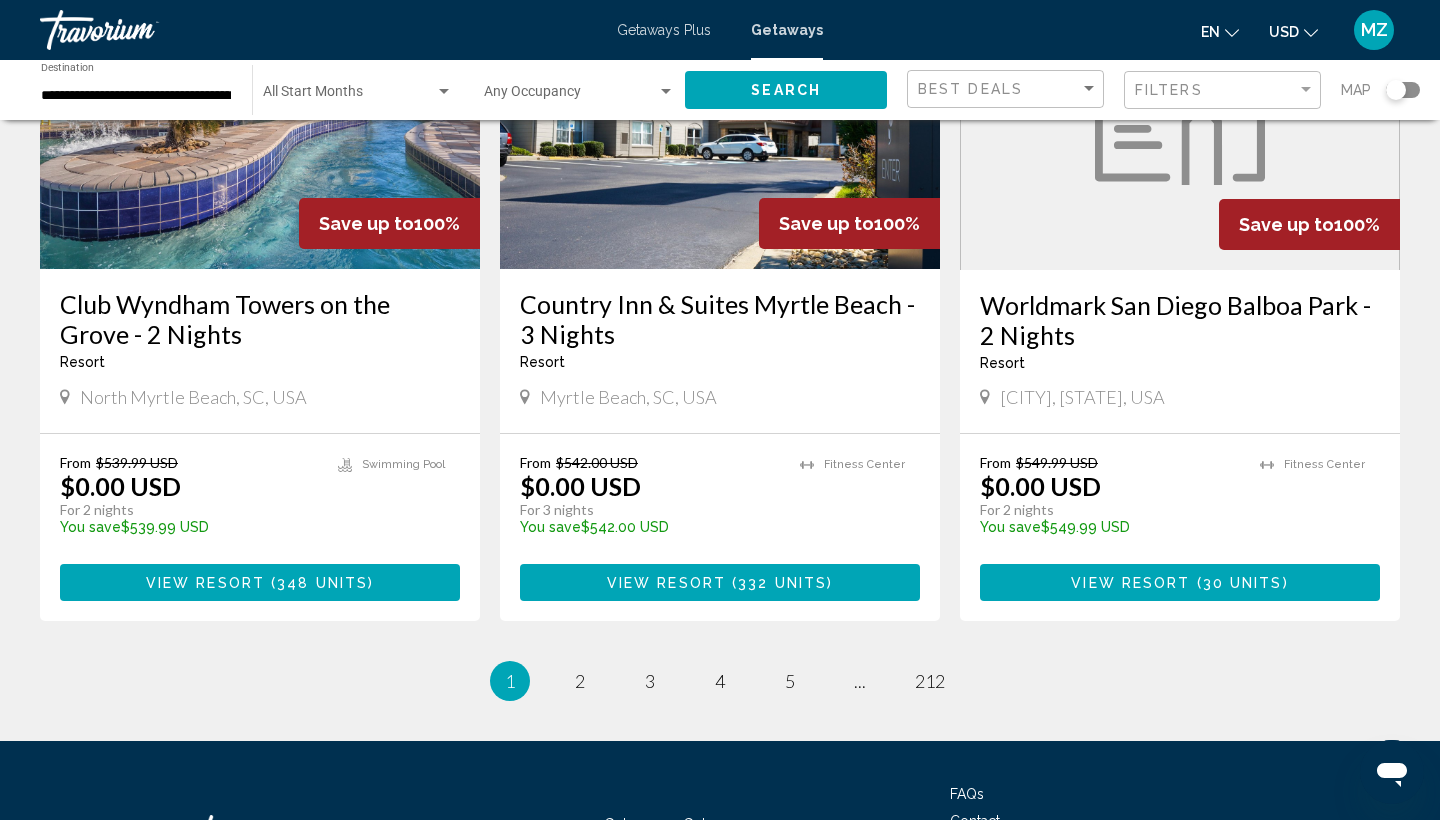 scroll, scrollTop: 2395, scrollLeft: 0, axis: vertical 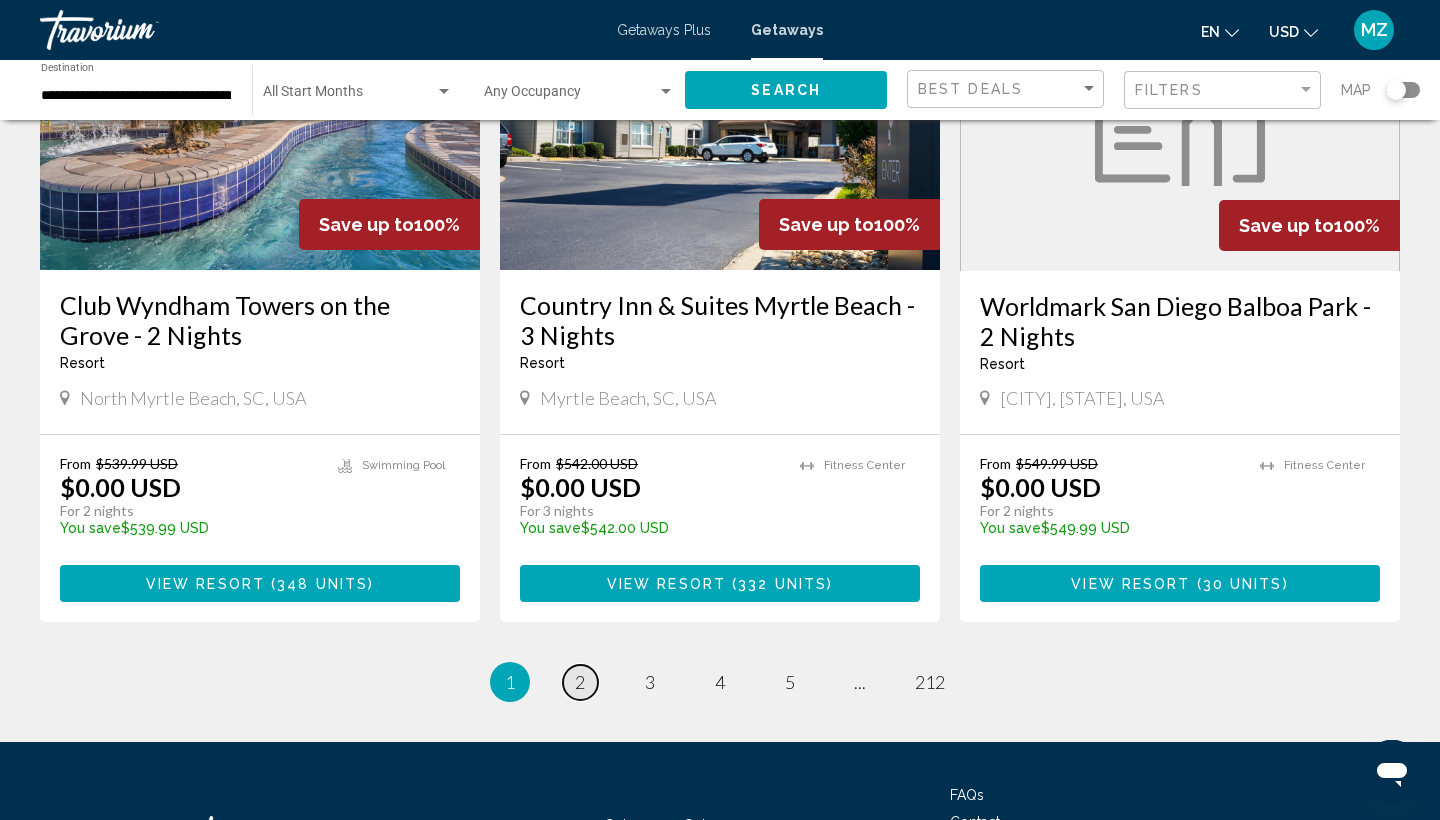 click on "page  2" at bounding box center (580, 682) 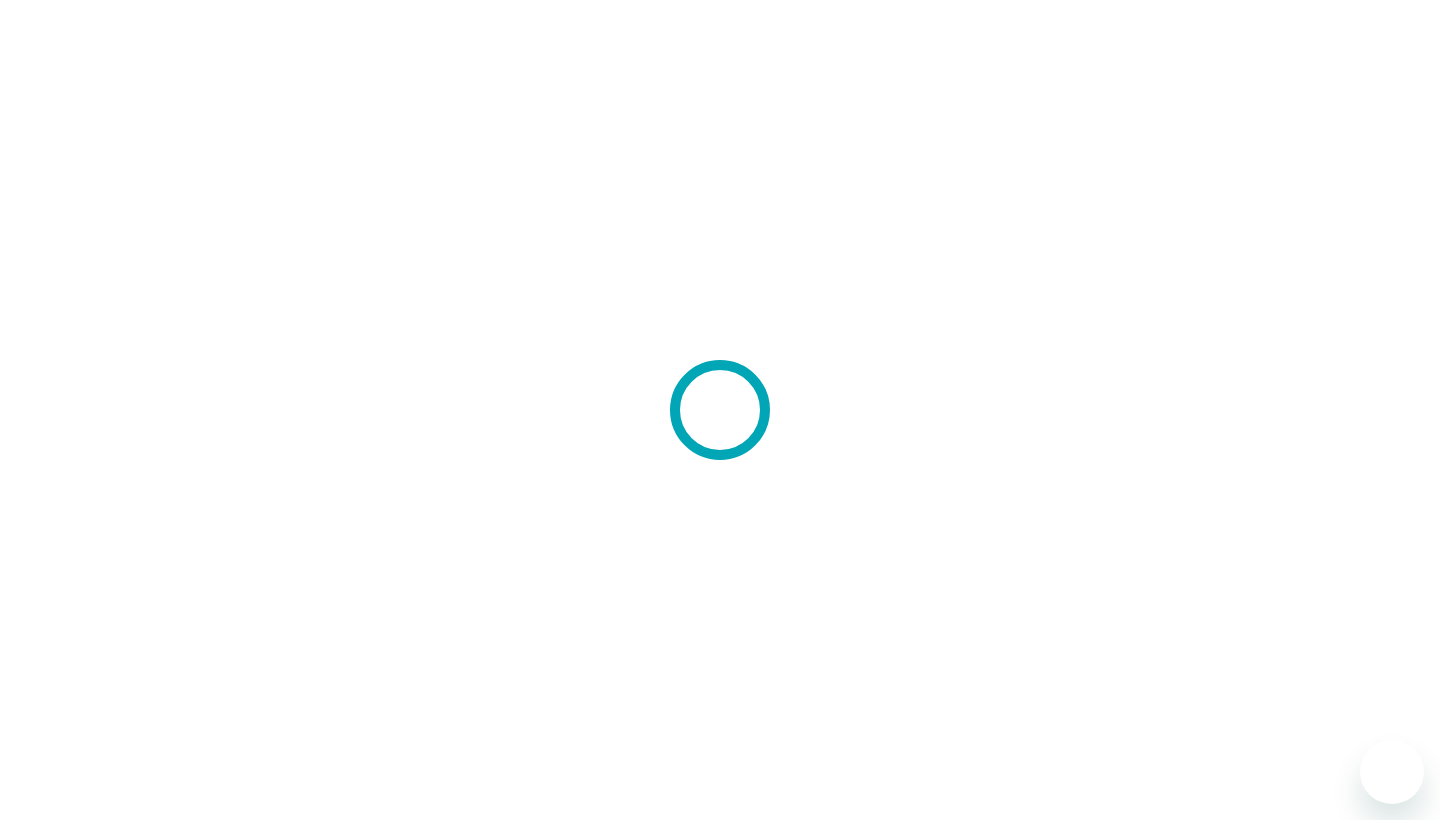 scroll, scrollTop: 0, scrollLeft: 0, axis: both 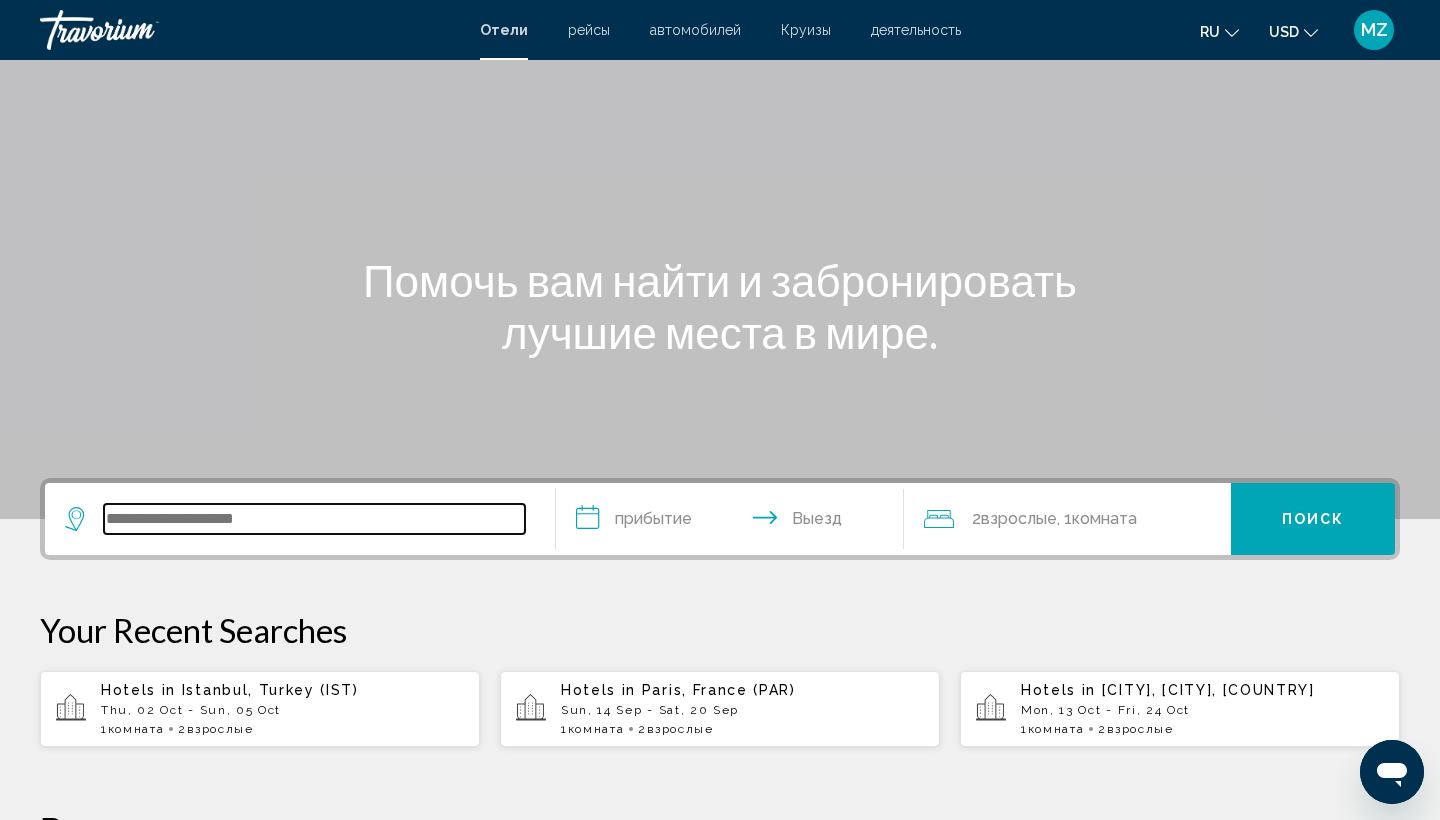 click at bounding box center (314, 519) 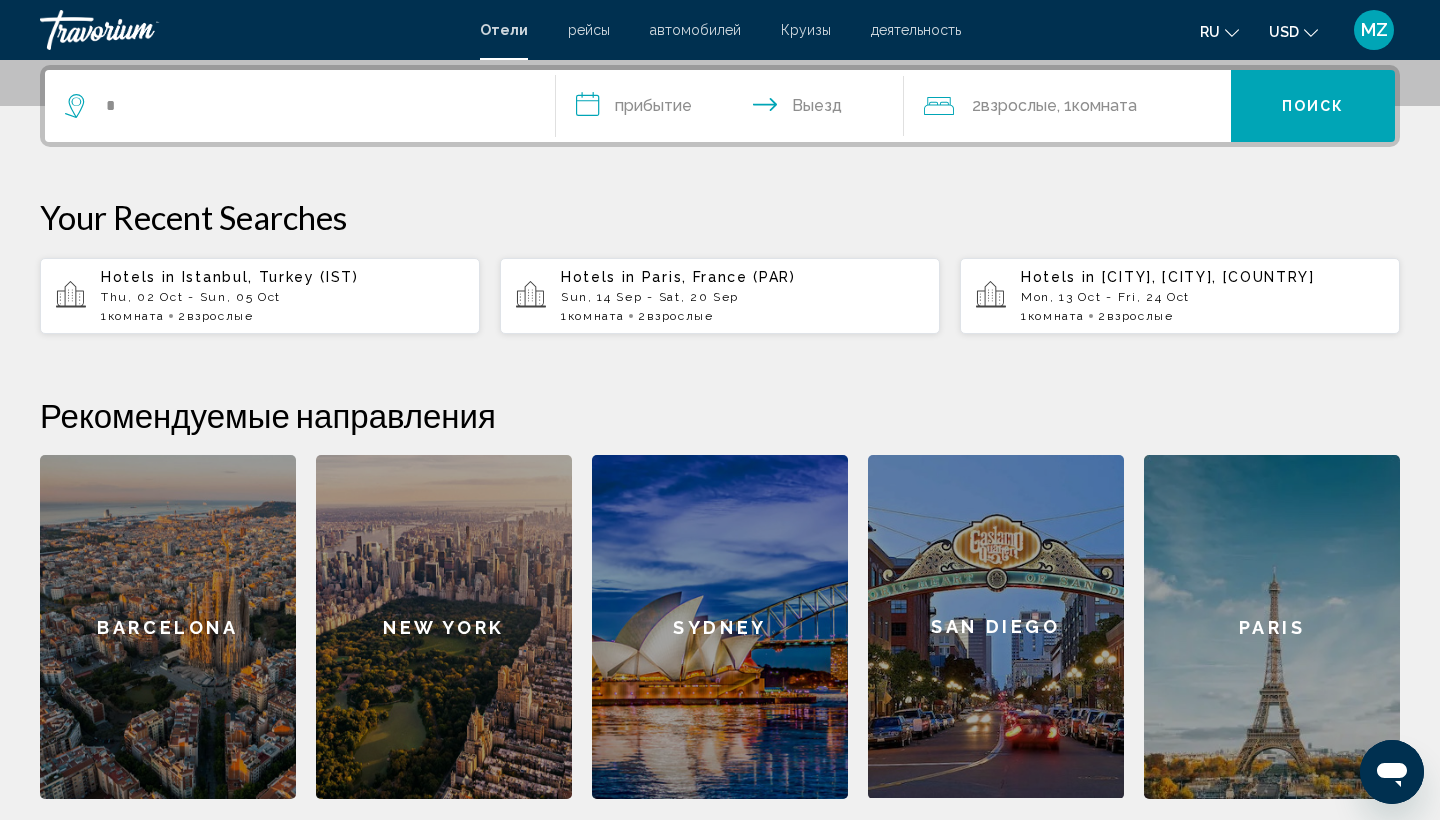 click on "Your Recent Searches
Hotels in    Istanbul, Turkey (IST)  Thu, 02 Oct - Sun, 05 Oct  1  Комната номера 2  Взрослый Взрослые
Hotels in    Paris, France (PAR)  Sun, 14 Sep - Sat, 20 Sep  1  Комната номера 2  Взрослый Взрослые
1  2" at bounding box center [720, 266] 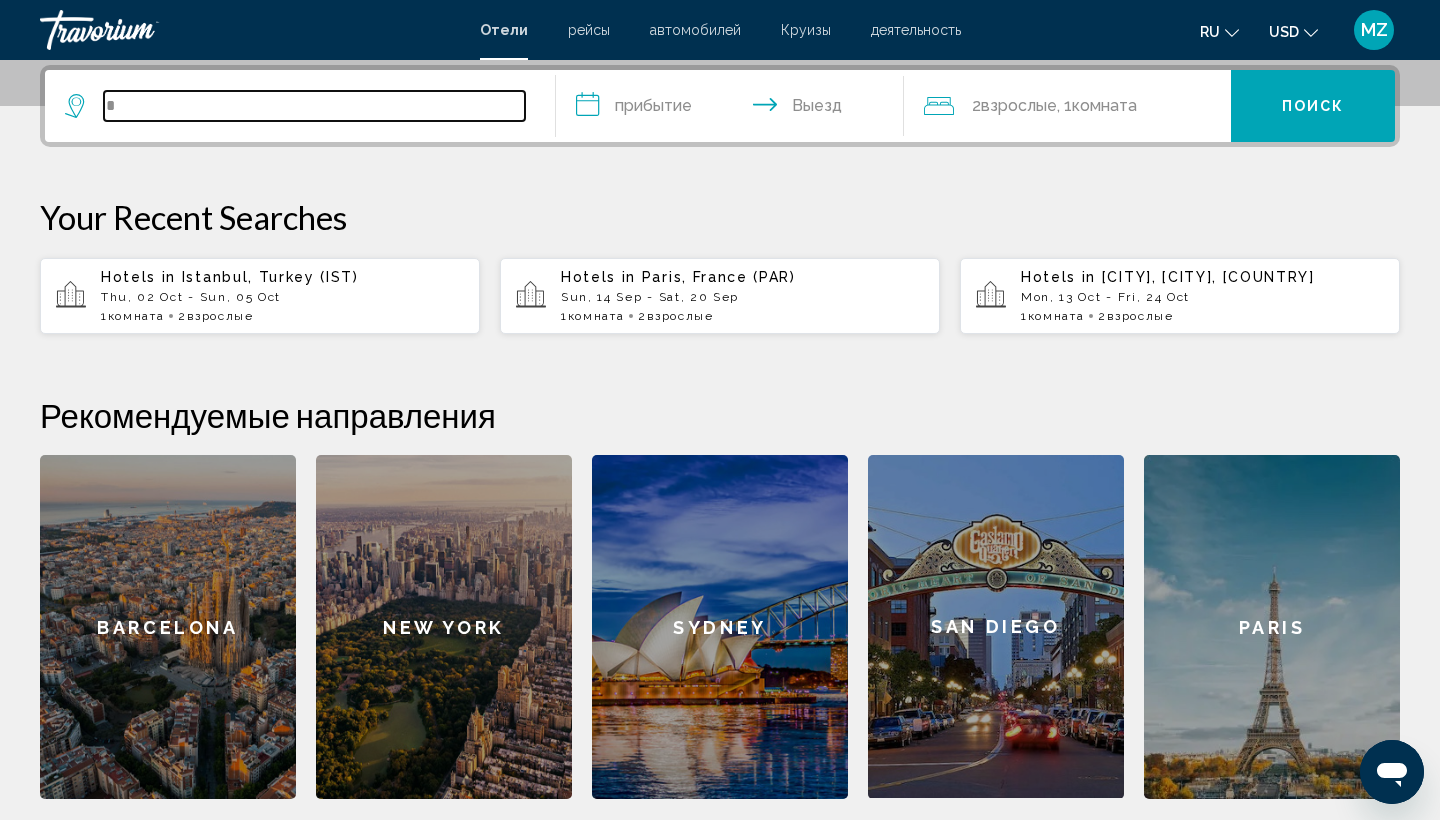 click on "*" at bounding box center (314, 106) 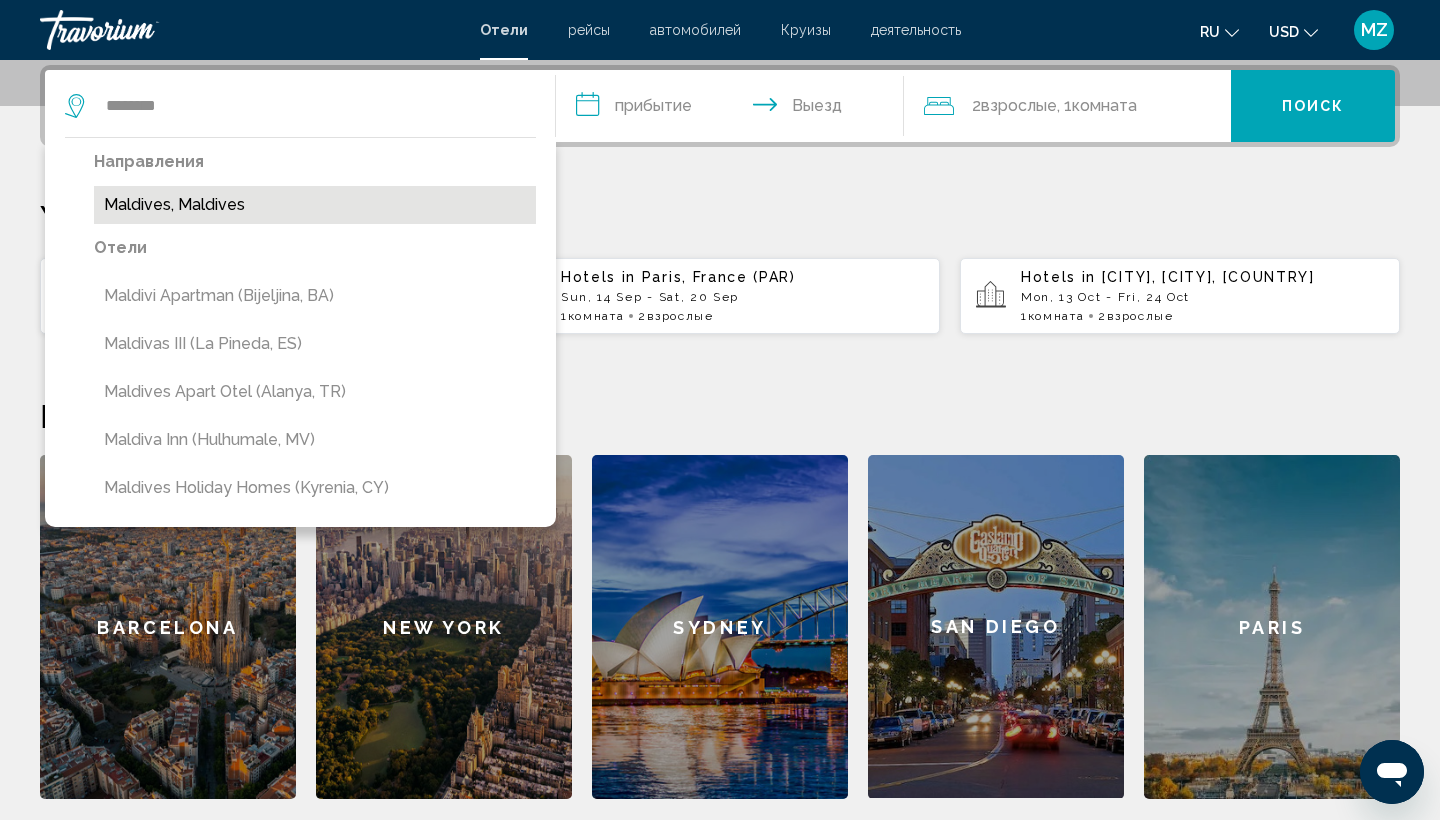 drag, startPoint x: 183, startPoint y: 139, endPoint x: 188, endPoint y: 207, distance: 68.18358 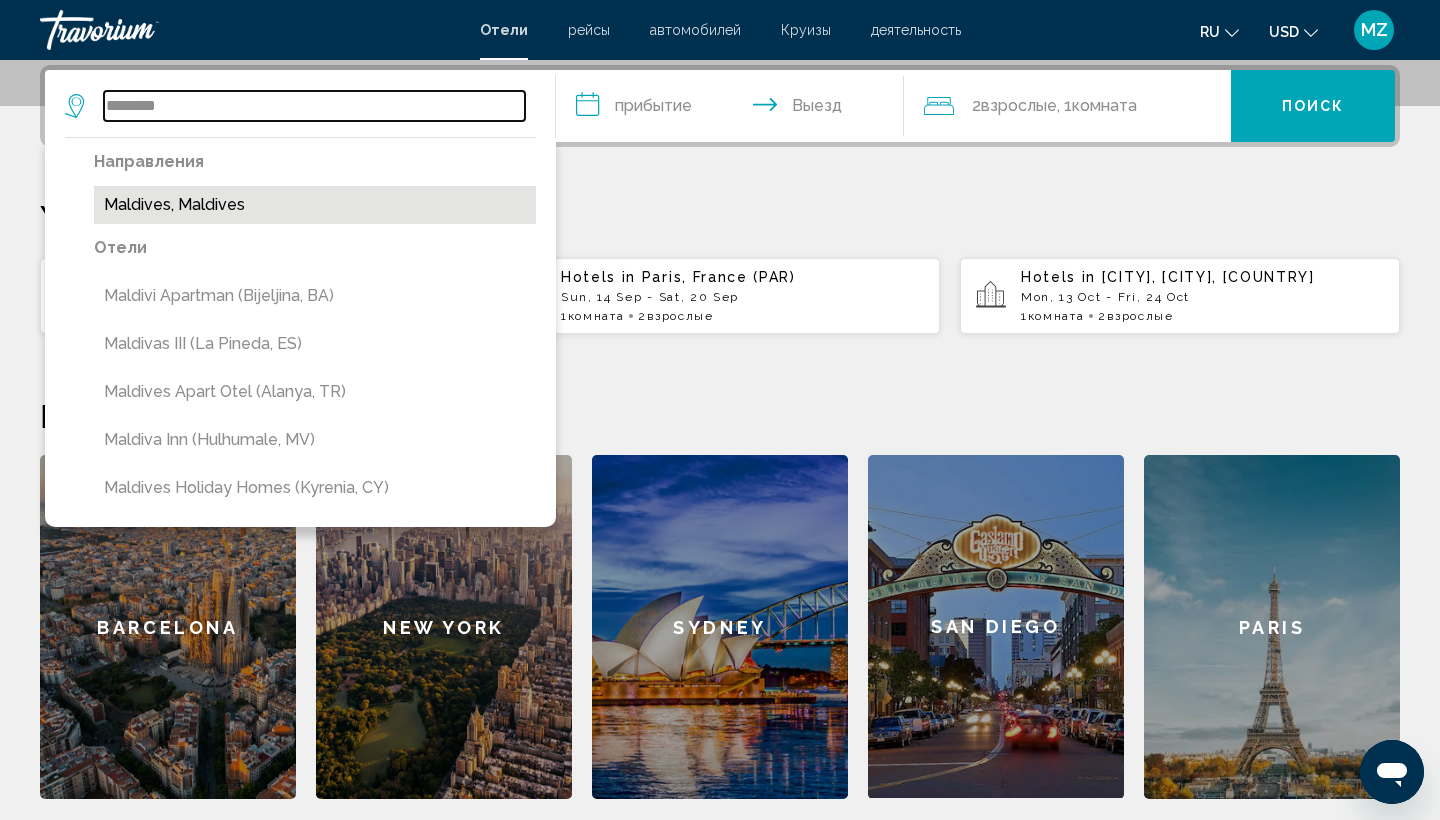 type on "**********" 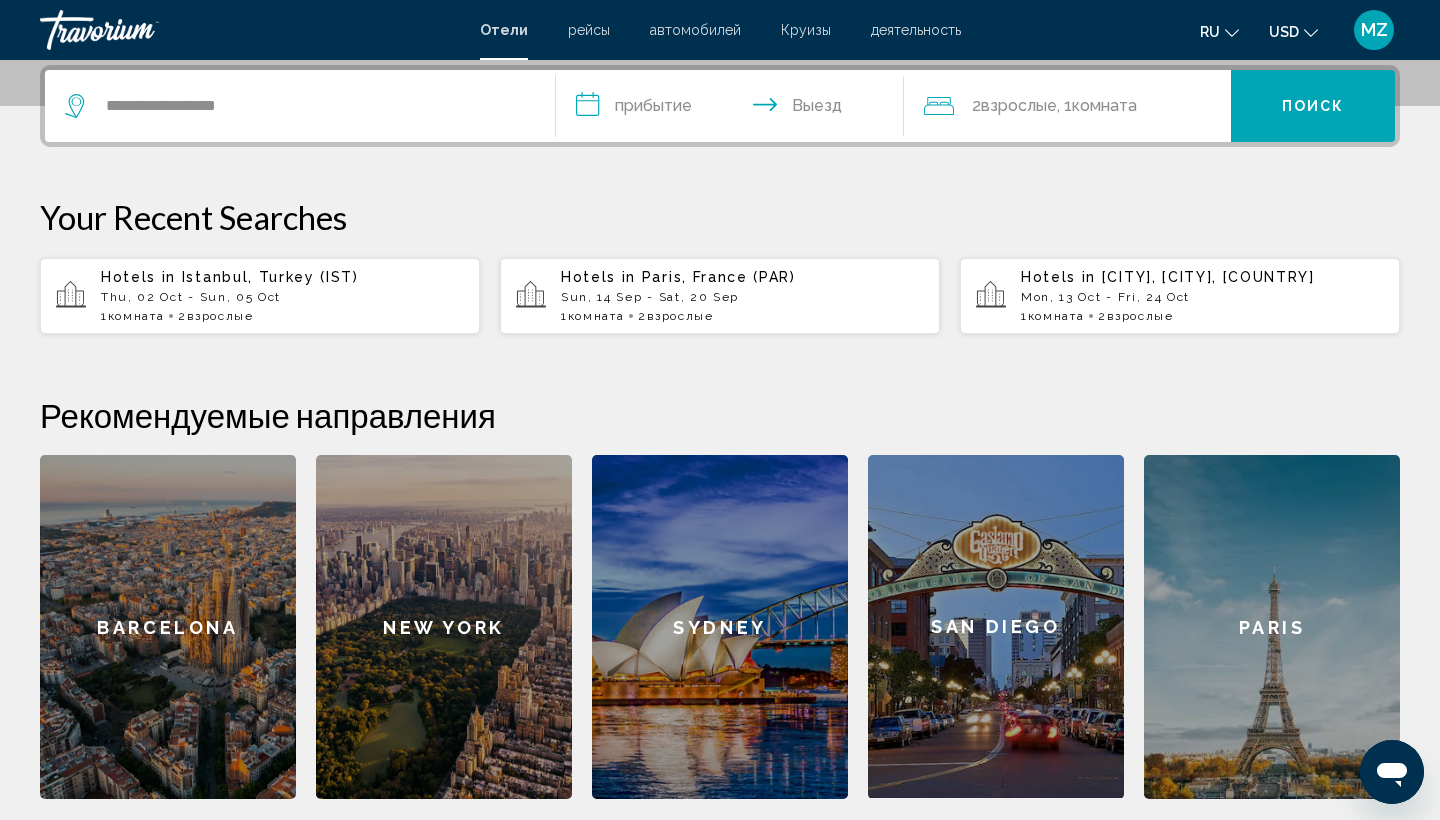 click on "**********" at bounding box center [734, 109] 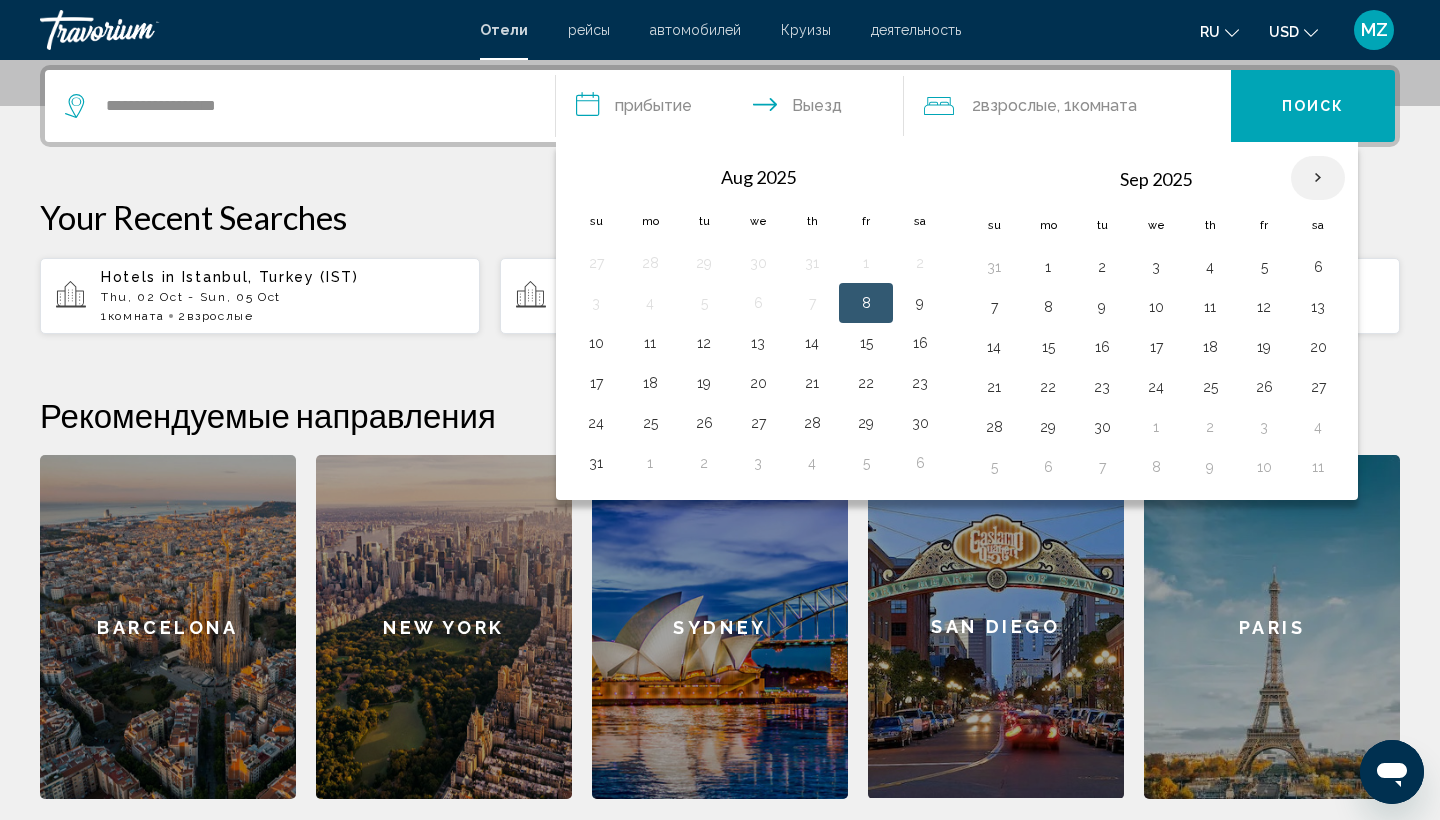 click at bounding box center [1318, 178] 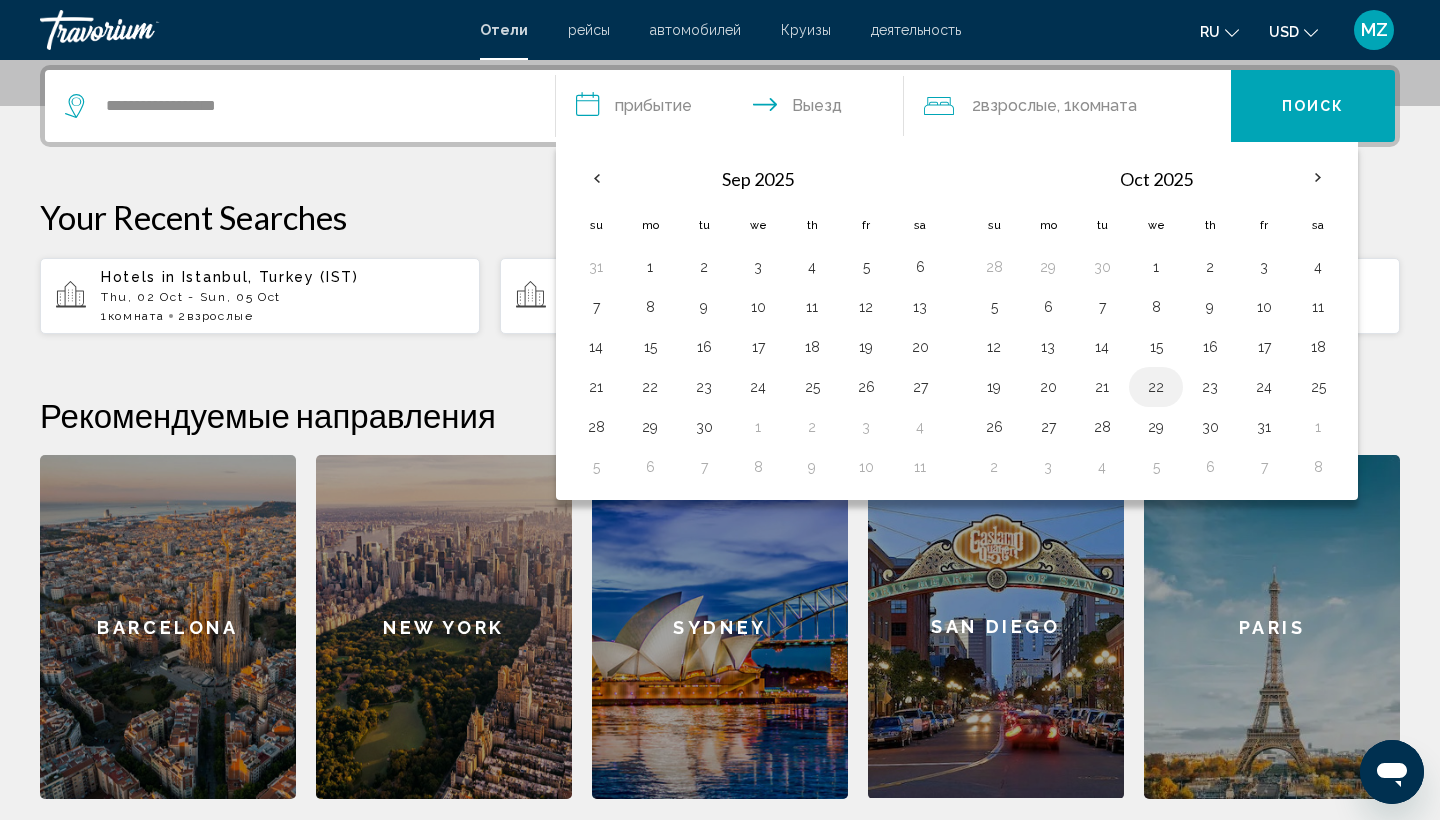 click on "22" at bounding box center [1156, 387] 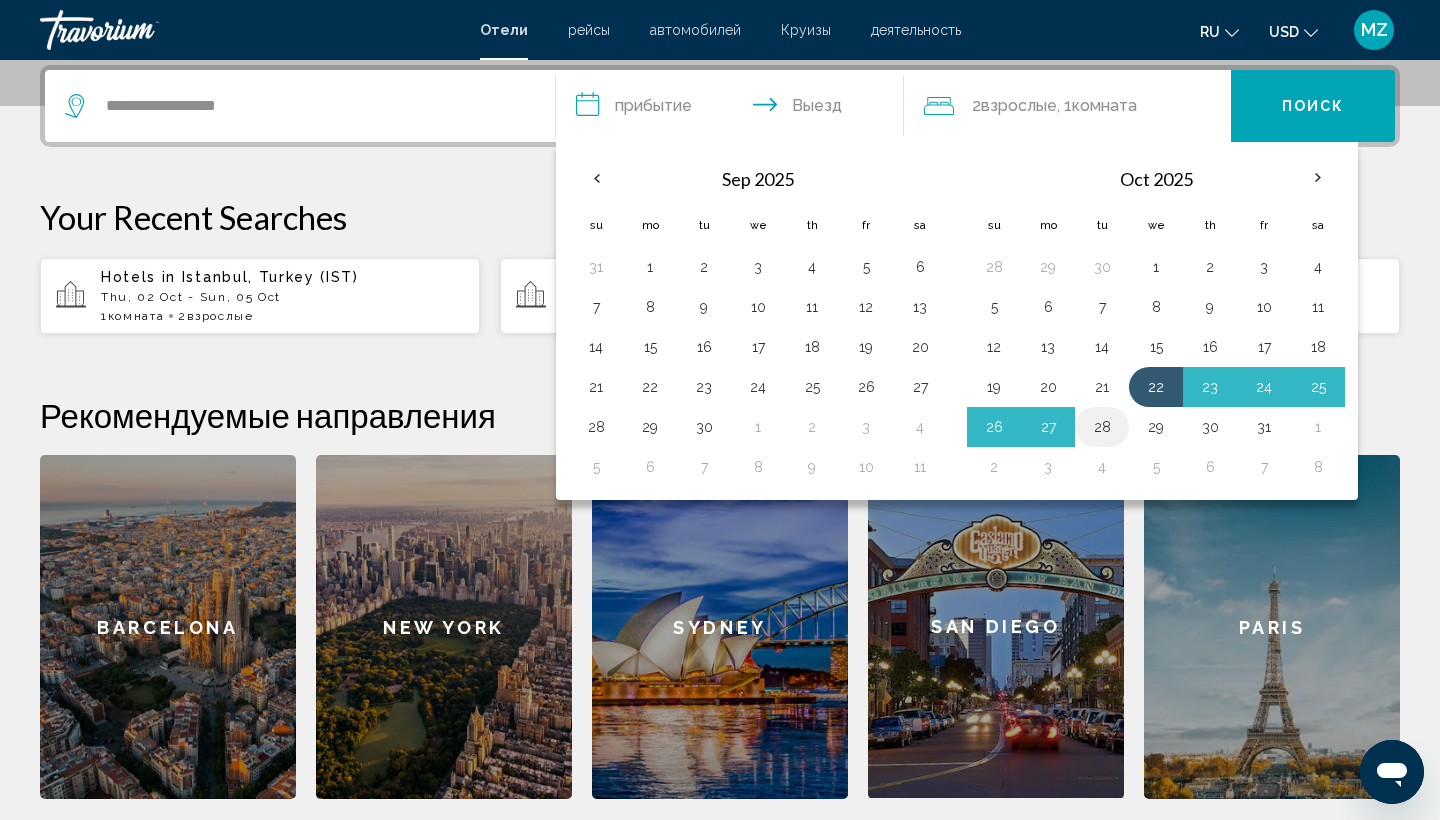 click on "28" at bounding box center (1102, 427) 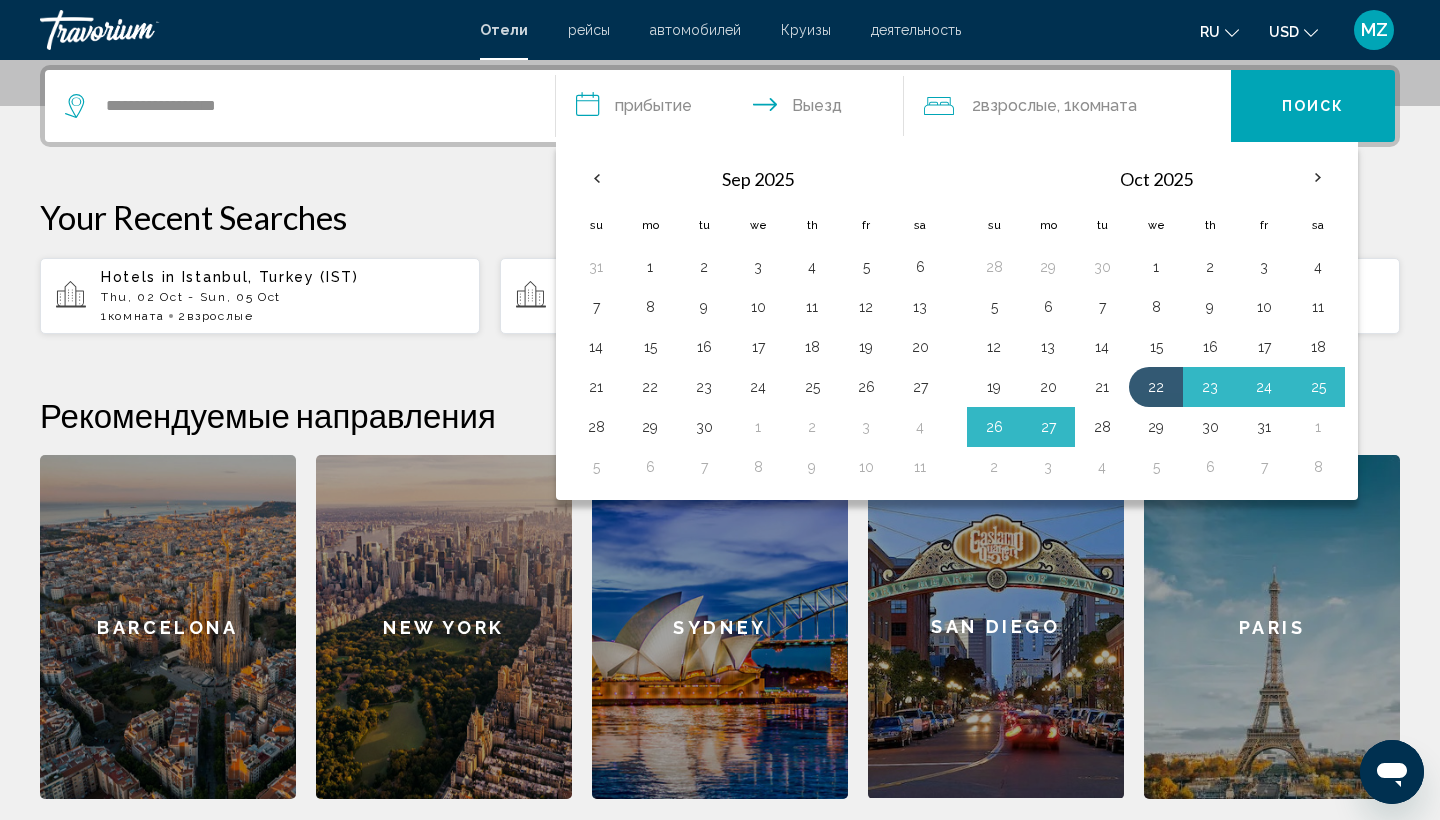 type on "**********" 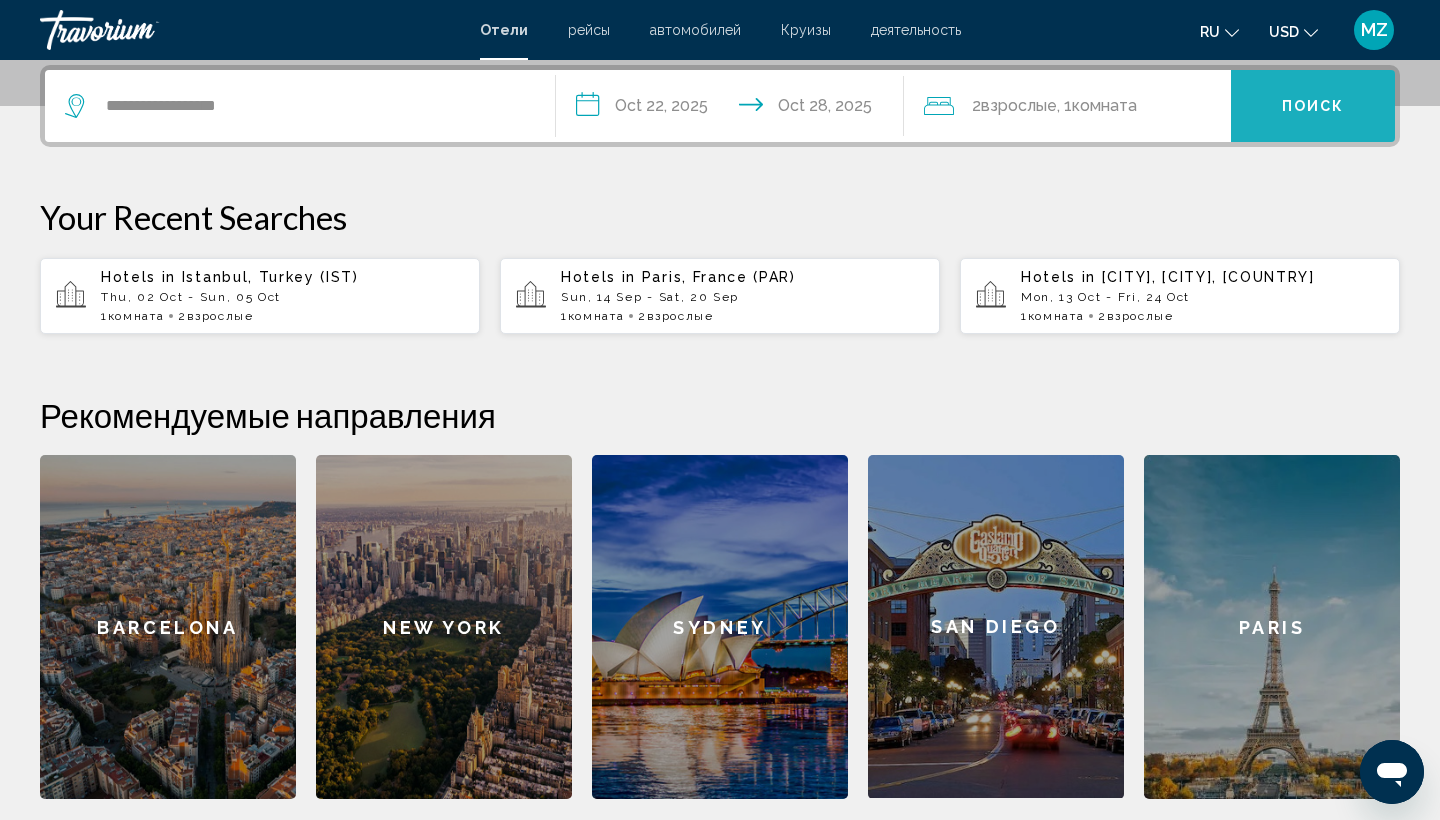 click on "Поиск" at bounding box center (1313, 107) 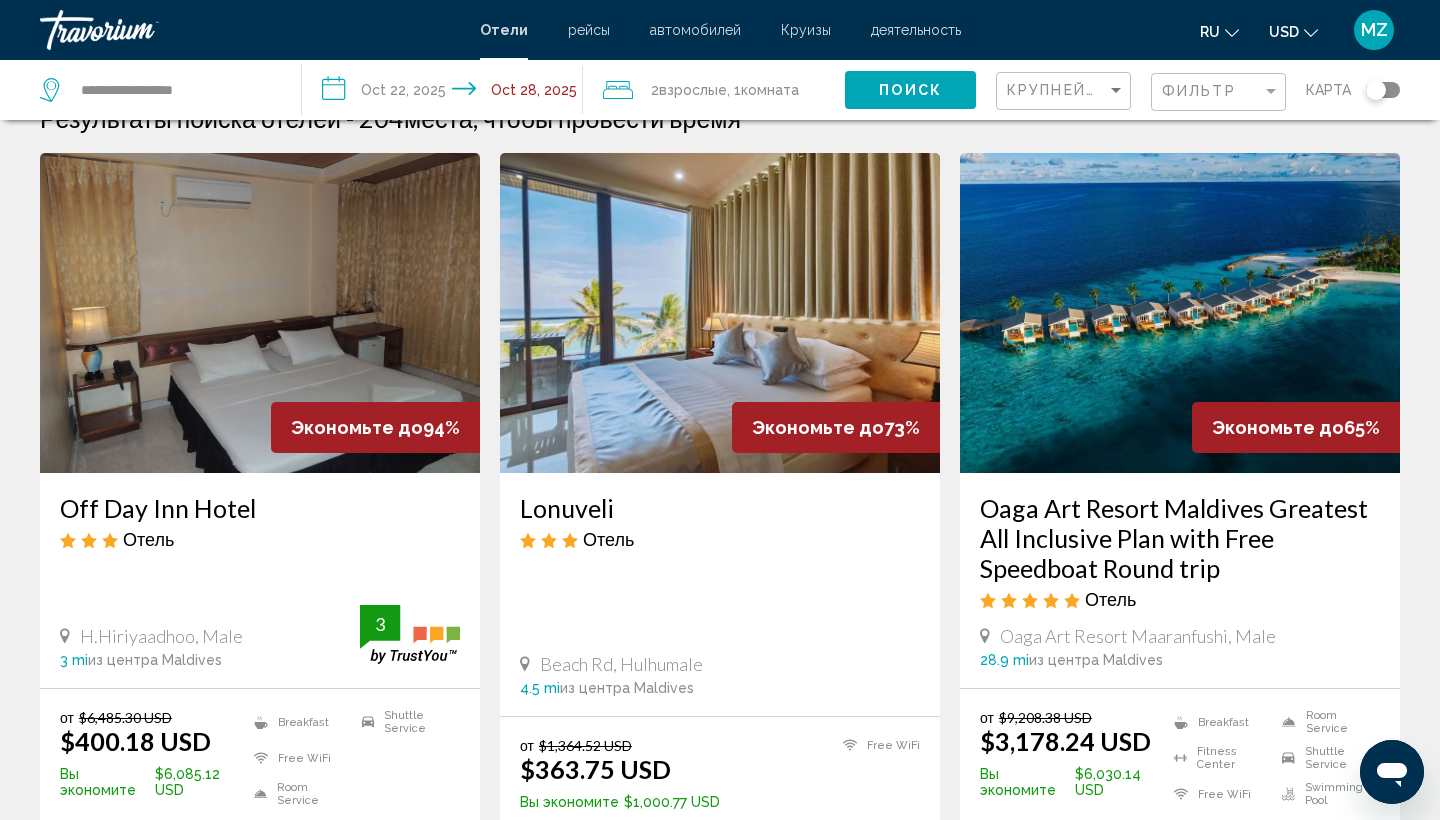 scroll, scrollTop: 61, scrollLeft: 0, axis: vertical 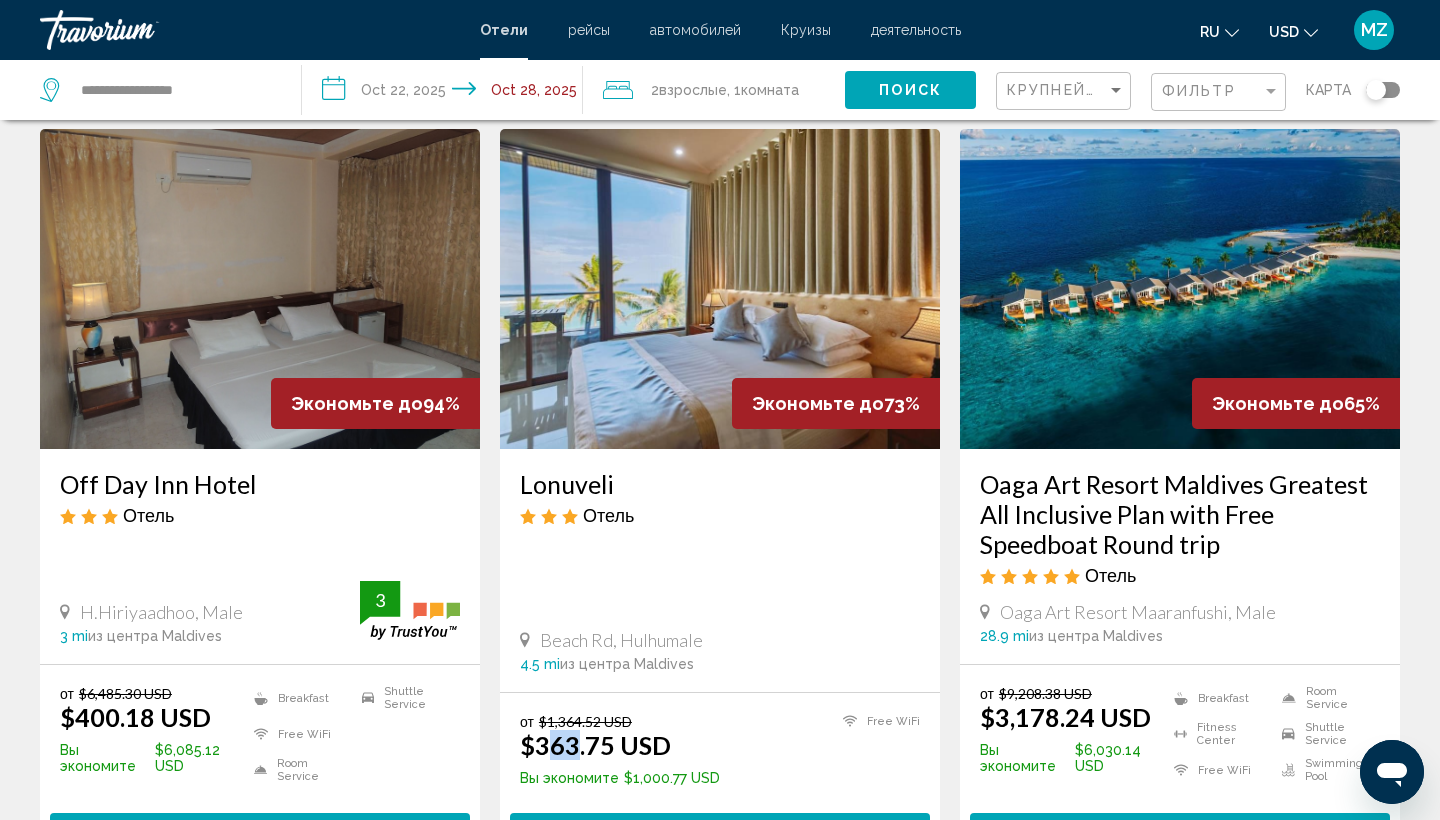 drag, startPoint x: 542, startPoint y: 754, endPoint x: 575, endPoint y: 749, distance: 33.37664 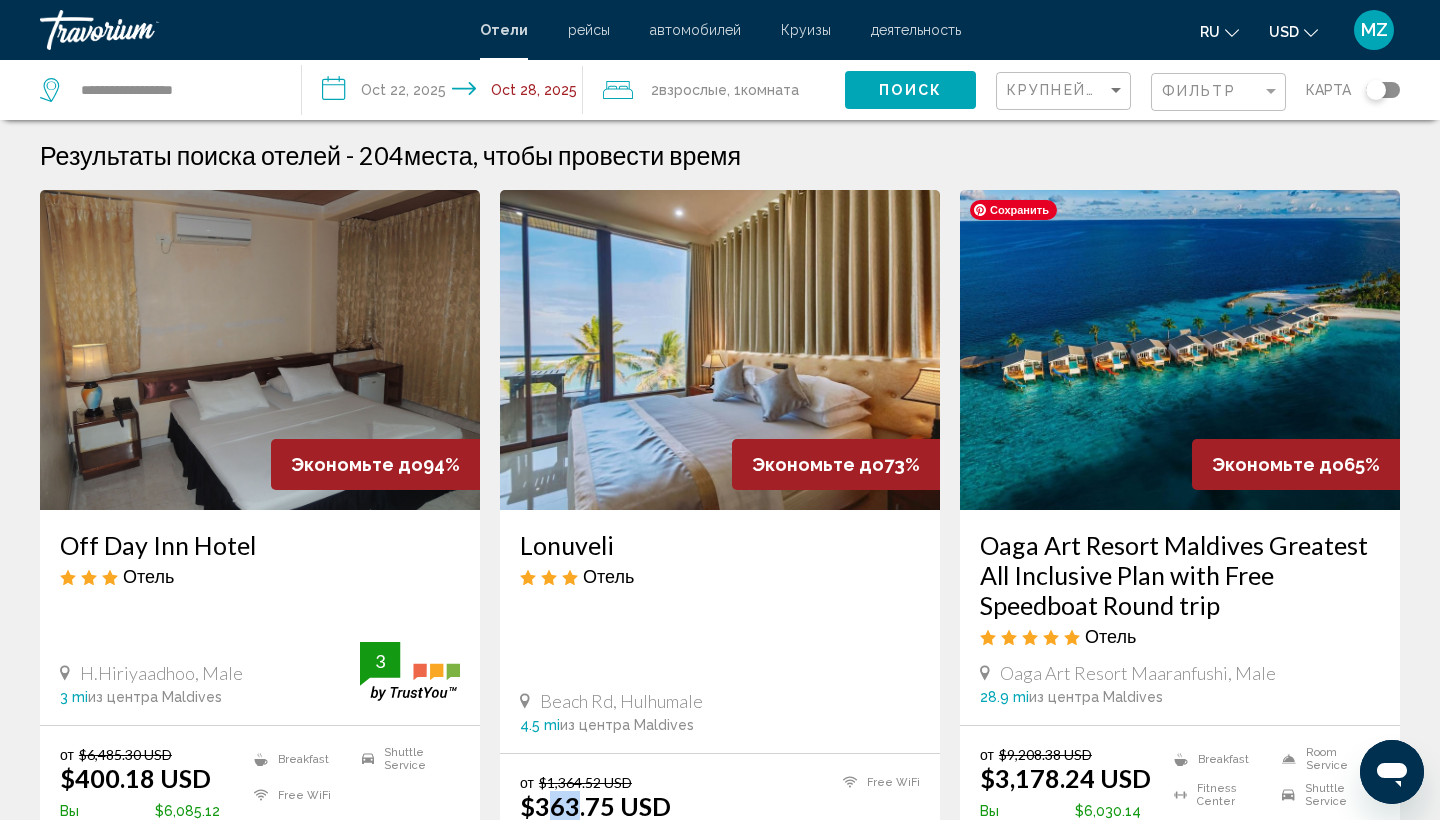 scroll, scrollTop: 0, scrollLeft: 0, axis: both 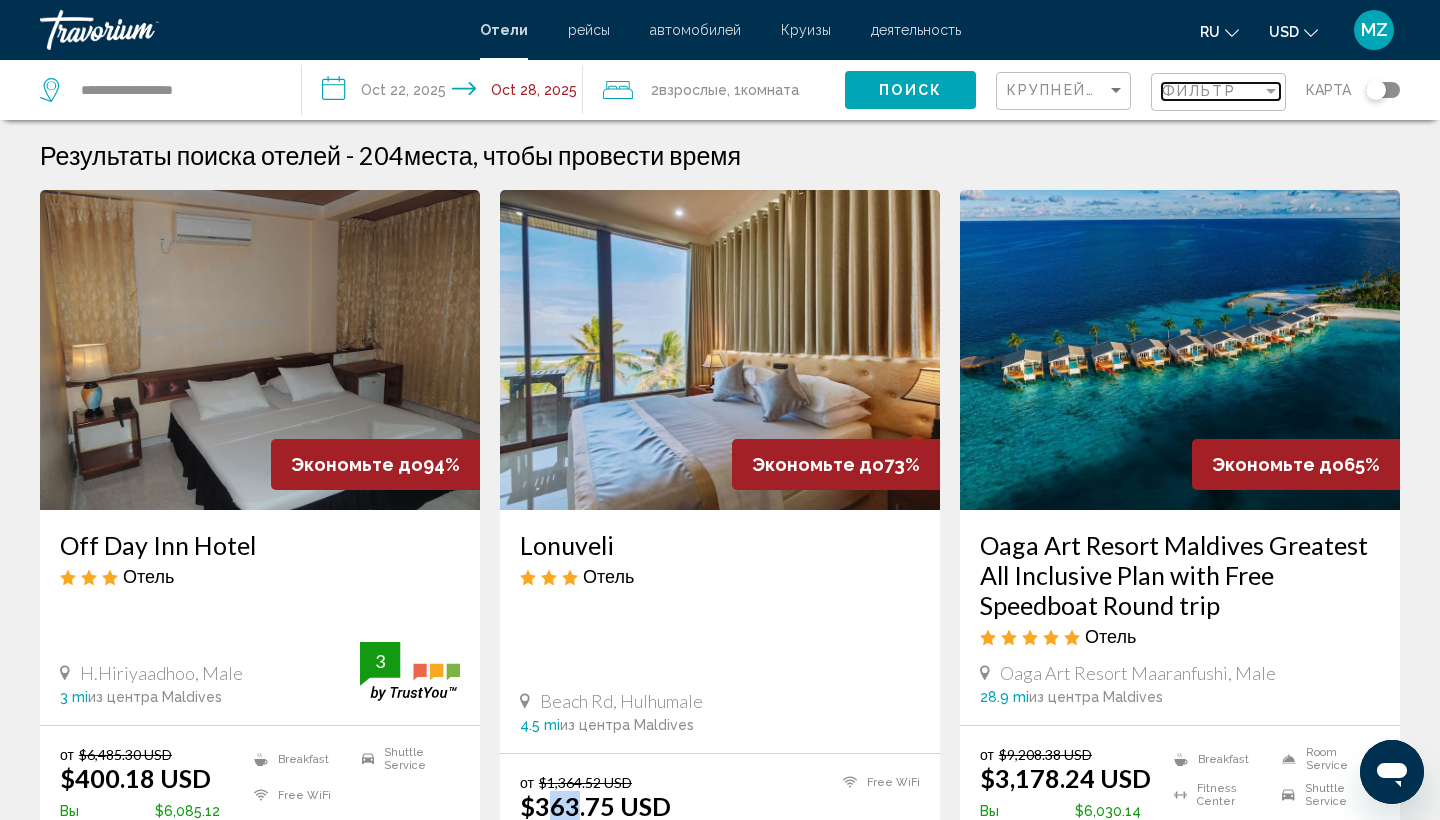 click at bounding box center (1271, 91) 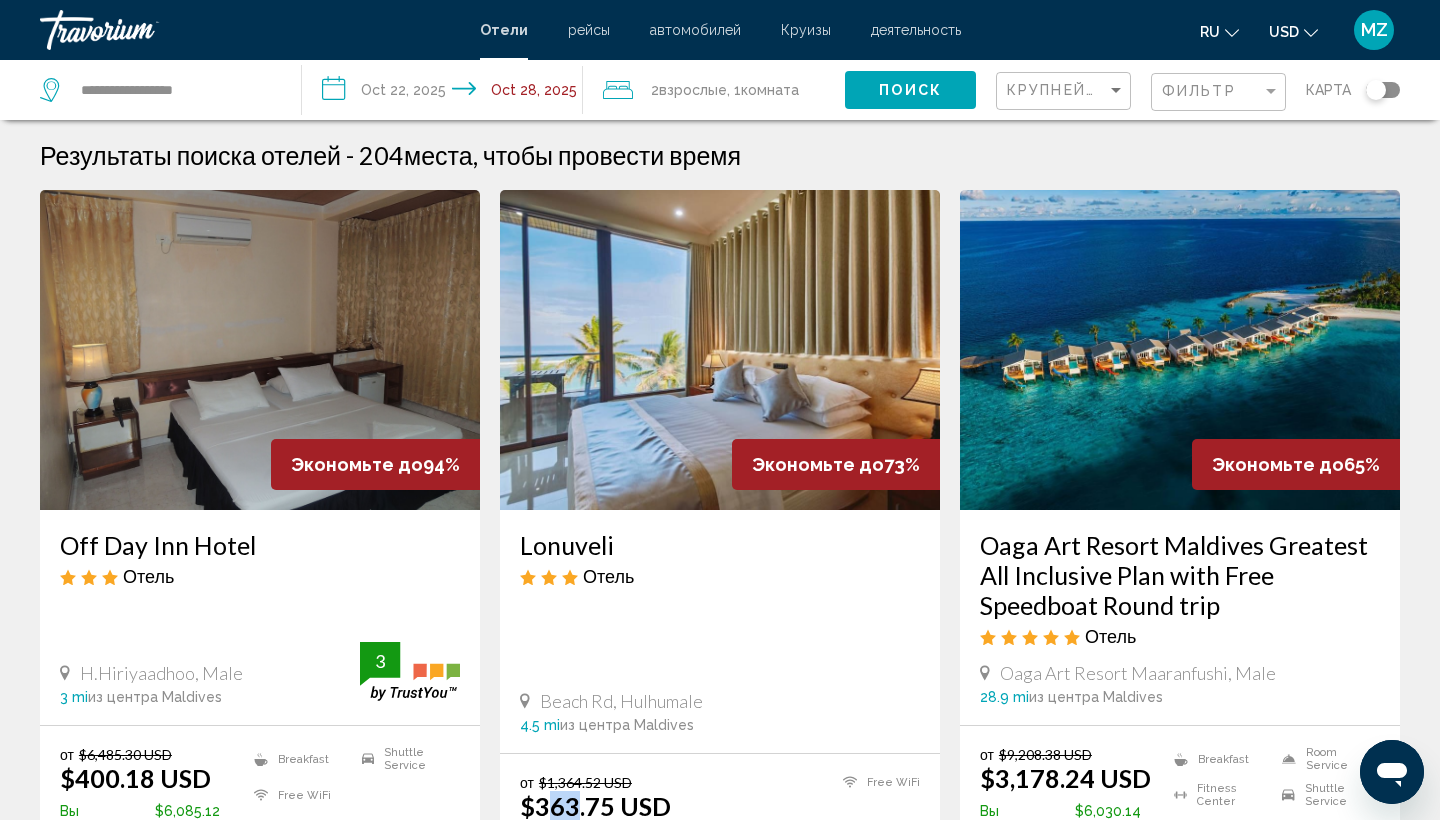 scroll, scrollTop: 1, scrollLeft: 0, axis: vertical 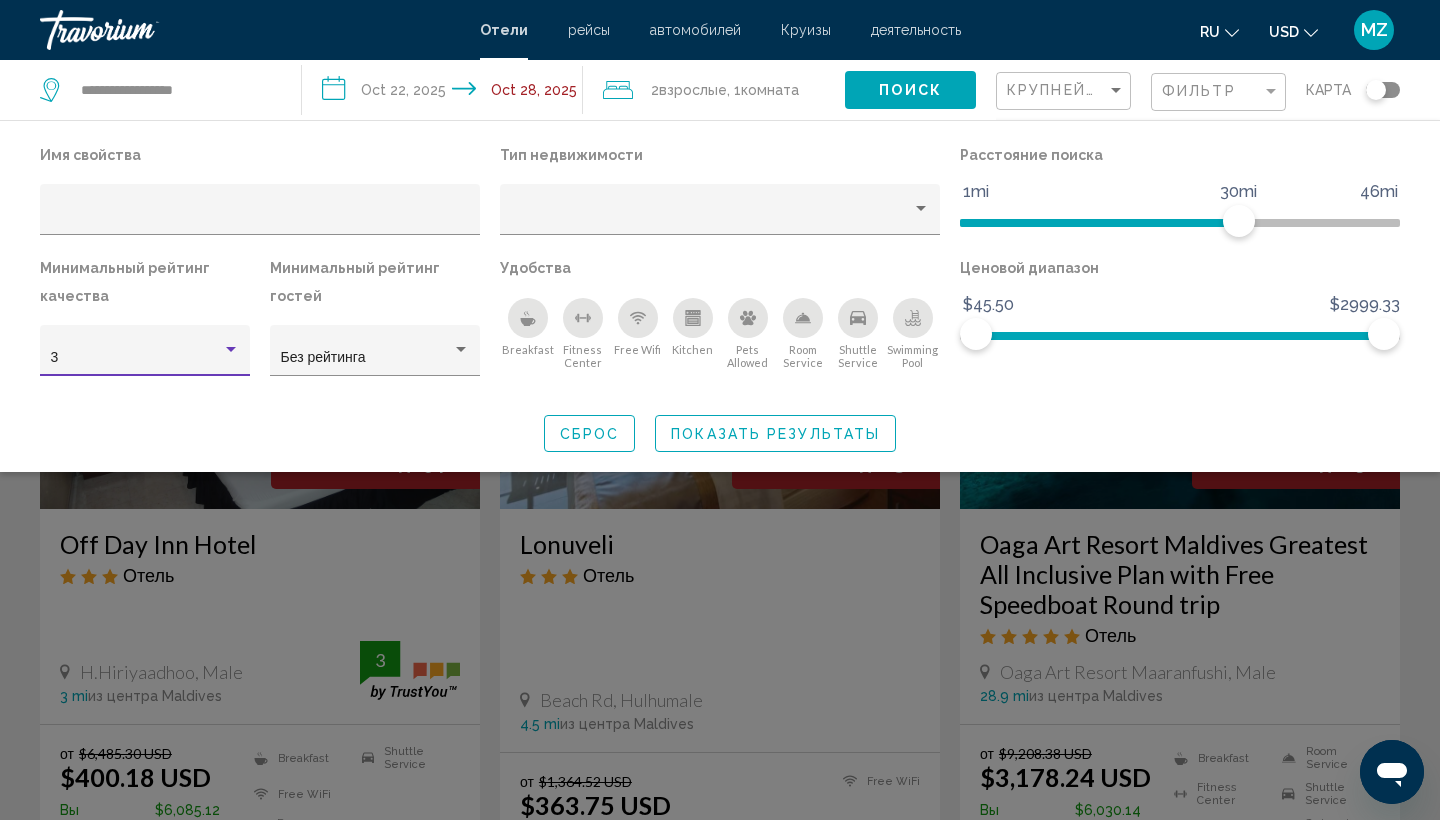 click at bounding box center [231, 350] 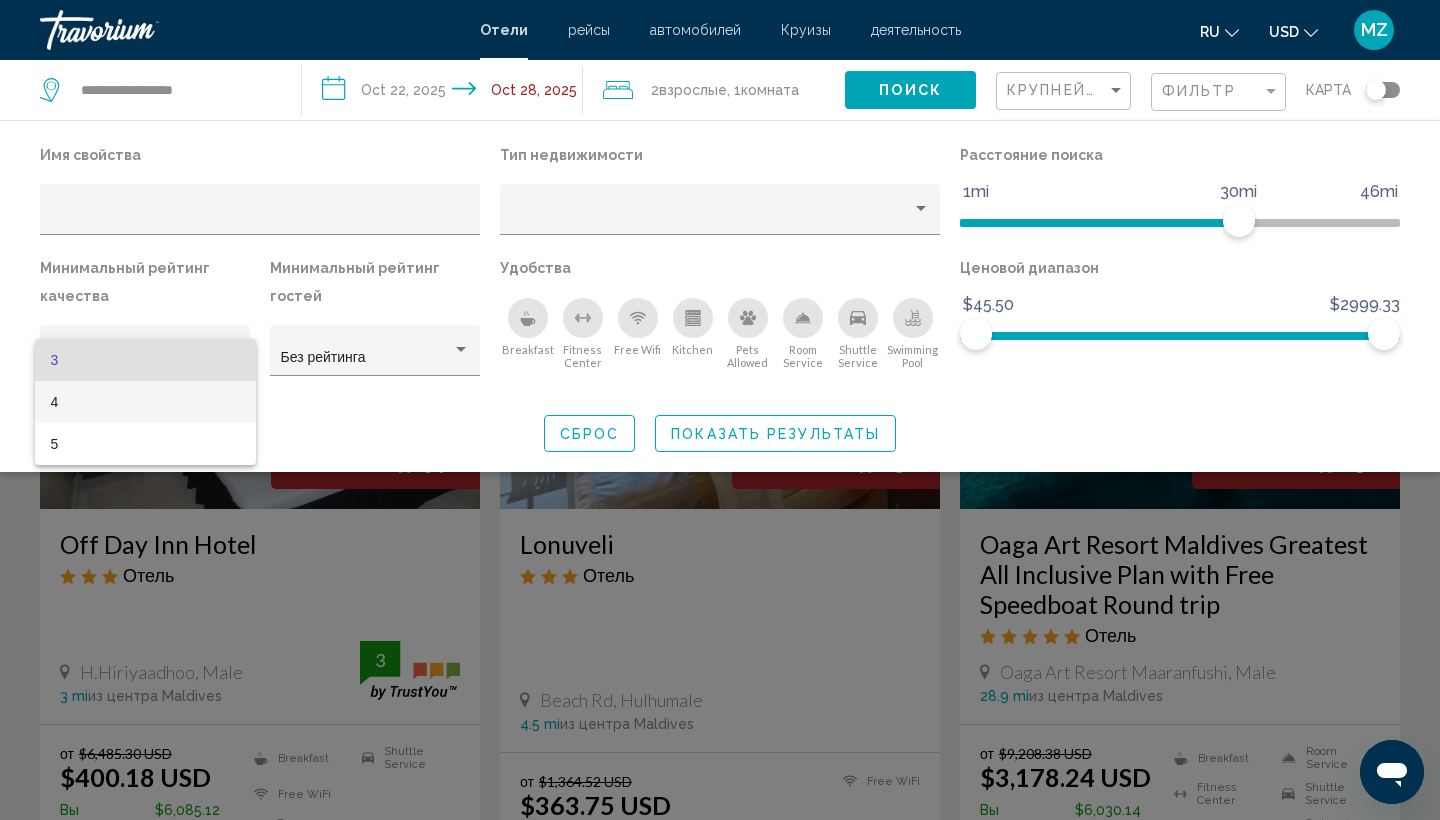 click on "4" at bounding box center (145, 402) 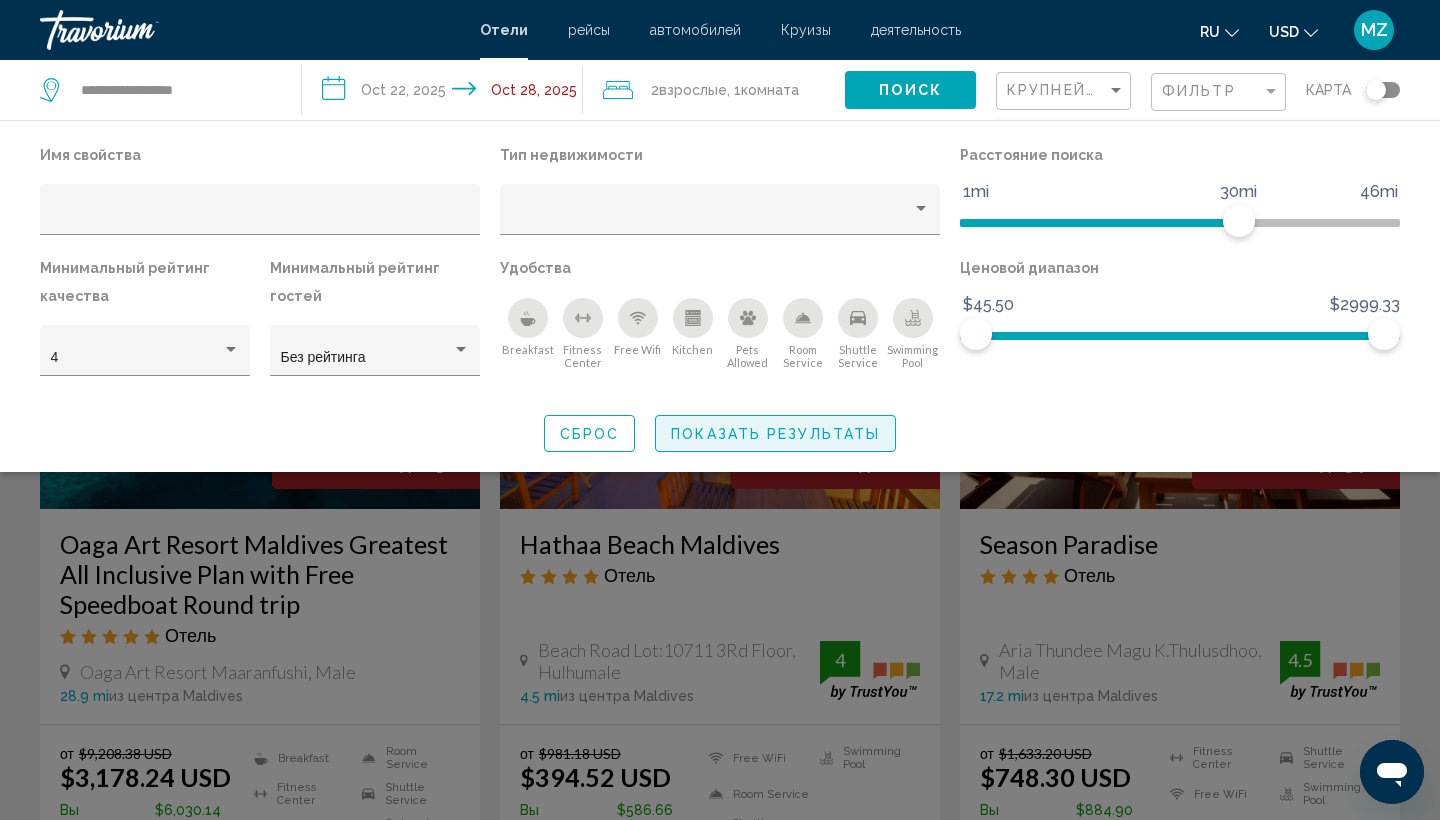 click on "Показать результаты" 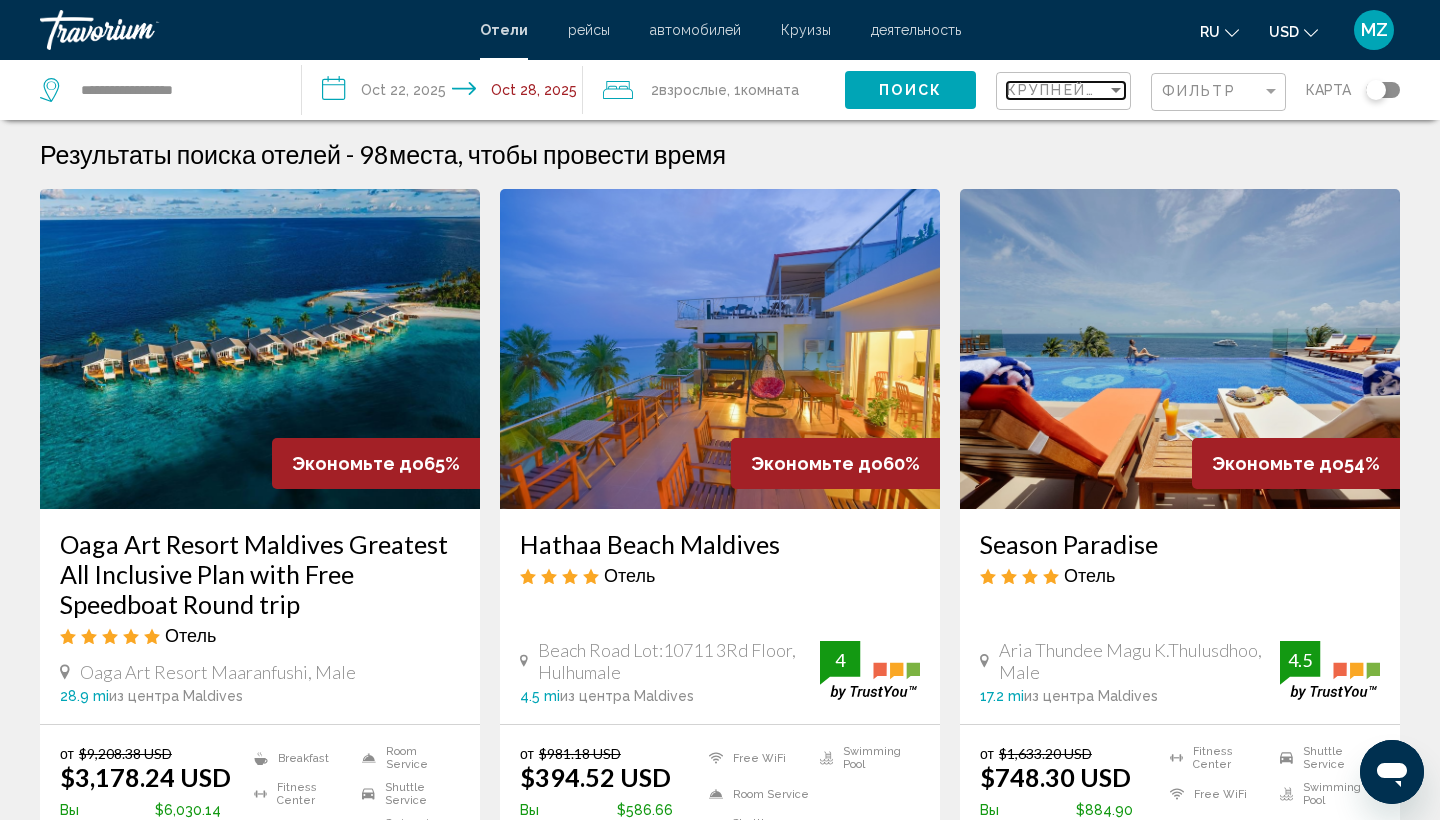 click at bounding box center (1116, 90) 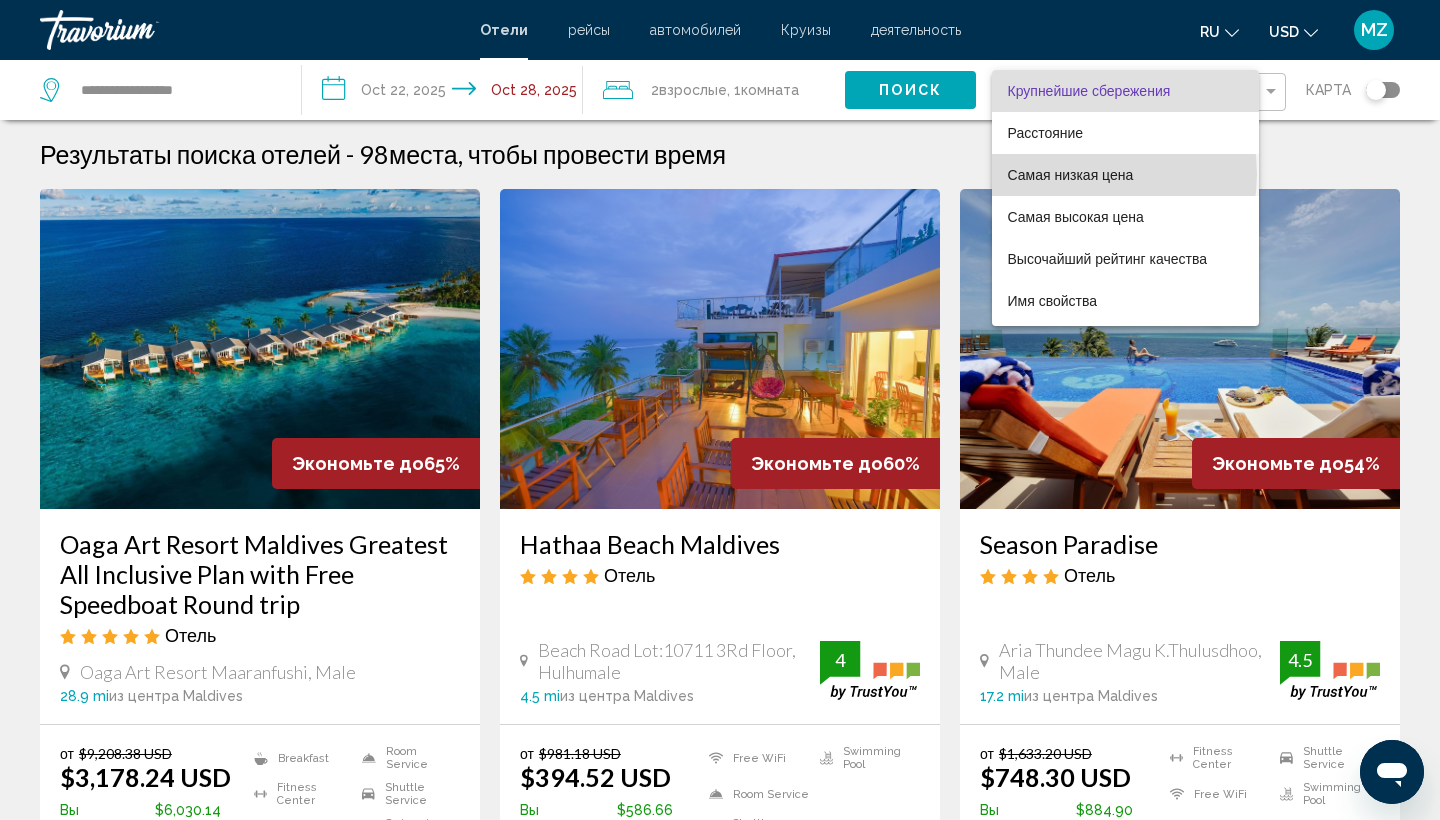 click on "Самая низкая цена" at bounding box center (1071, 175) 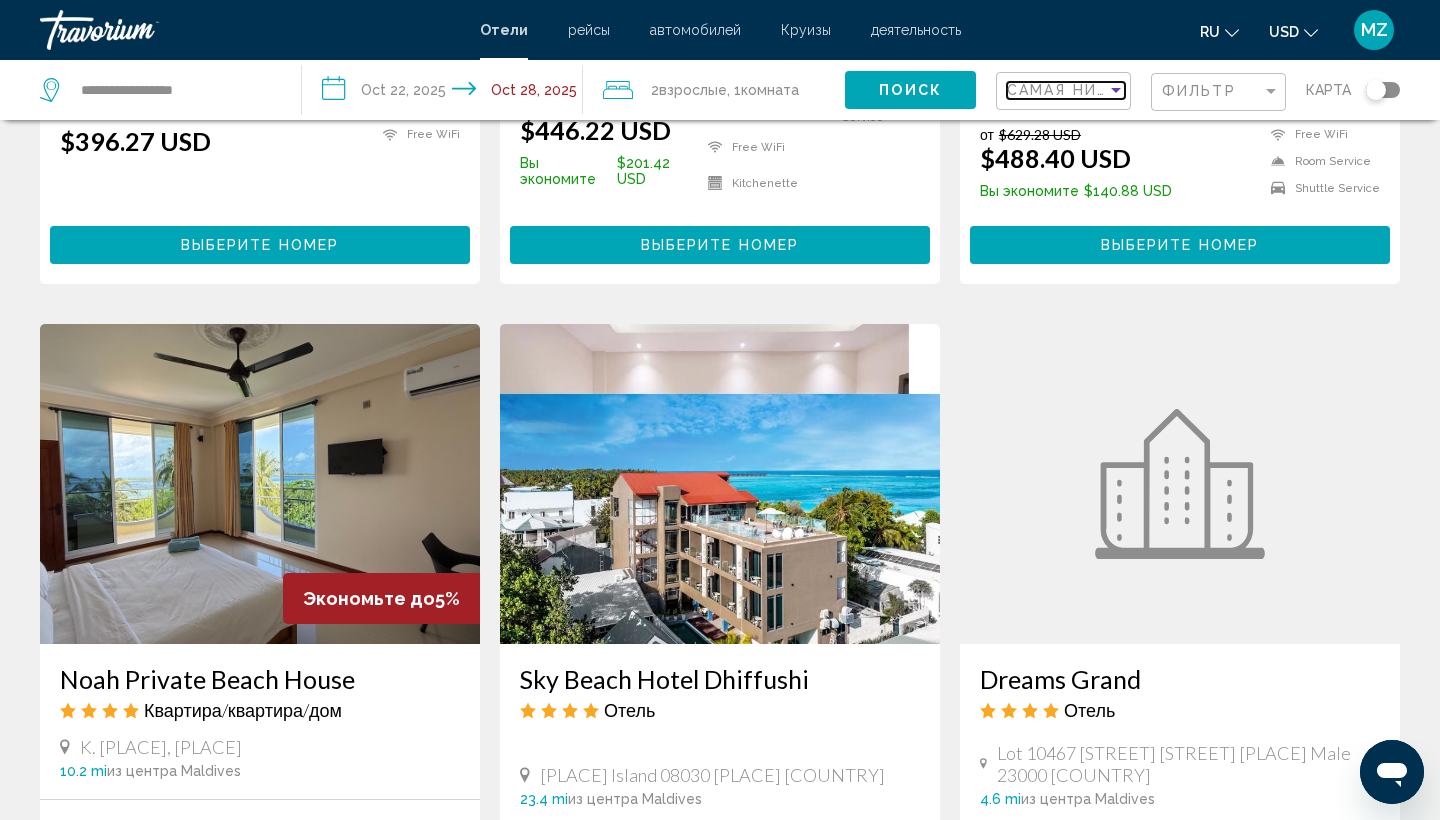 scroll, scrollTop: 1329, scrollLeft: 0, axis: vertical 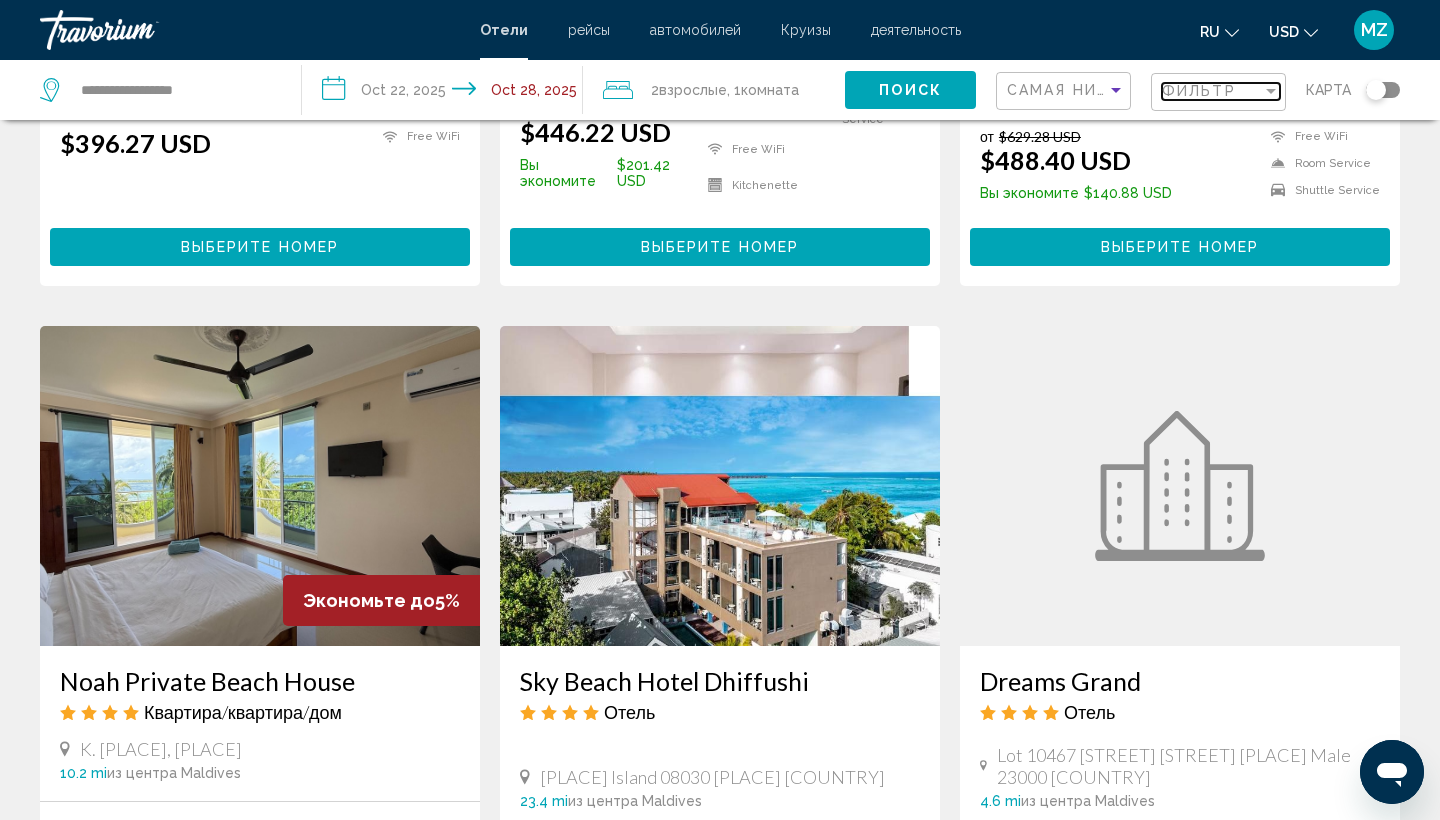 click at bounding box center (1271, 91) 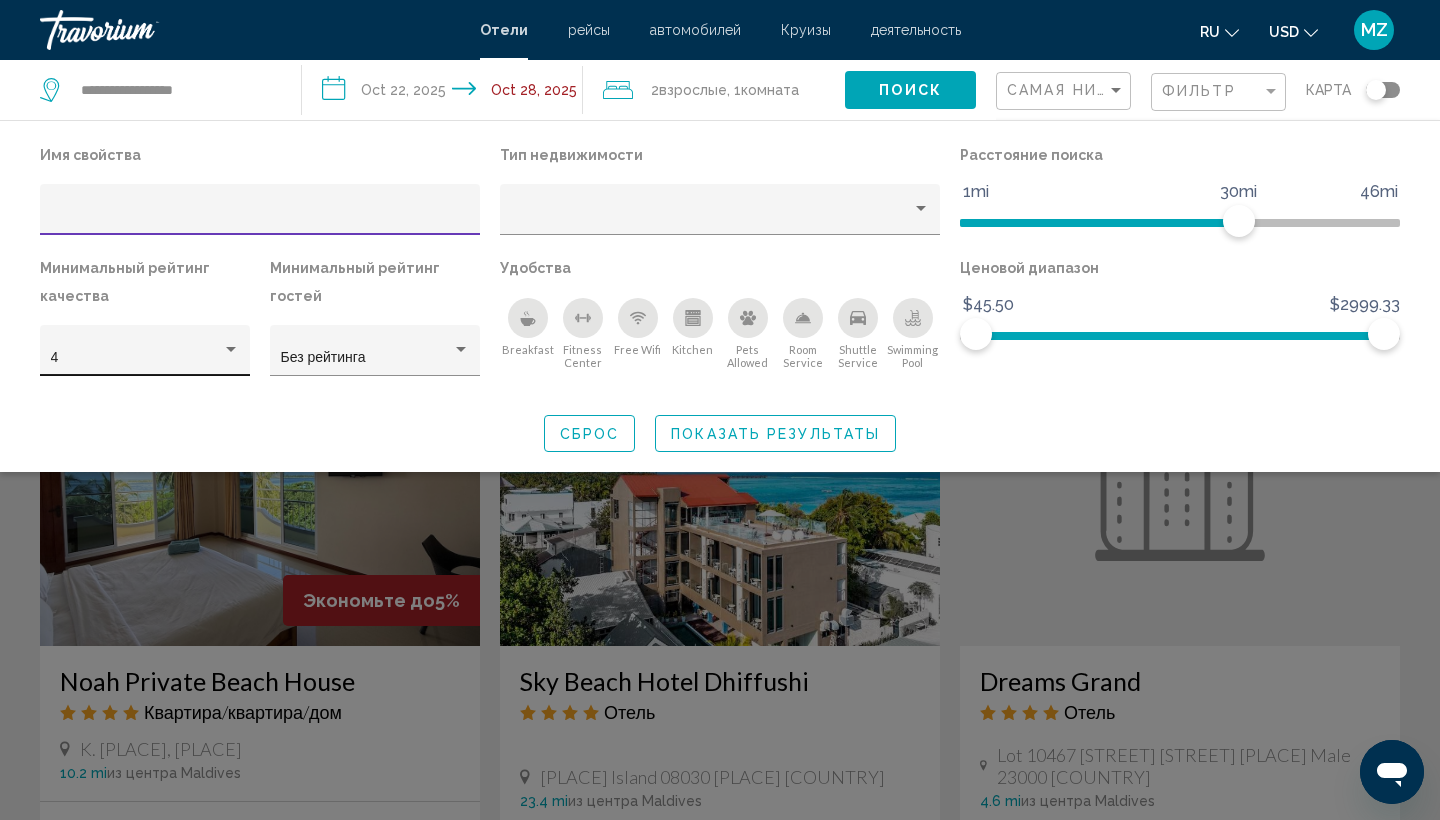 click on "4" at bounding box center (145, 358) 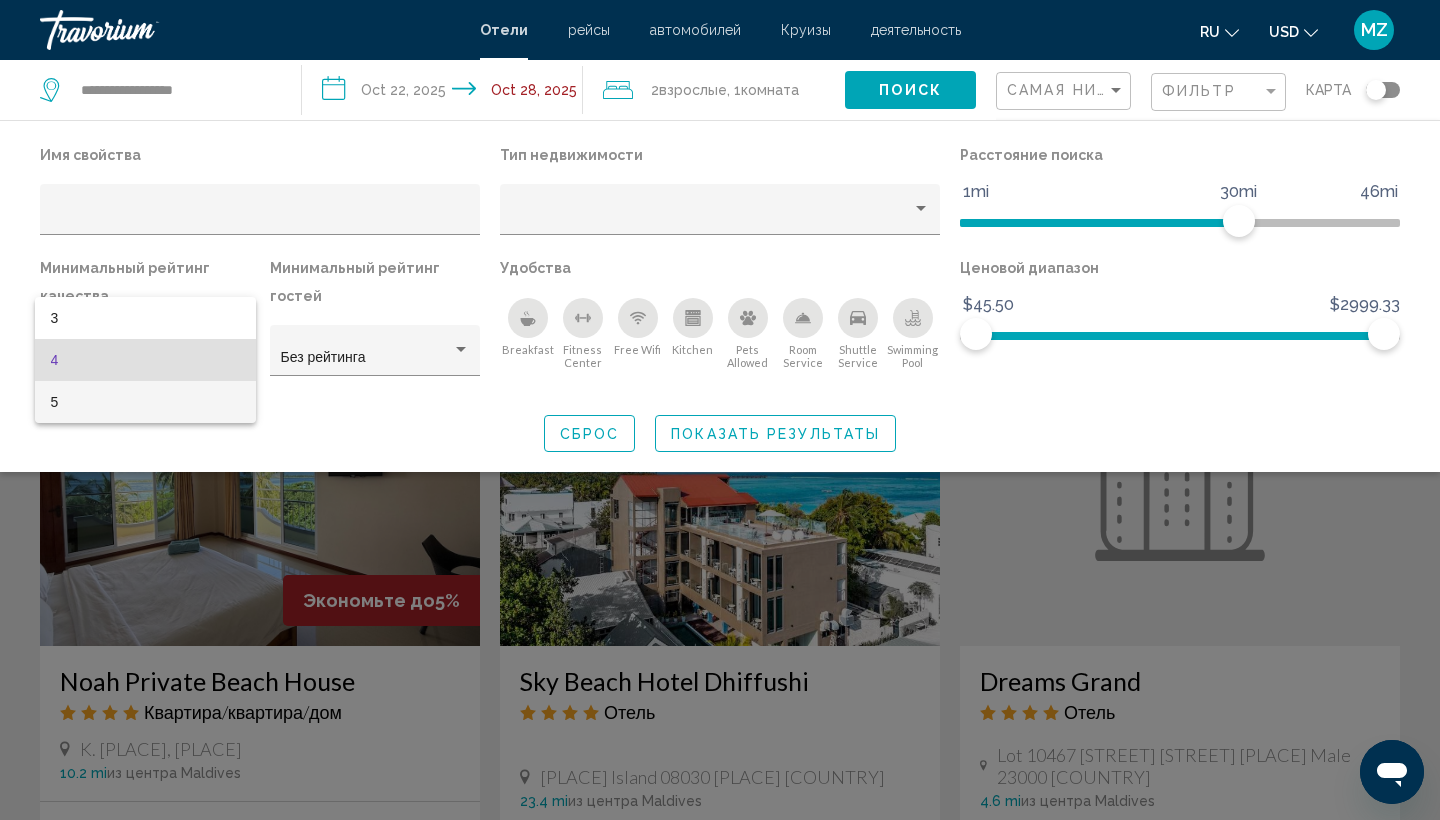 click on "5" at bounding box center (145, 402) 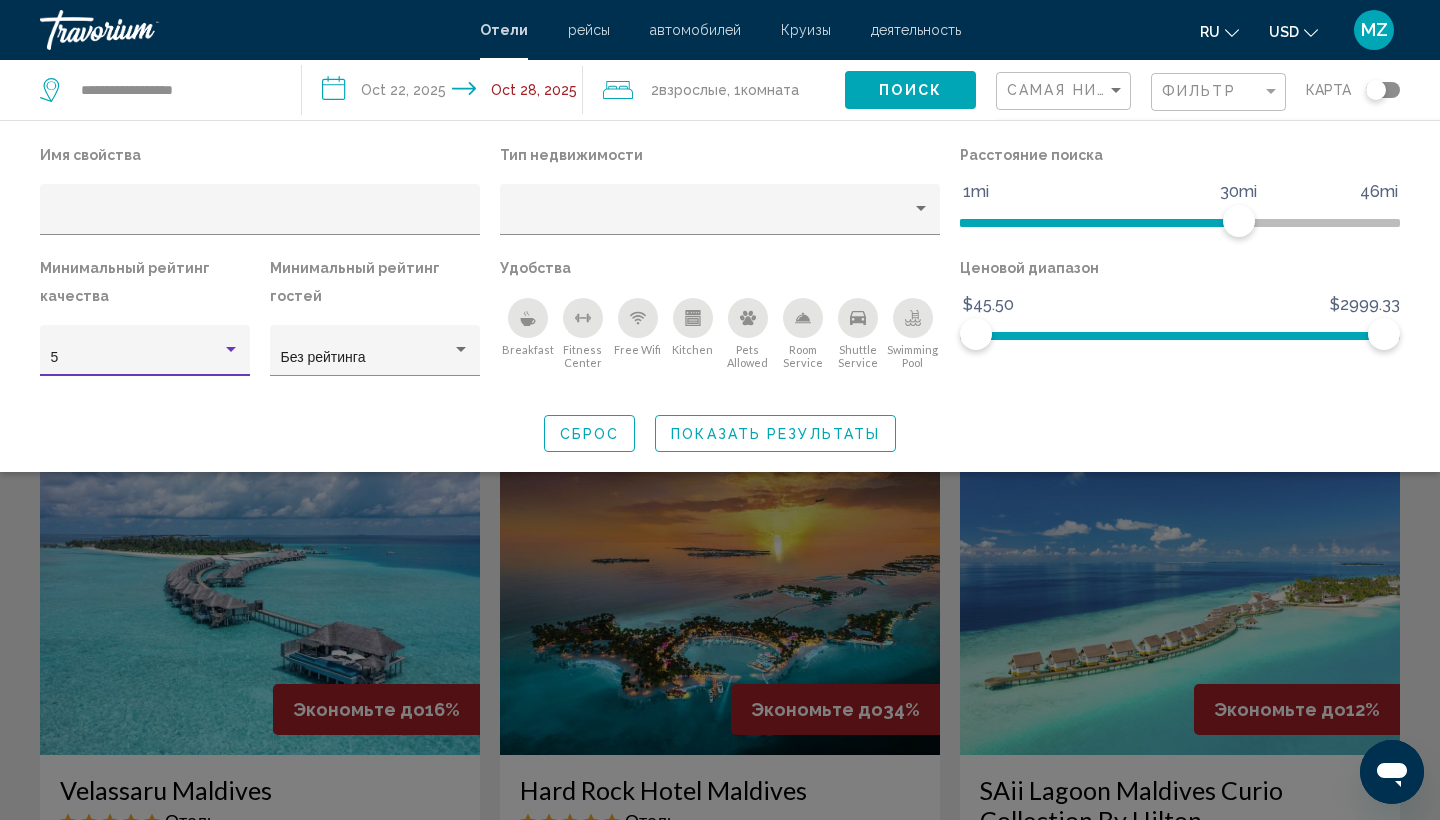 click on "Показать результаты" 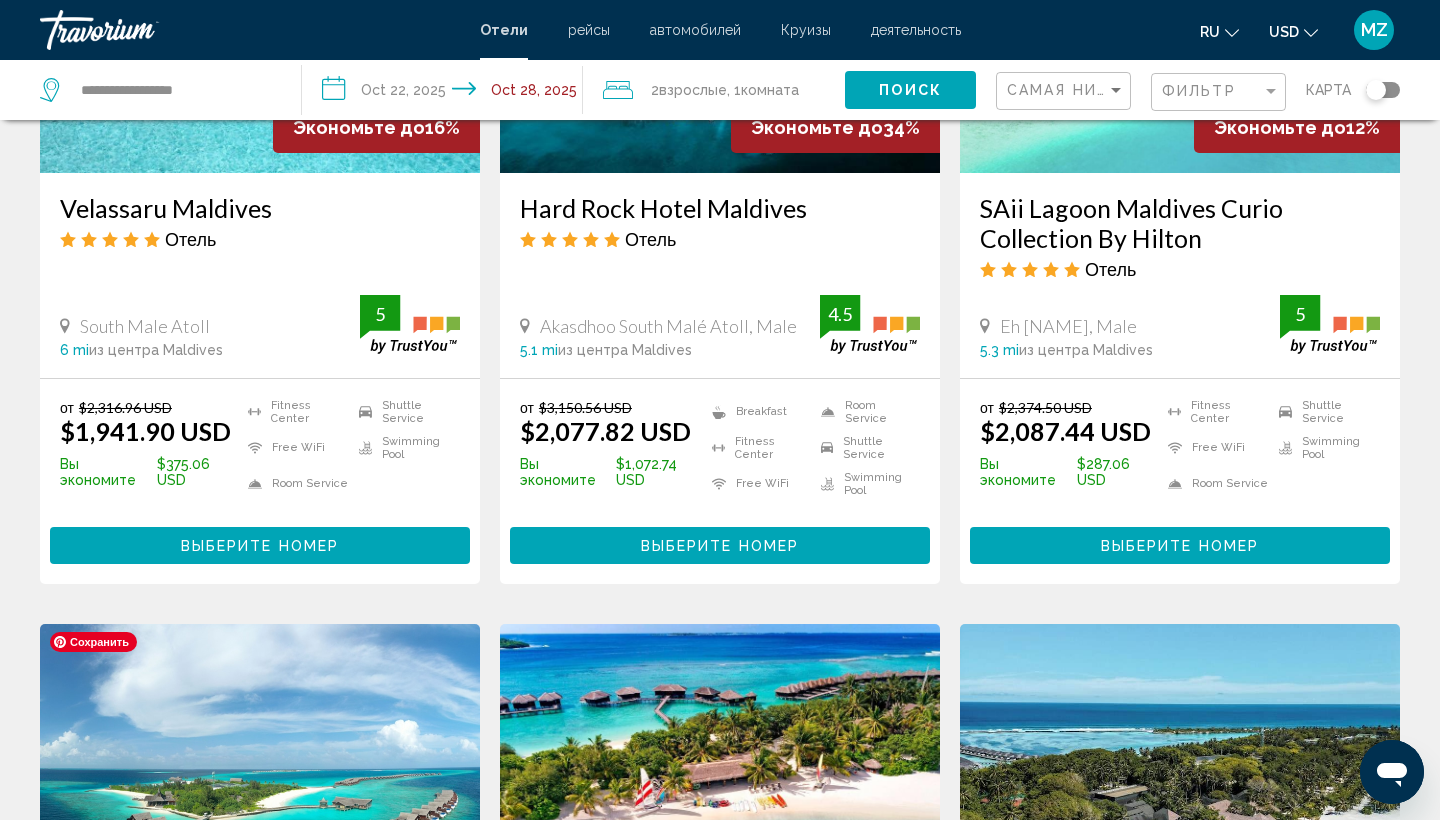 scroll, scrollTop: 1903, scrollLeft: 0, axis: vertical 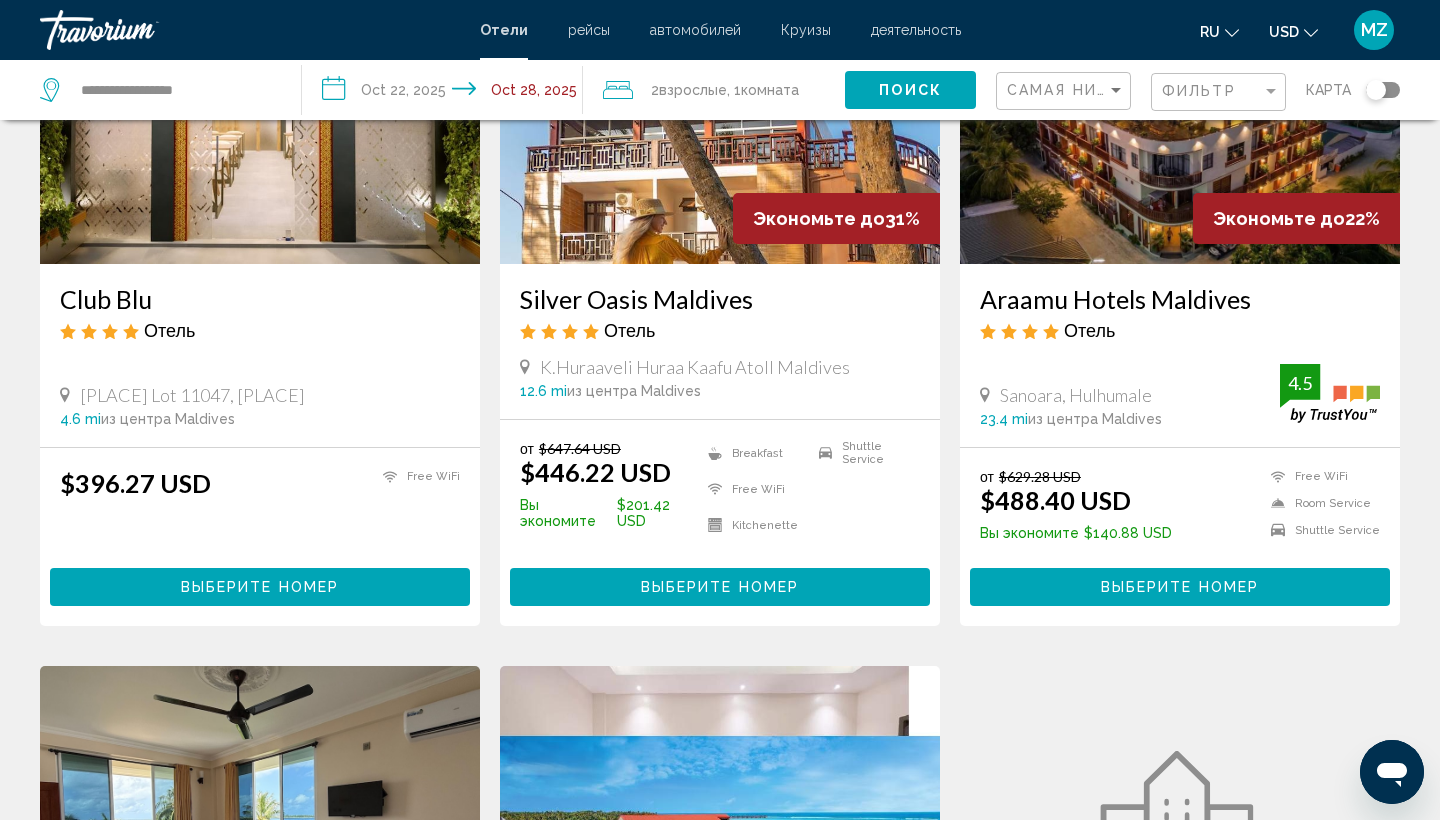 click on "Выберите номер" at bounding box center (260, 588) 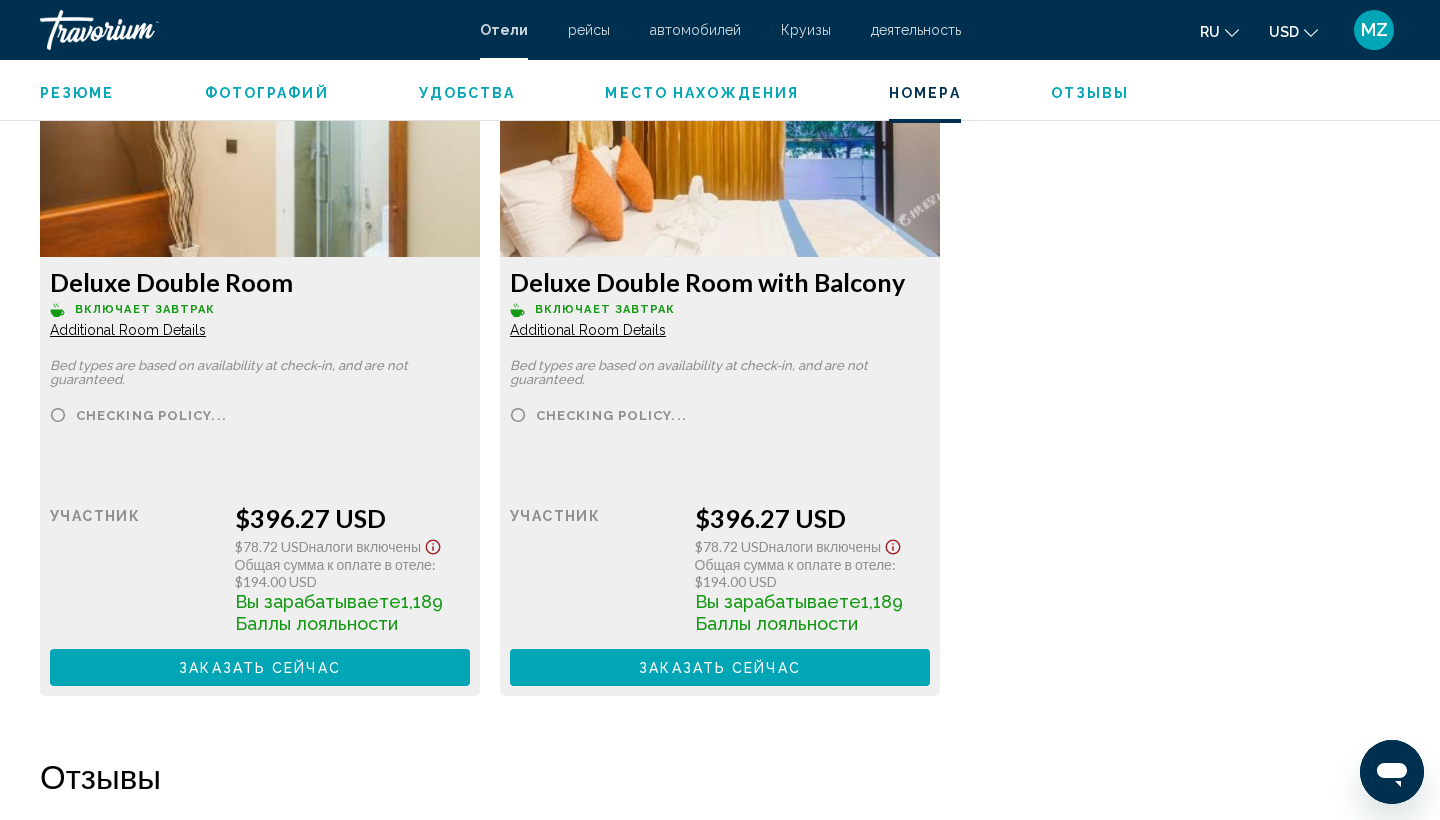 scroll, scrollTop: 2857, scrollLeft: 0, axis: vertical 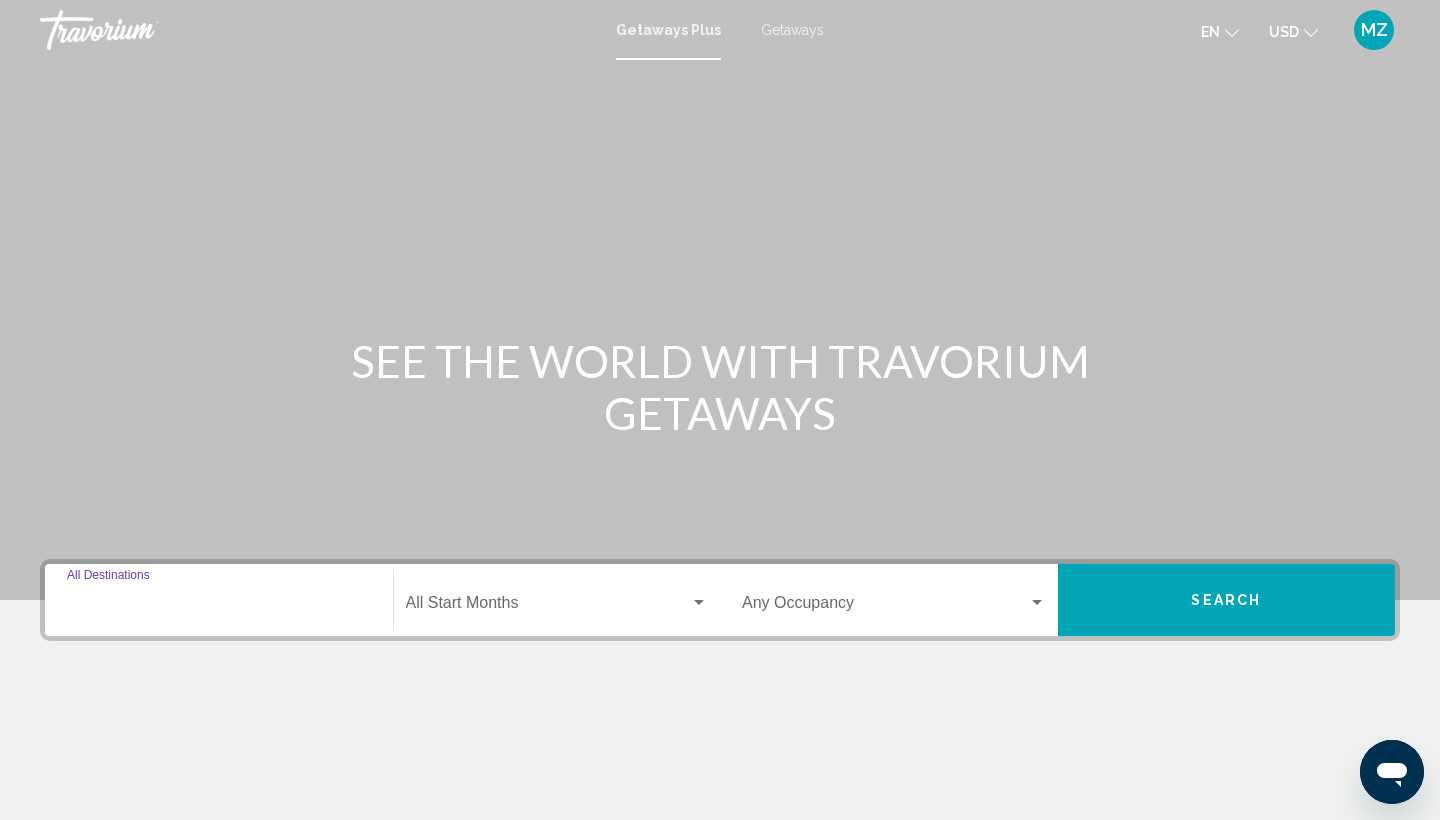 click on "Destination All Destinations" at bounding box center (219, 607) 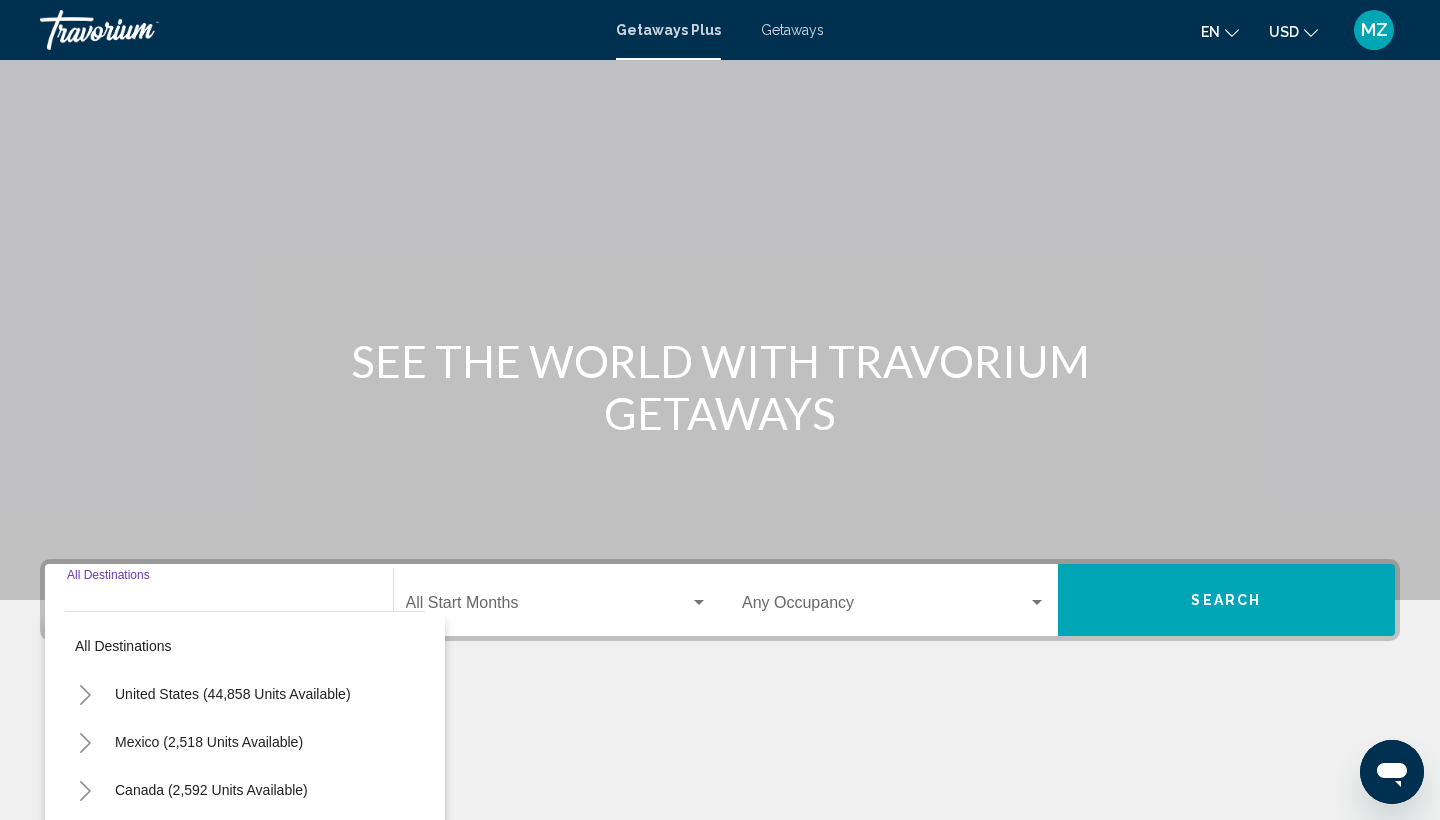 scroll, scrollTop: 266, scrollLeft: 0, axis: vertical 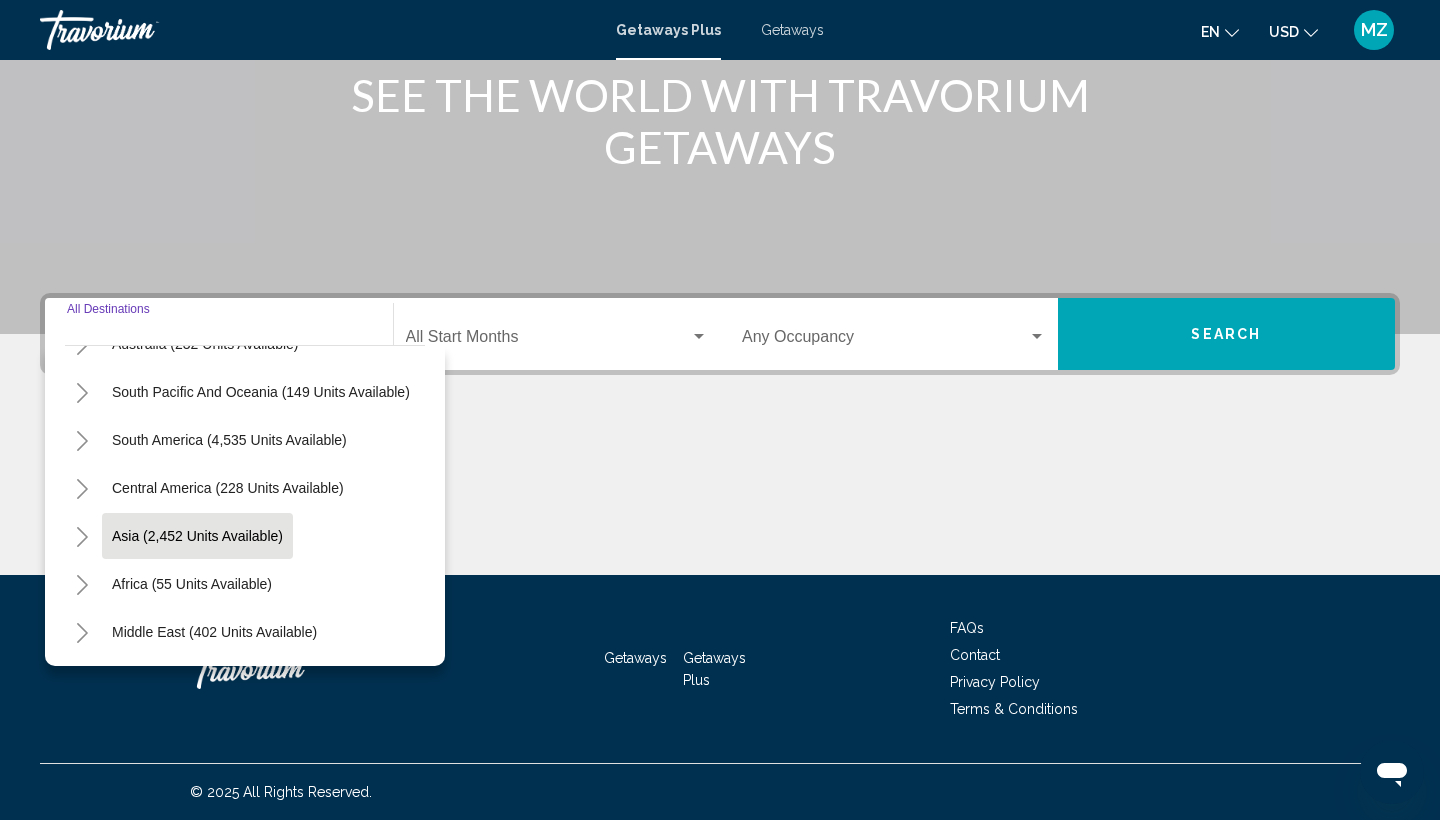 click on "Asia (2,452 units available)" at bounding box center (192, 584) 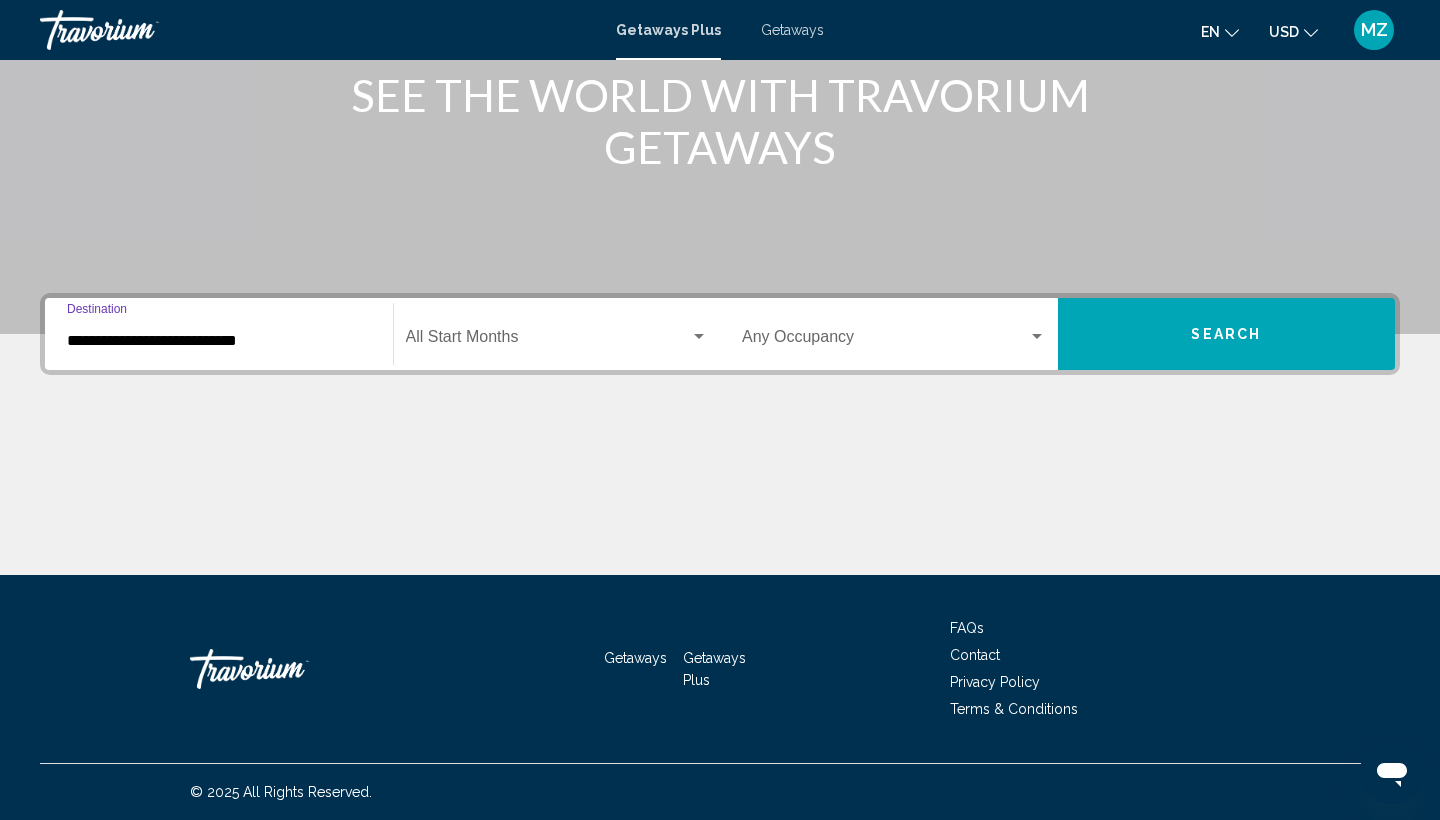 click on "**********" at bounding box center (219, 341) 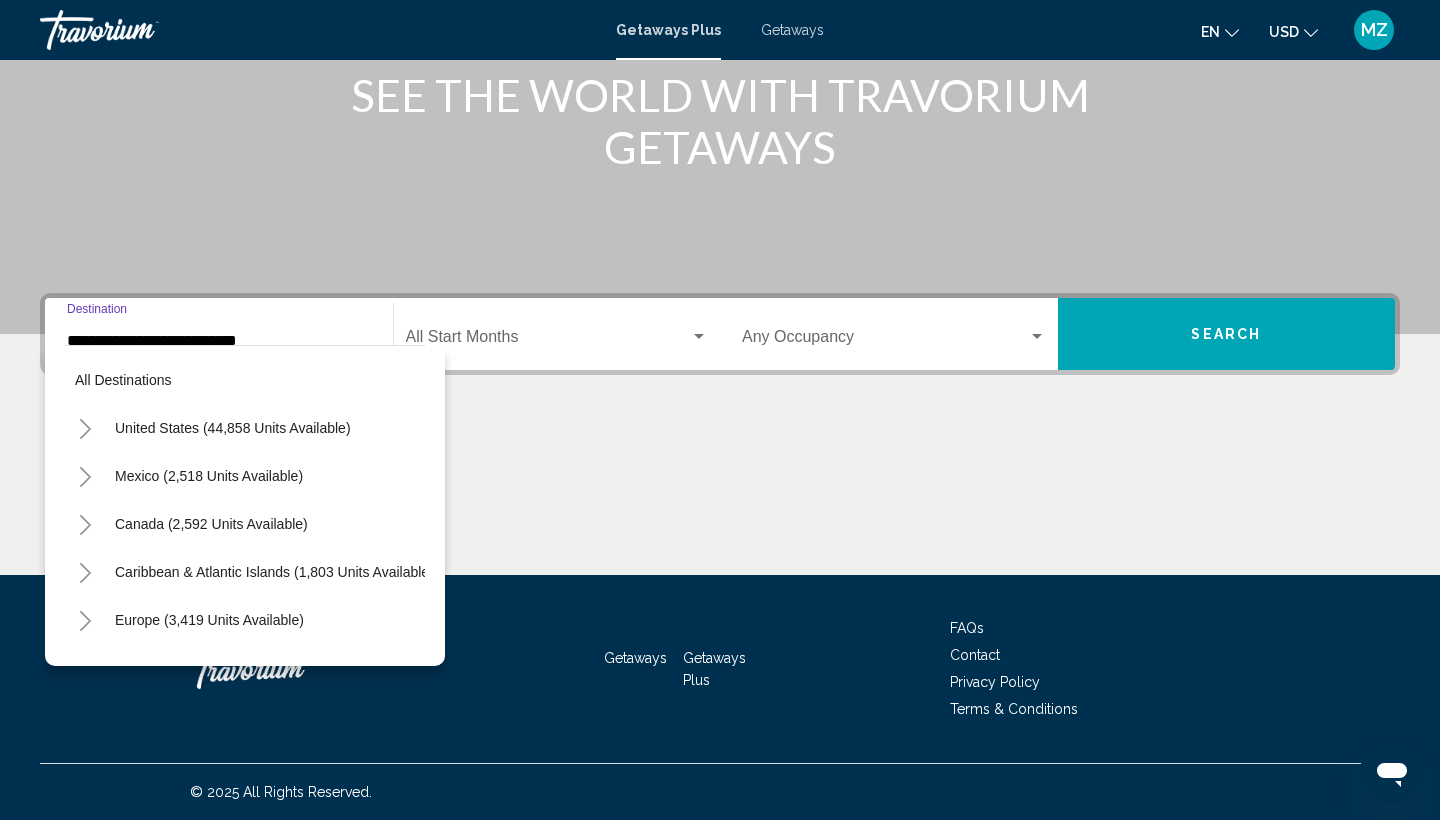 scroll, scrollTop: 359, scrollLeft: 0, axis: vertical 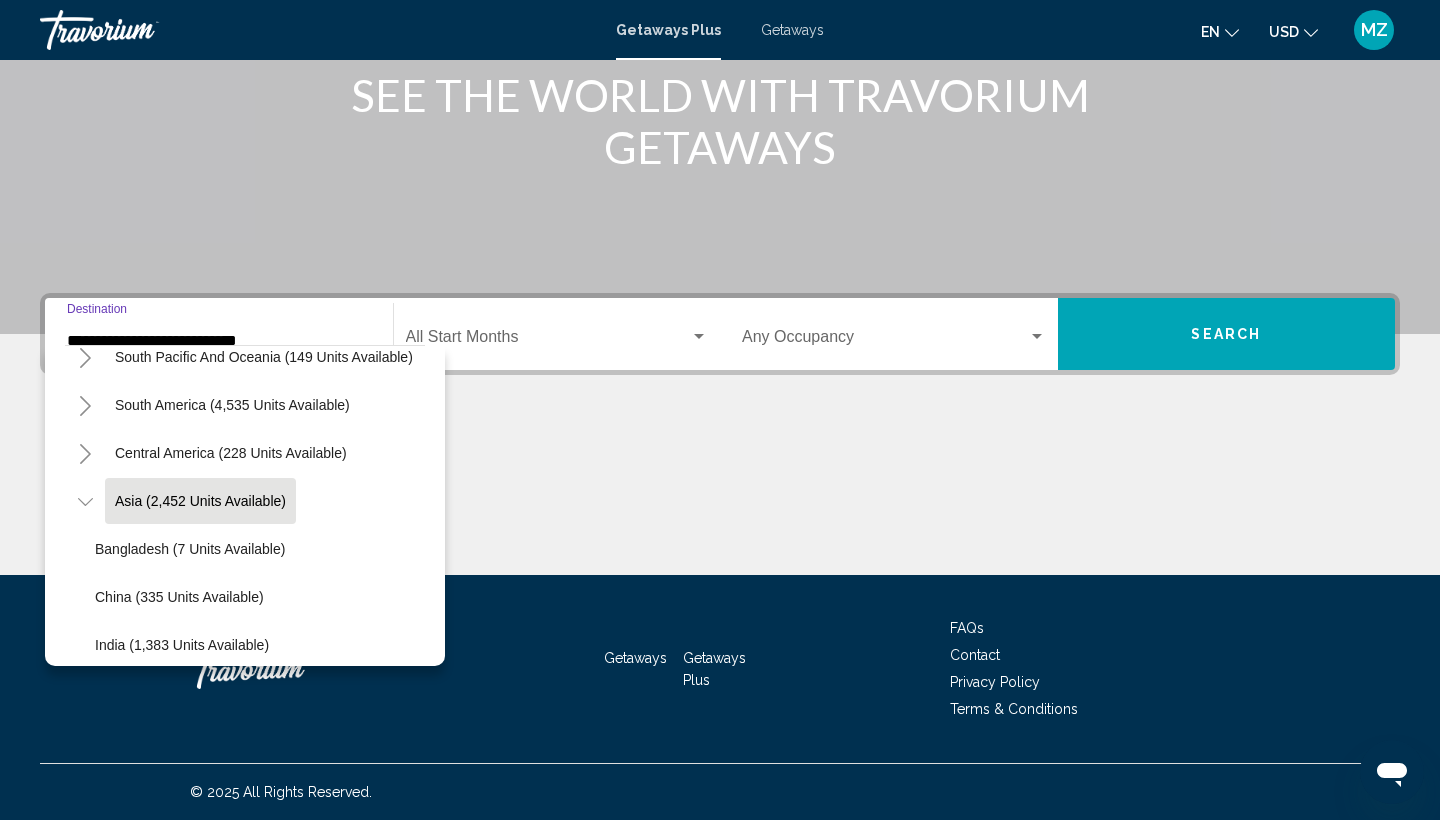 click 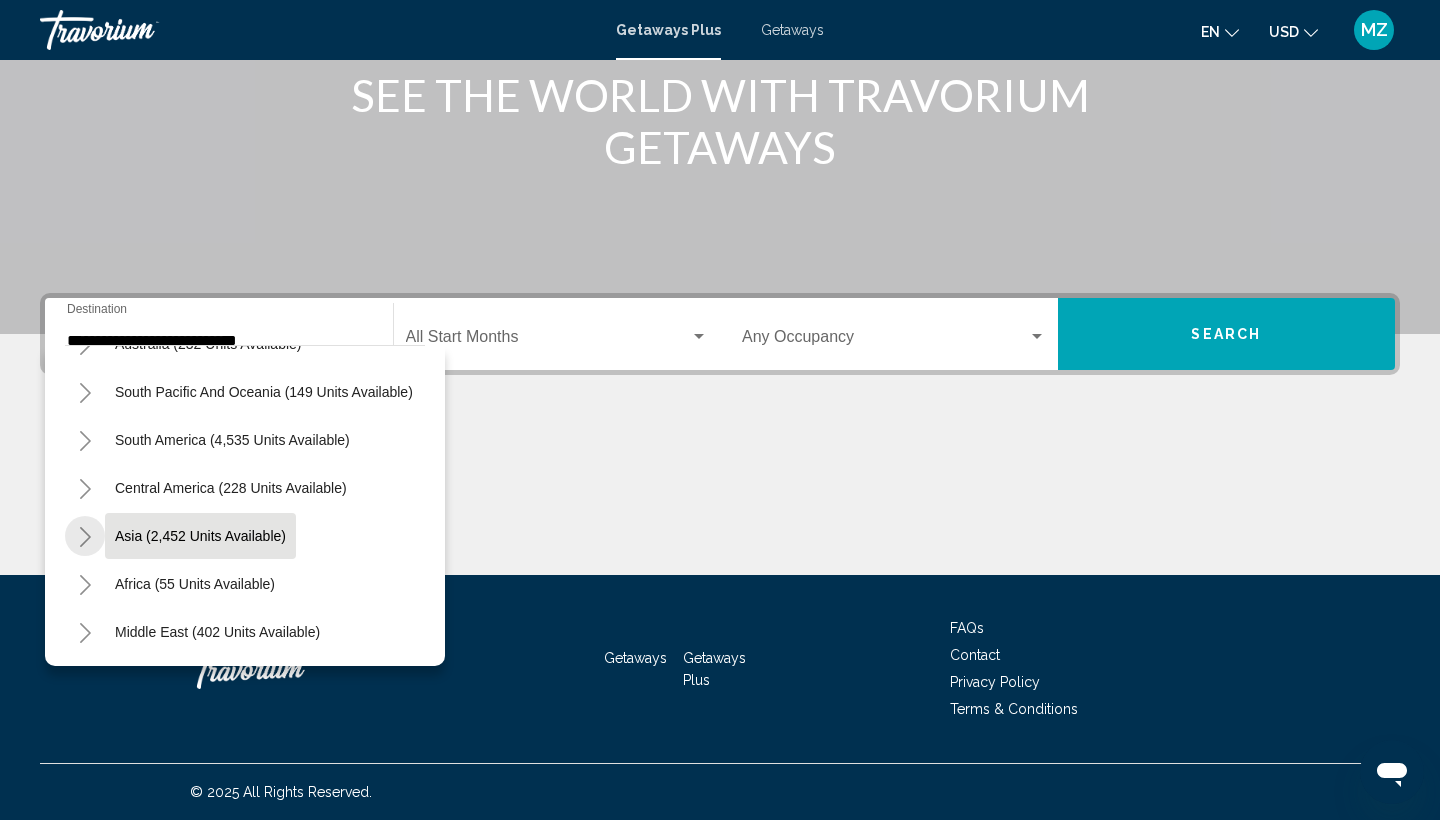 scroll, scrollTop: 324, scrollLeft: 0, axis: vertical 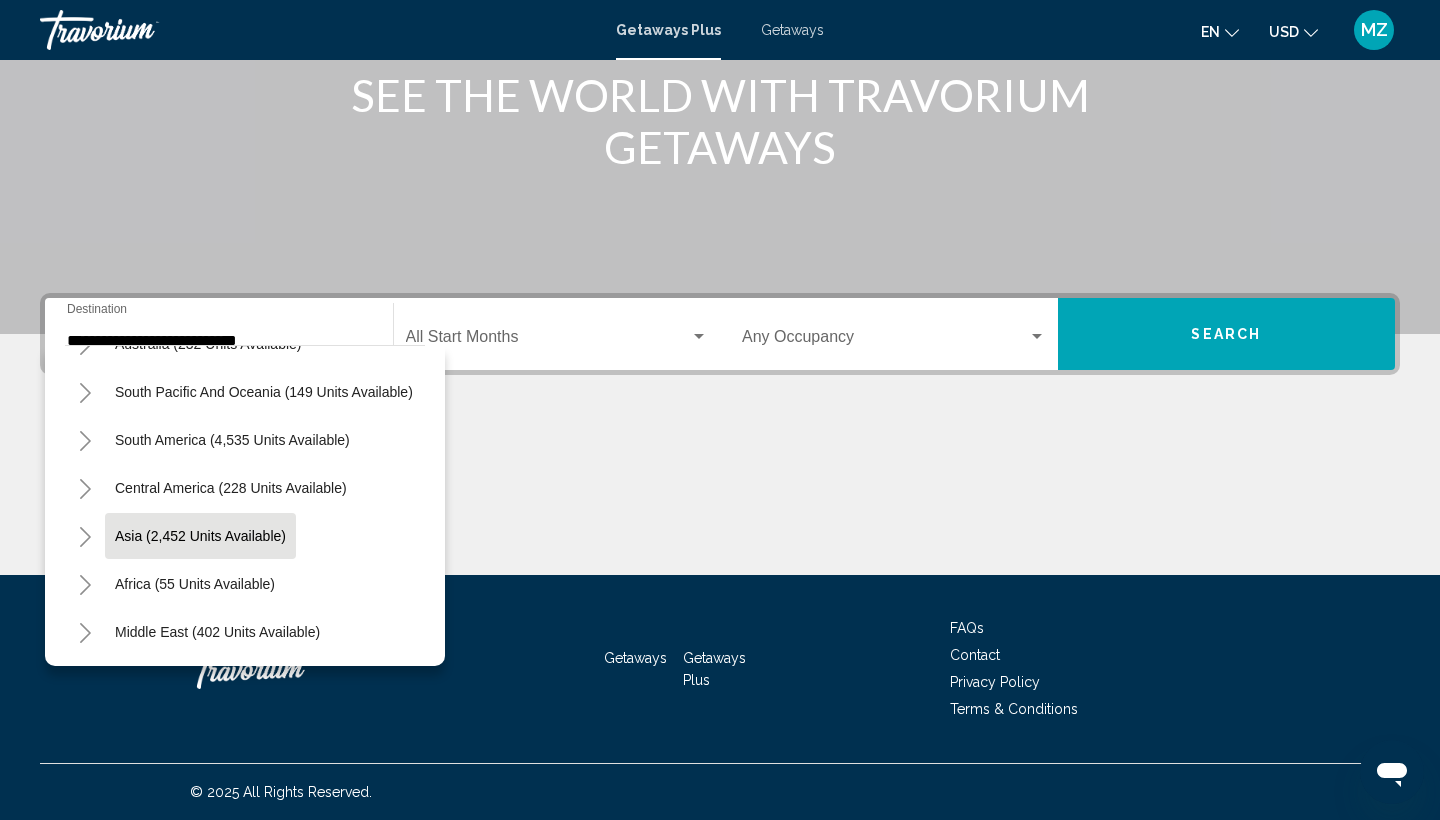 click 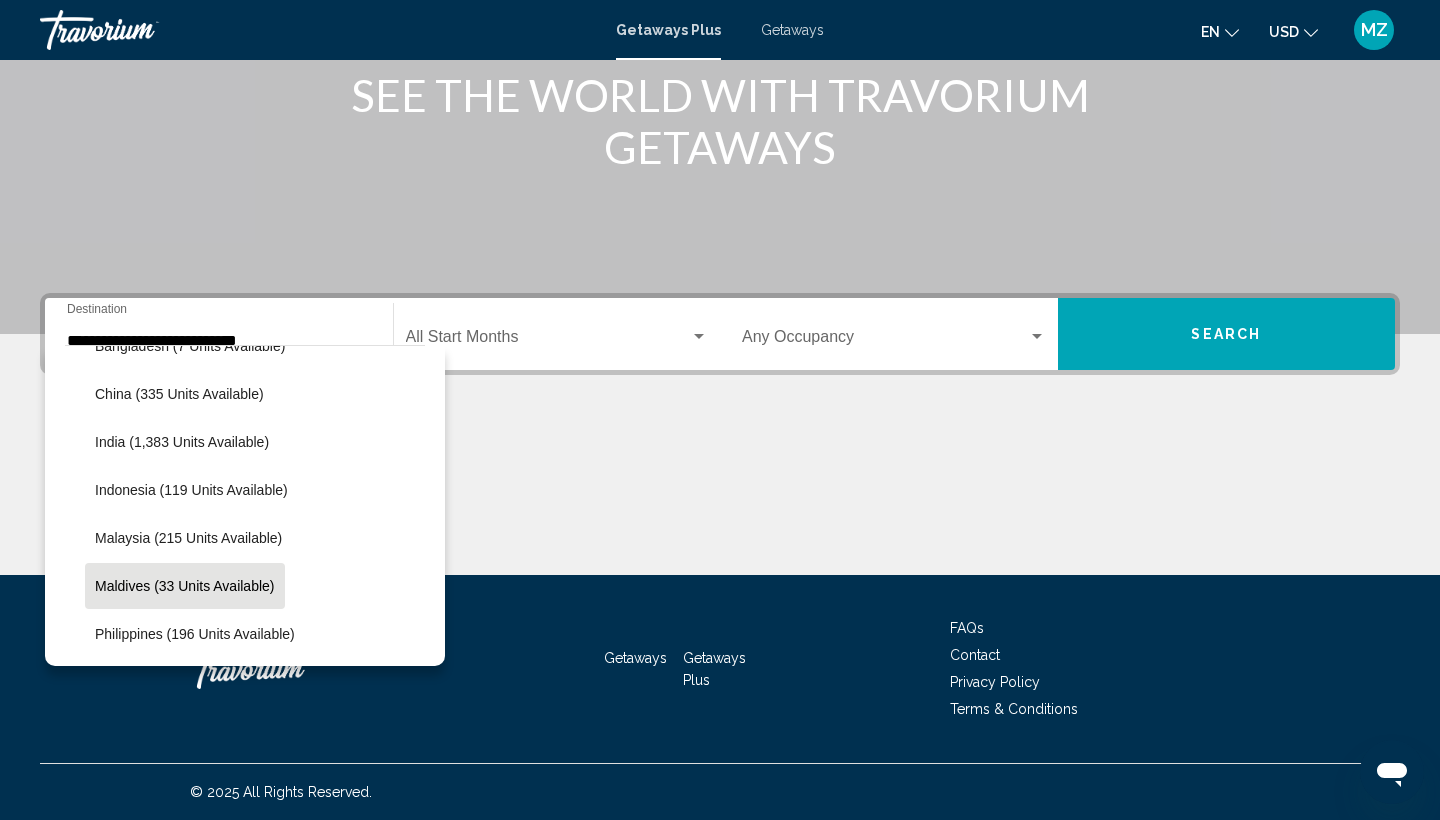 scroll, scrollTop: 614, scrollLeft: 0, axis: vertical 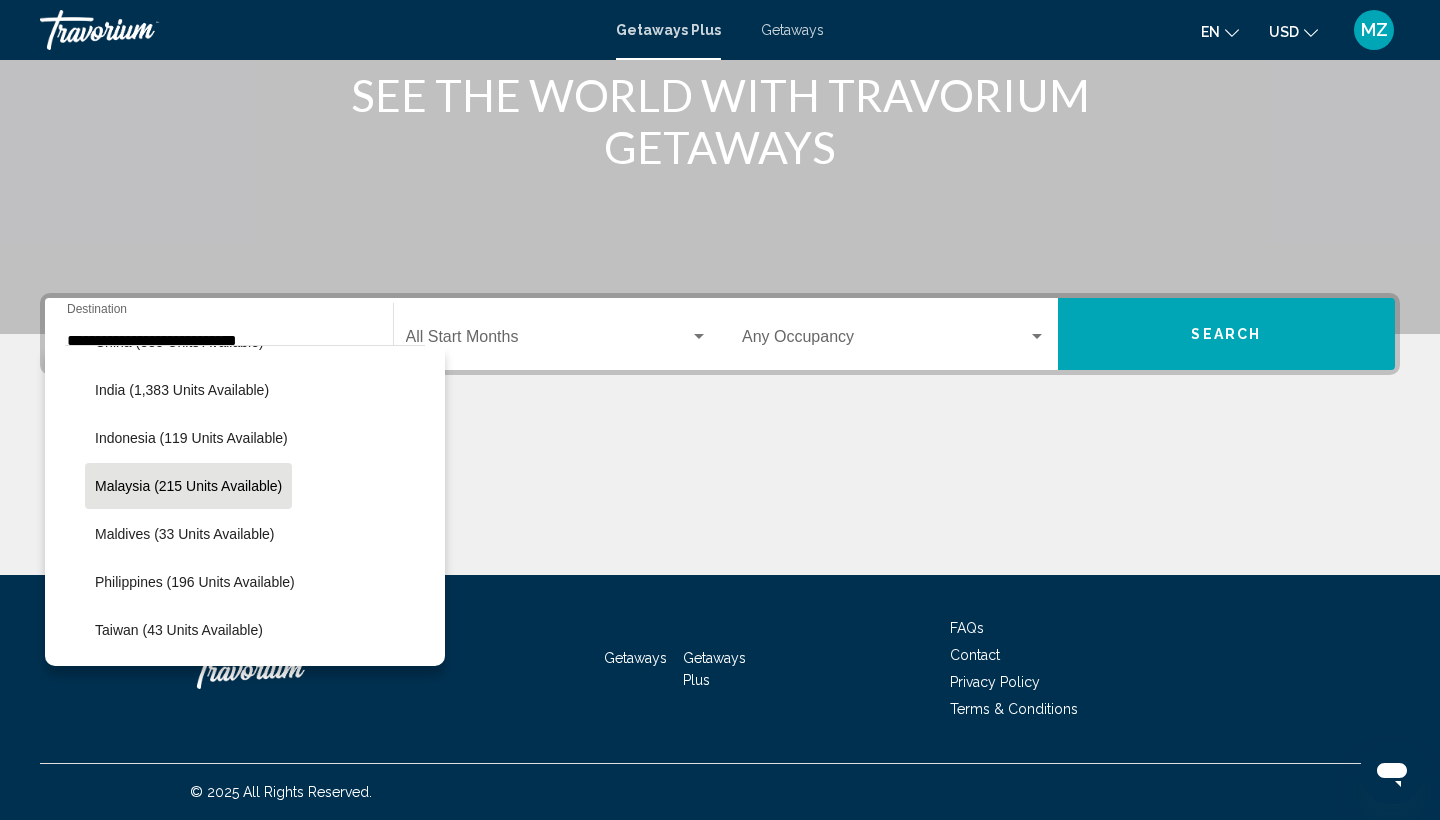 click on "Malaysia (215 units available)" 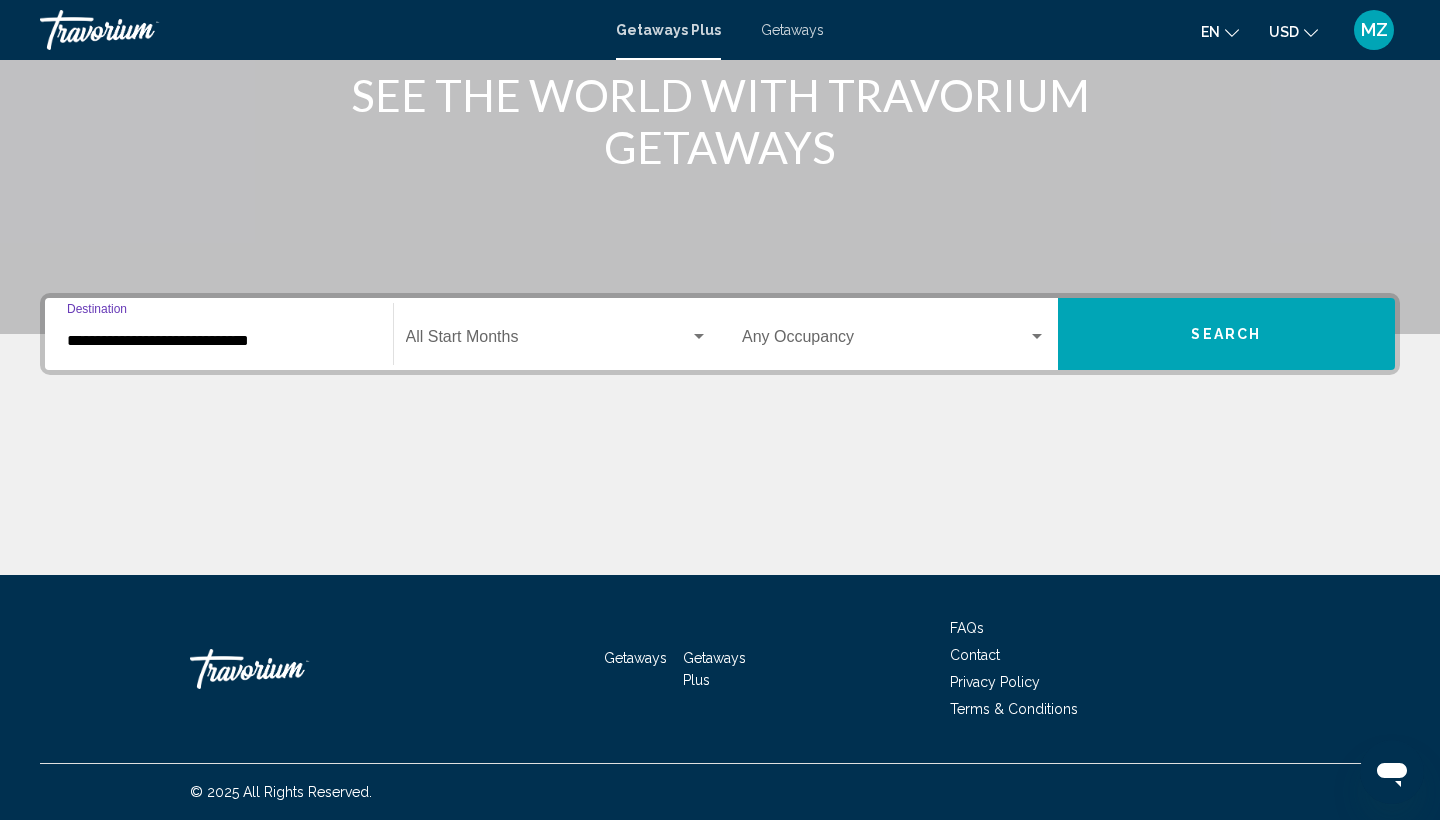 click on "Search" at bounding box center [1226, 335] 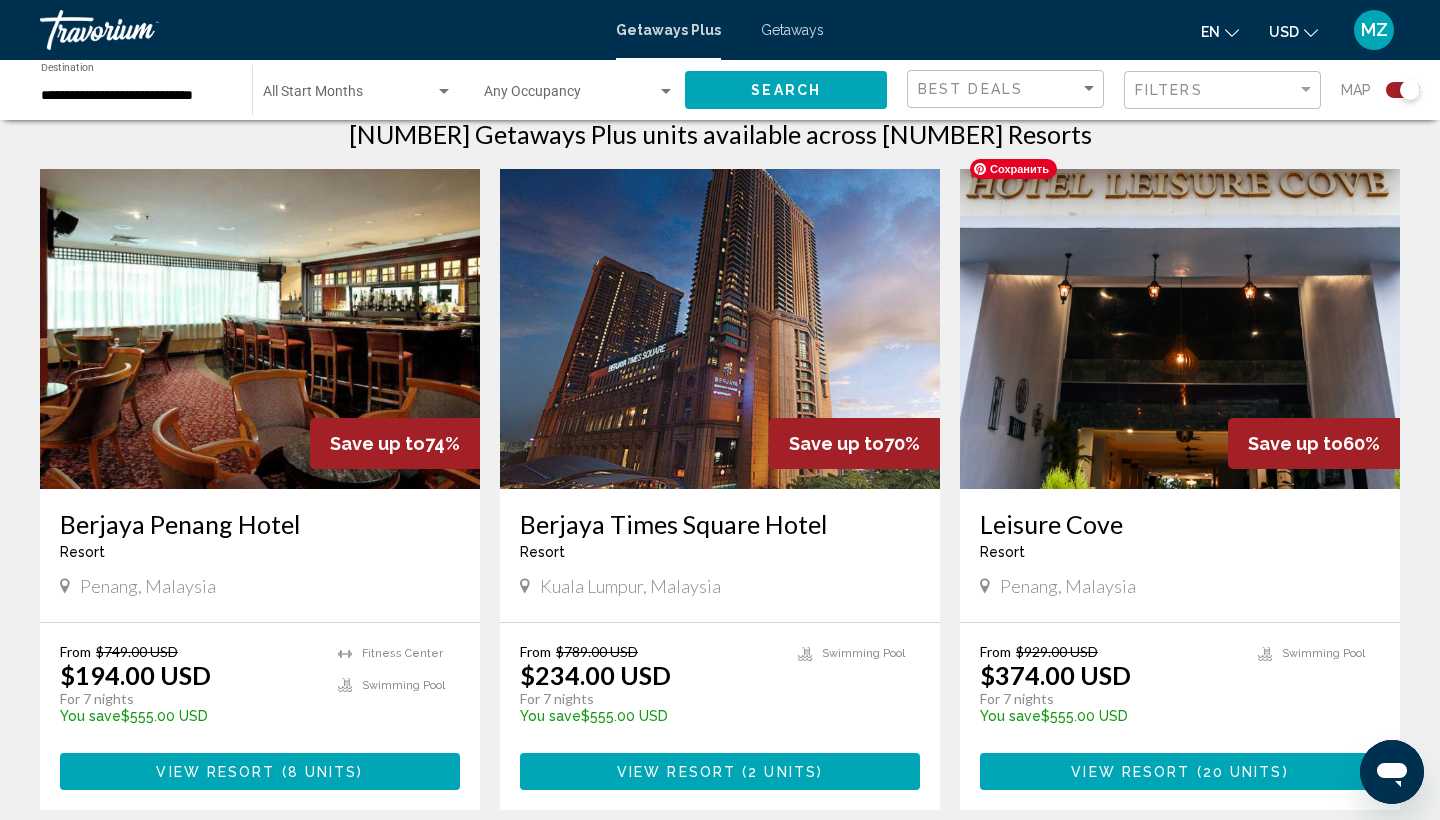 scroll, scrollTop: 681, scrollLeft: 0, axis: vertical 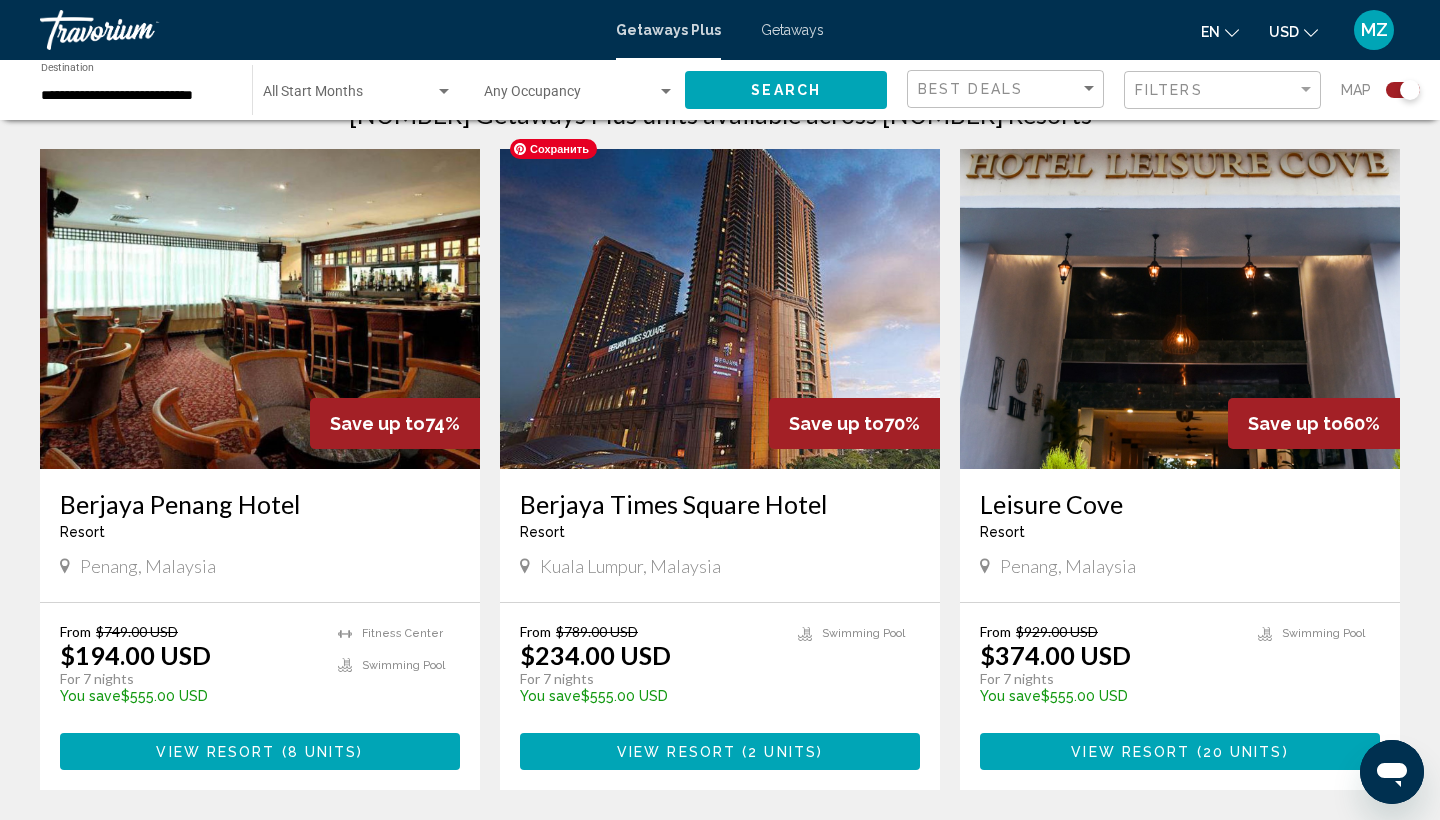 click at bounding box center [720, 309] 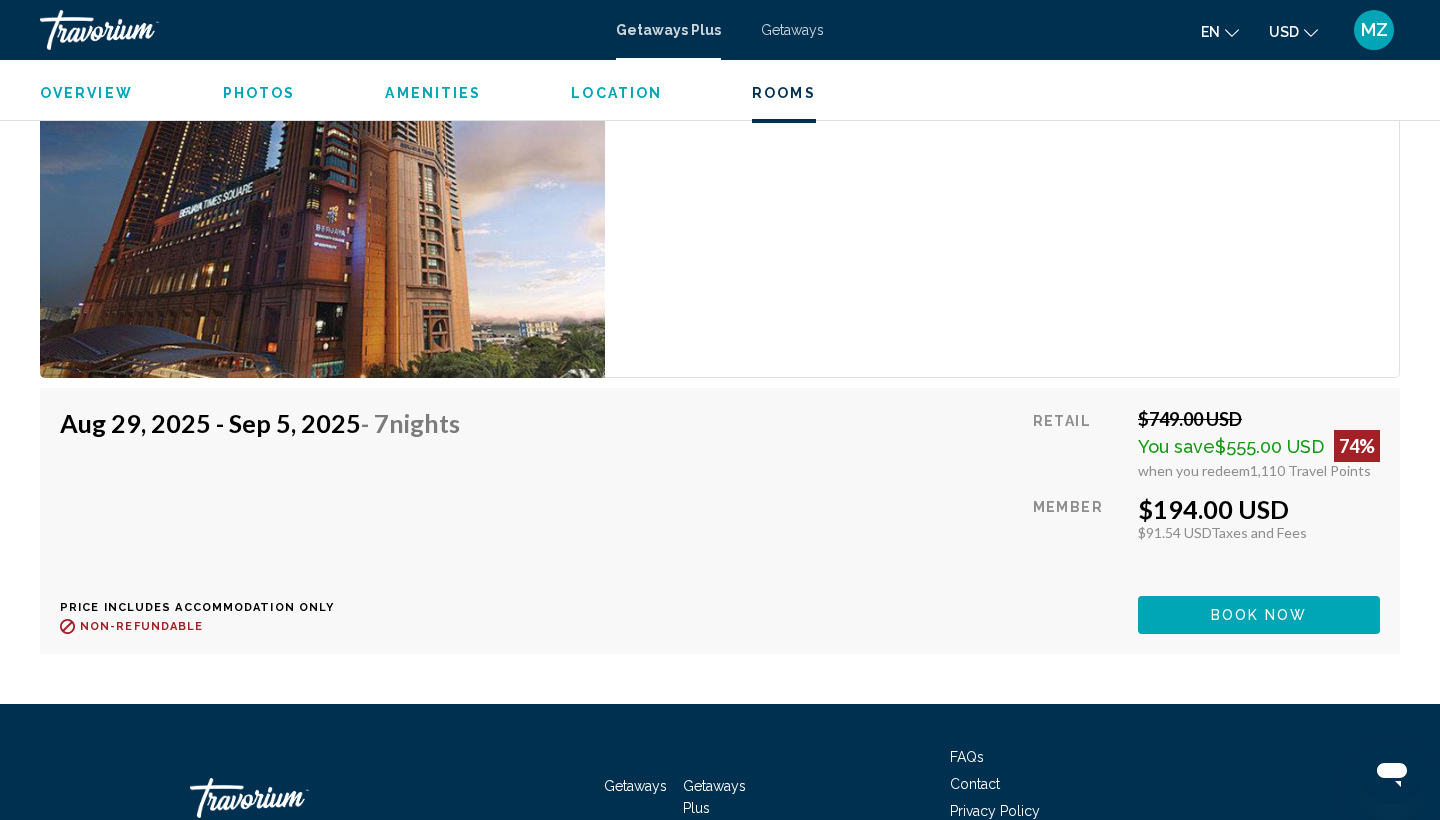 scroll, scrollTop: 3374, scrollLeft: 0, axis: vertical 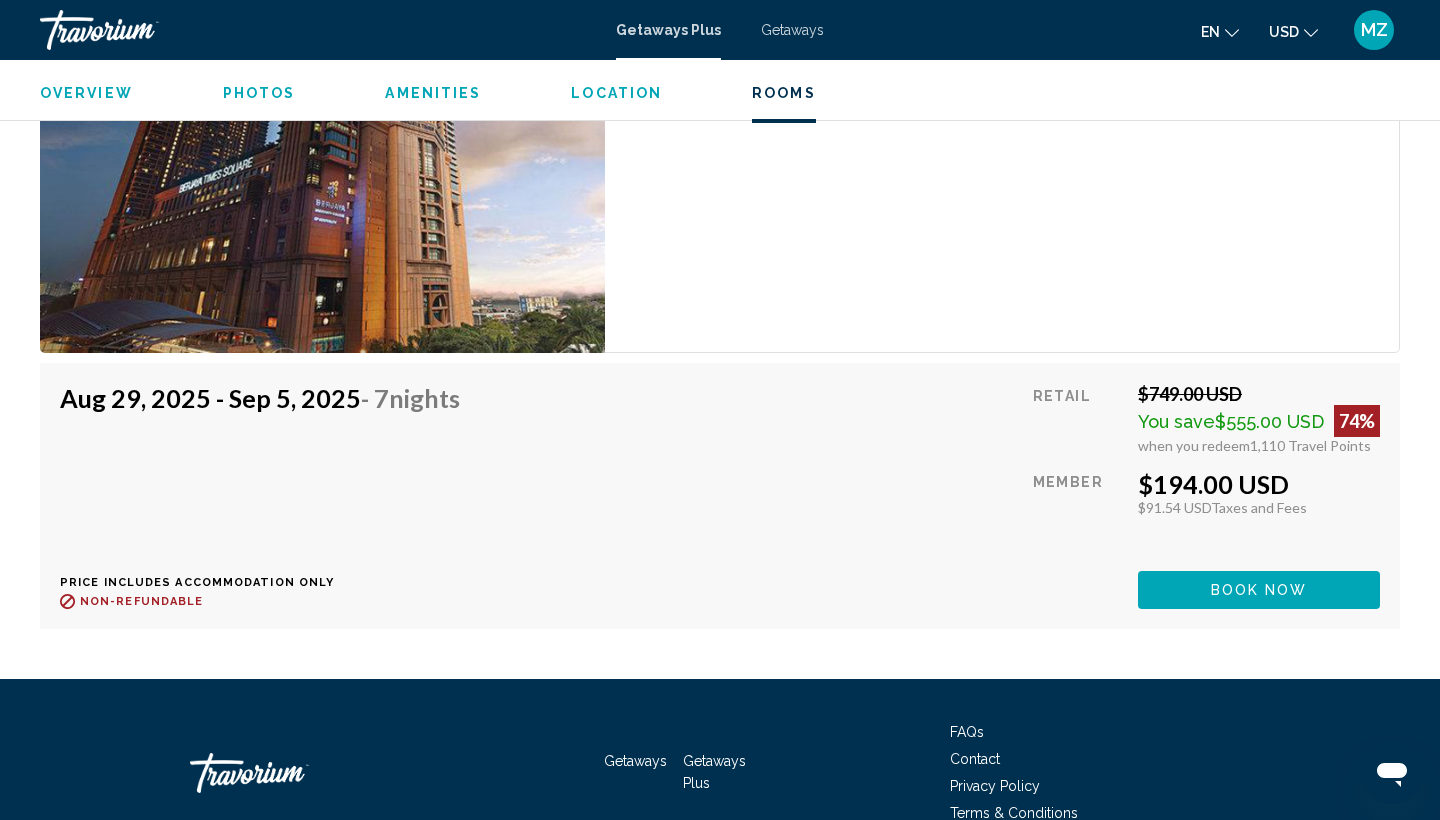click on "$91.54 USD  Taxes and Fees" at bounding box center (1259, 507) 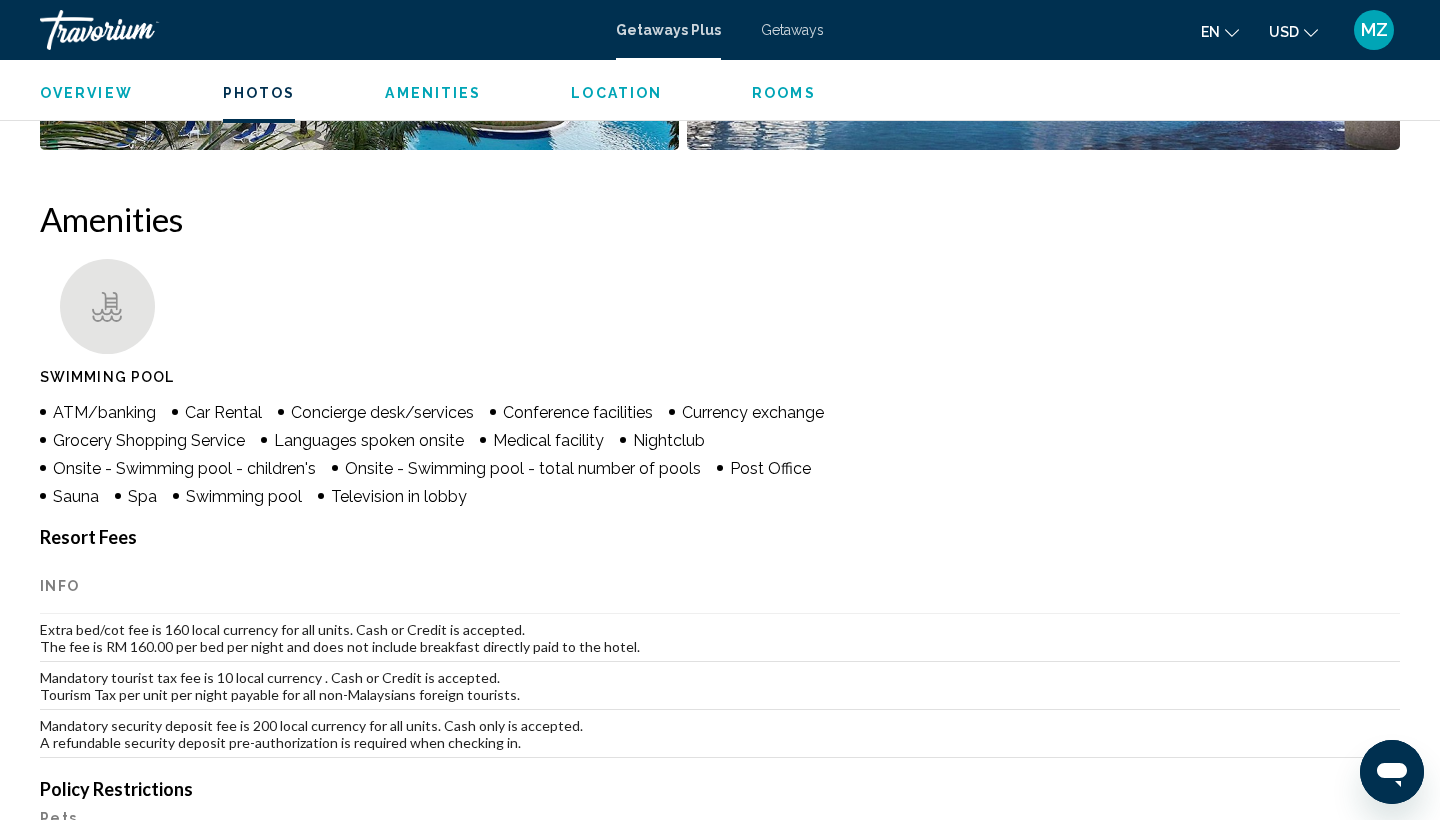 scroll, scrollTop: 1443, scrollLeft: 0, axis: vertical 